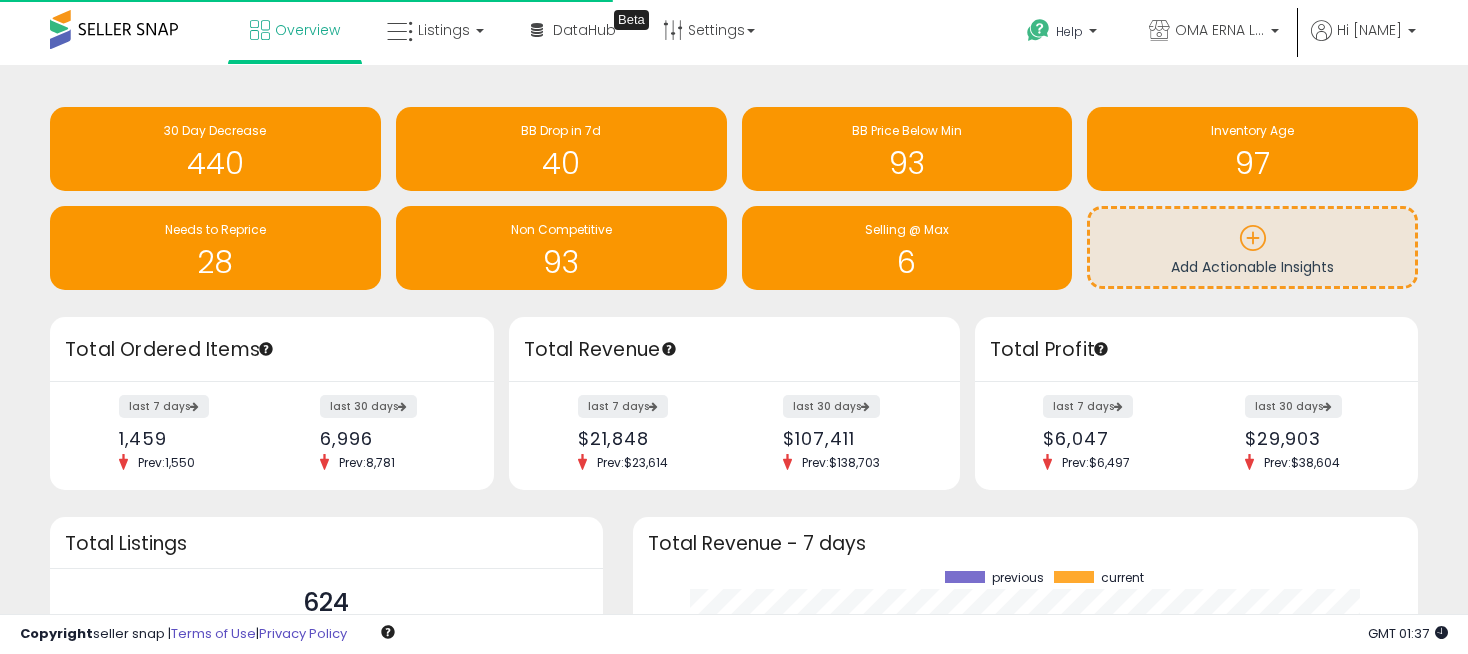 scroll, scrollTop: 0, scrollLeft: 0, axis: both 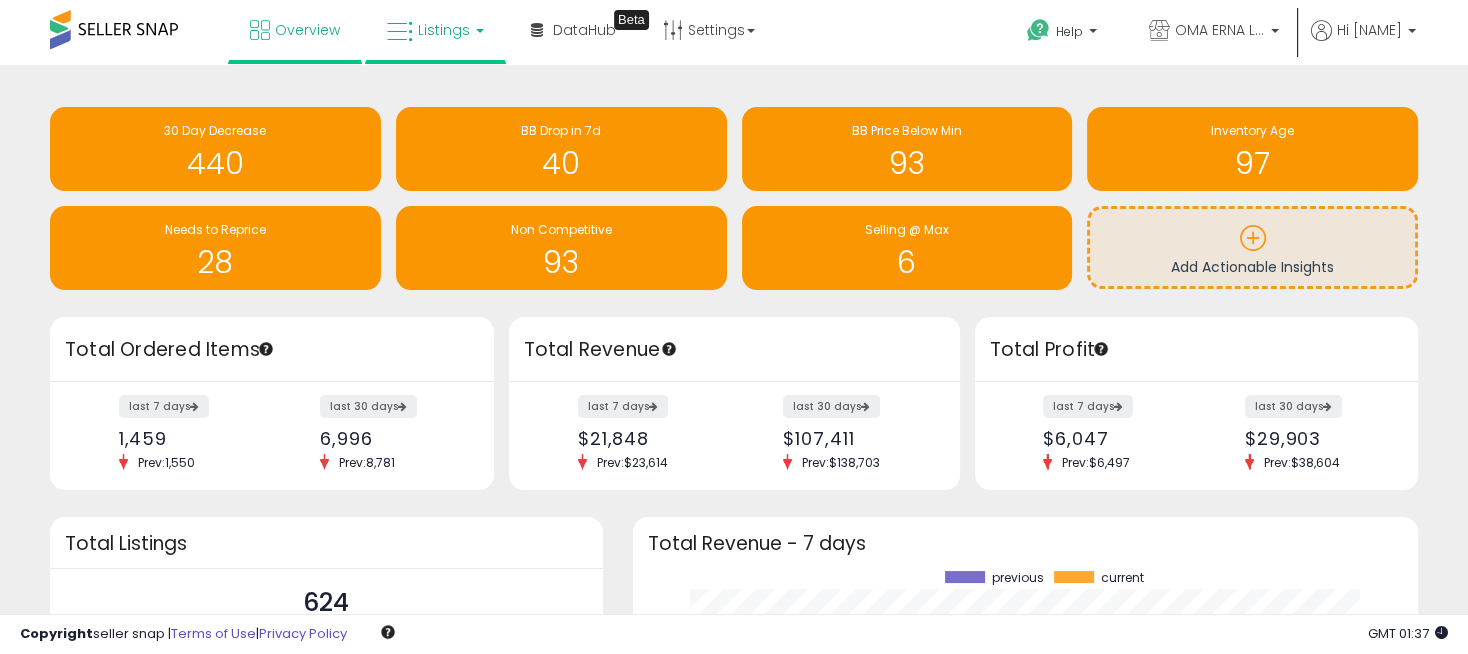 click on "Listings" at bounding box center (435, 30) 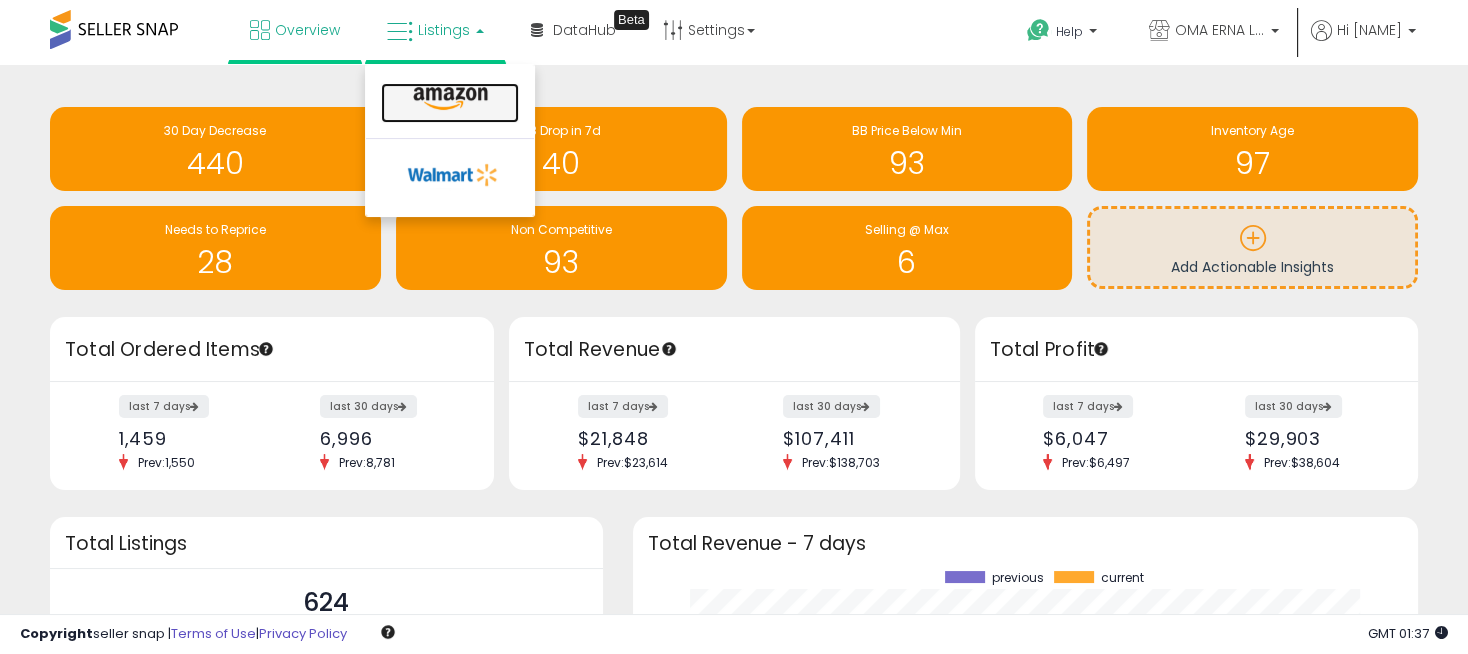 click at bounding box center (450, 99) 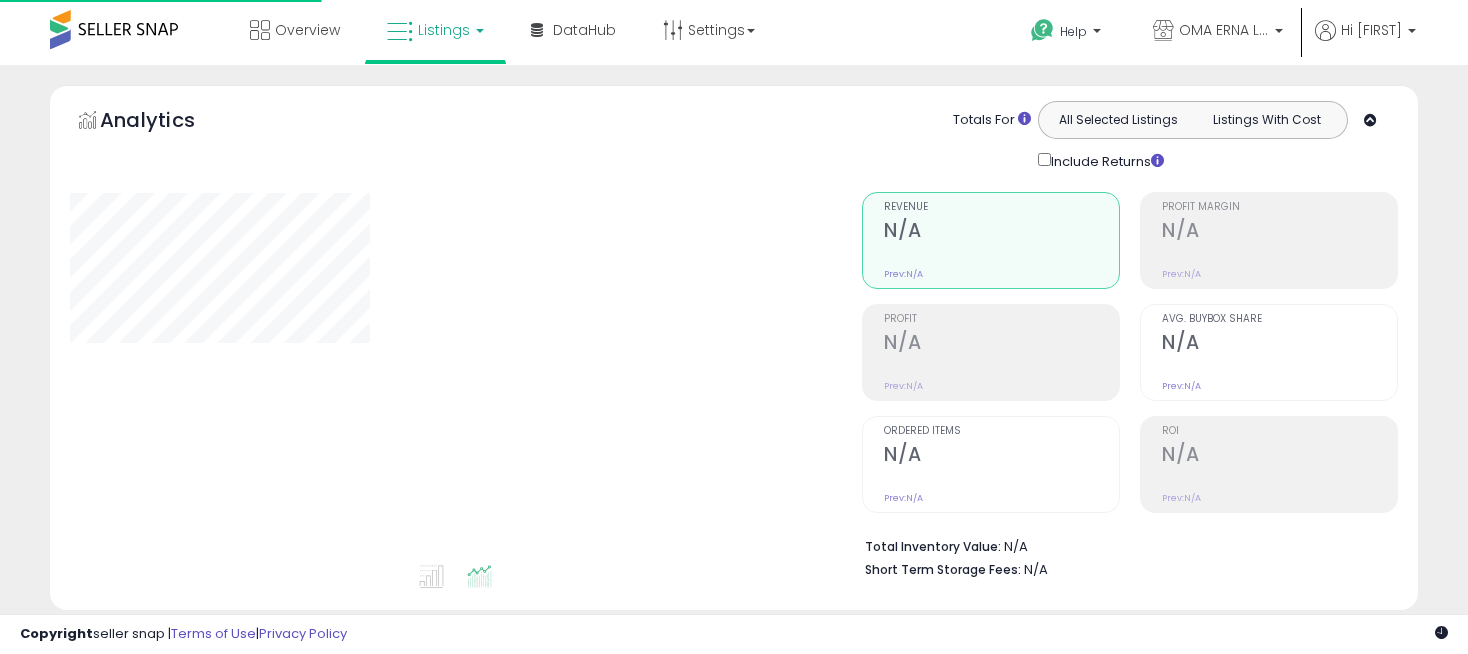 scroll, scrollTop: 0, scrollLeft: 0, axis: both 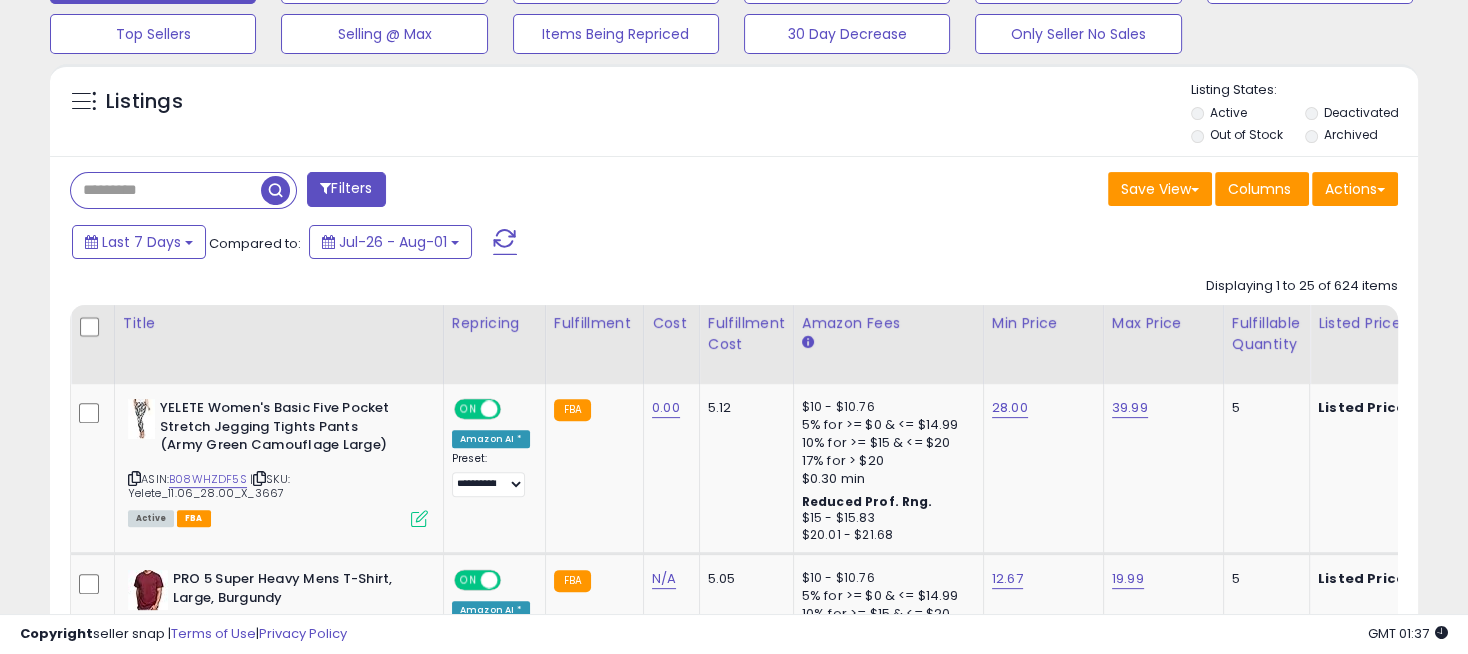 click at bounding box center (166, 190) 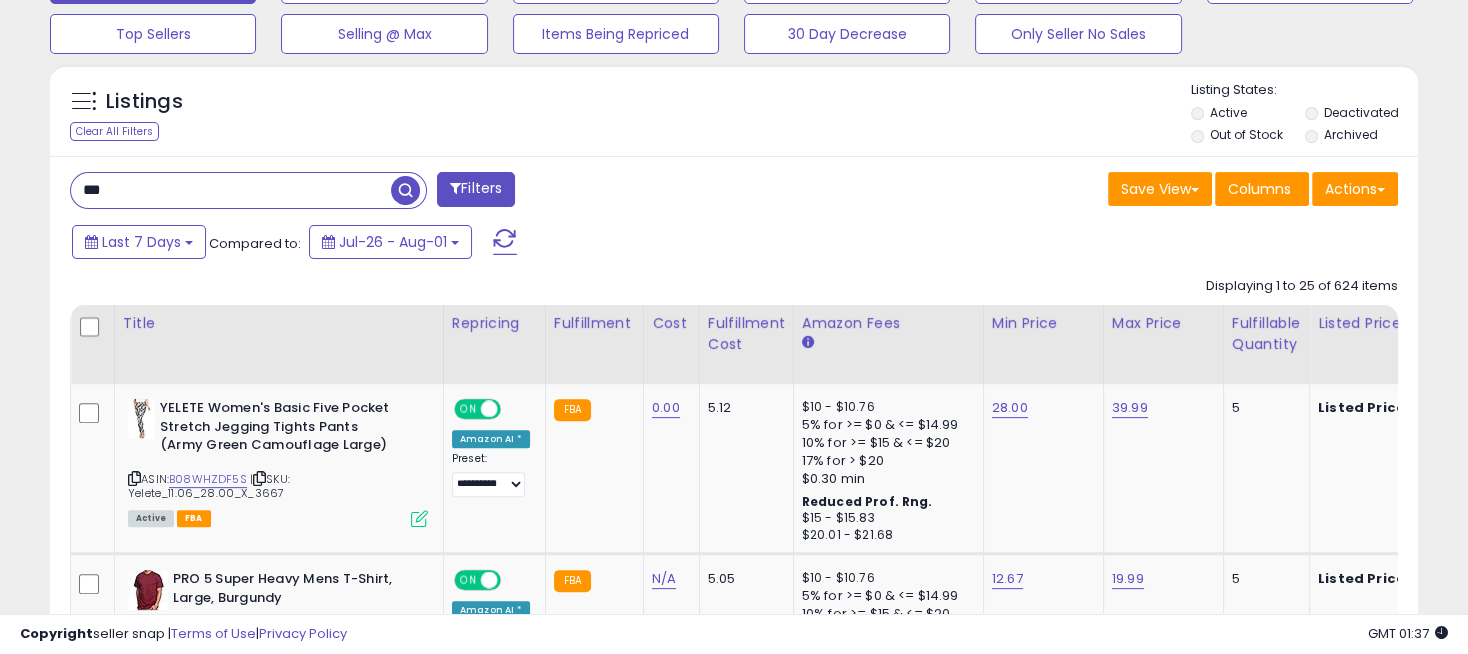 type on "***" 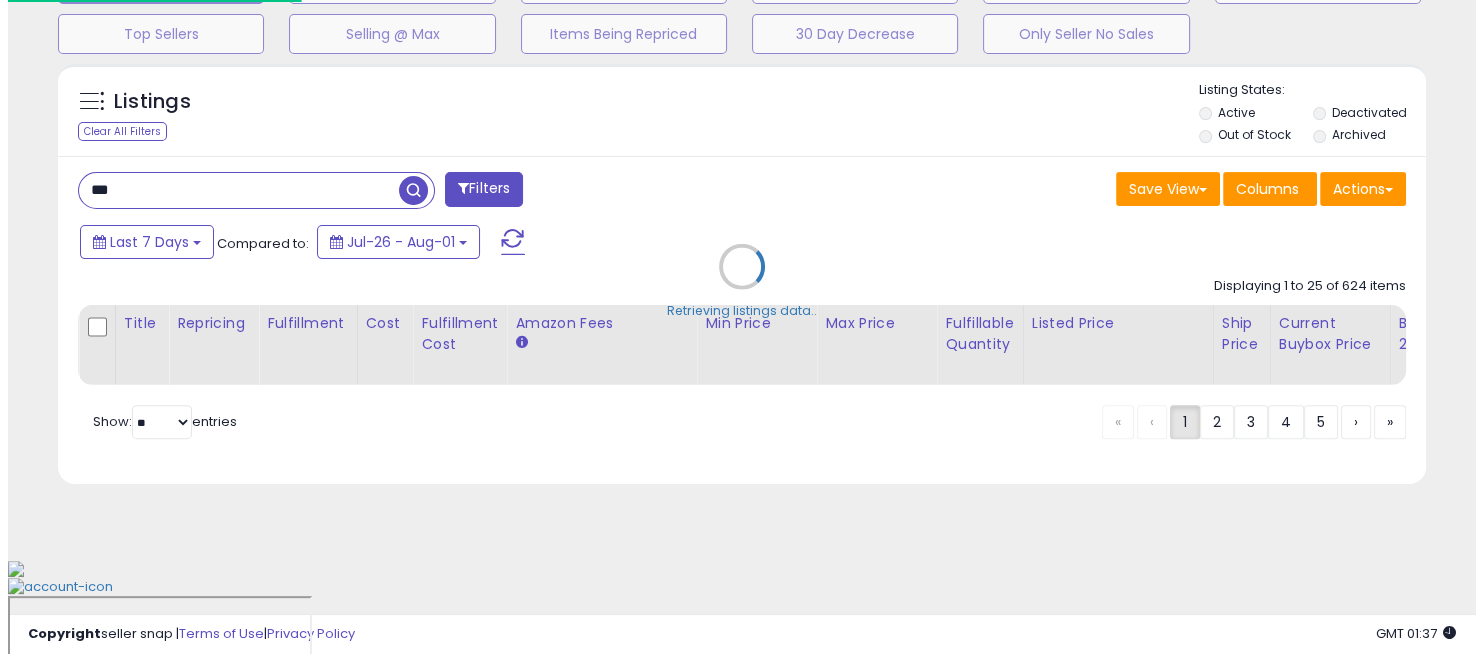 scroll, scrollTop: 584, scrollLeft: 0, axis: vertical 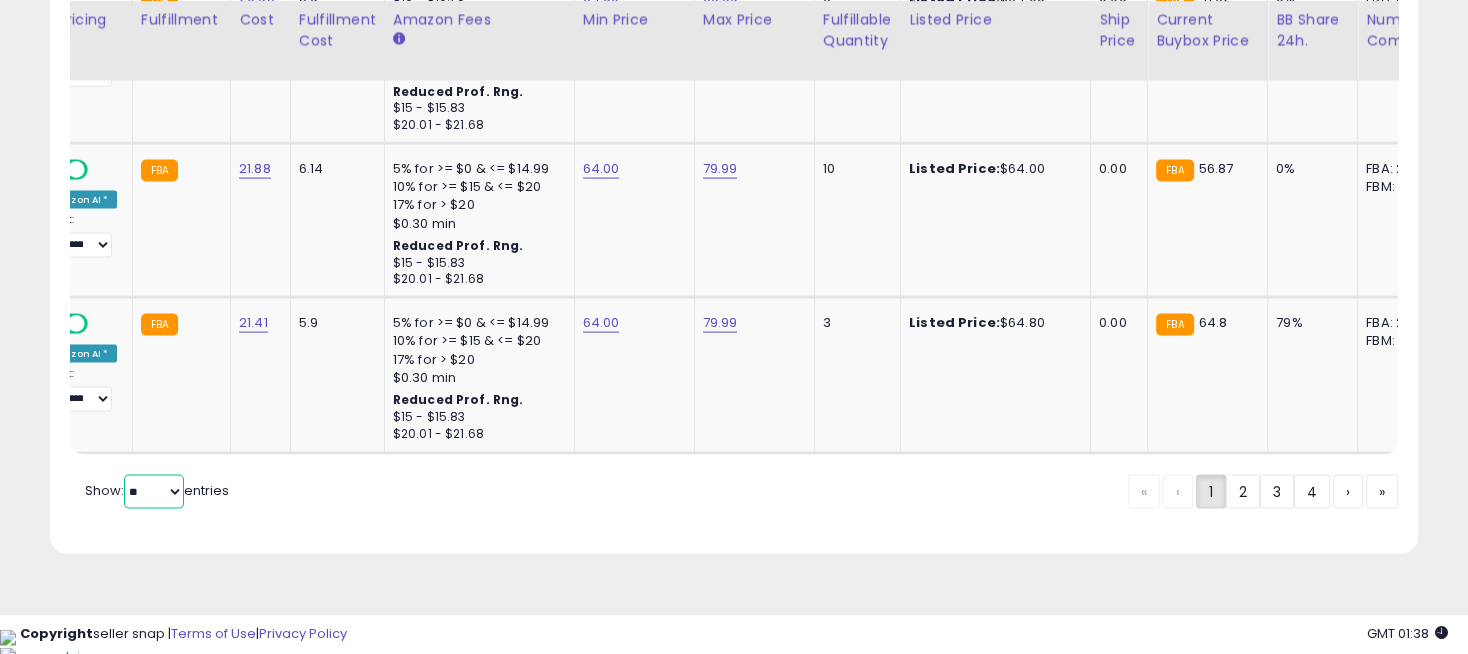 click on "**
**" at bounding box center (154, 492) 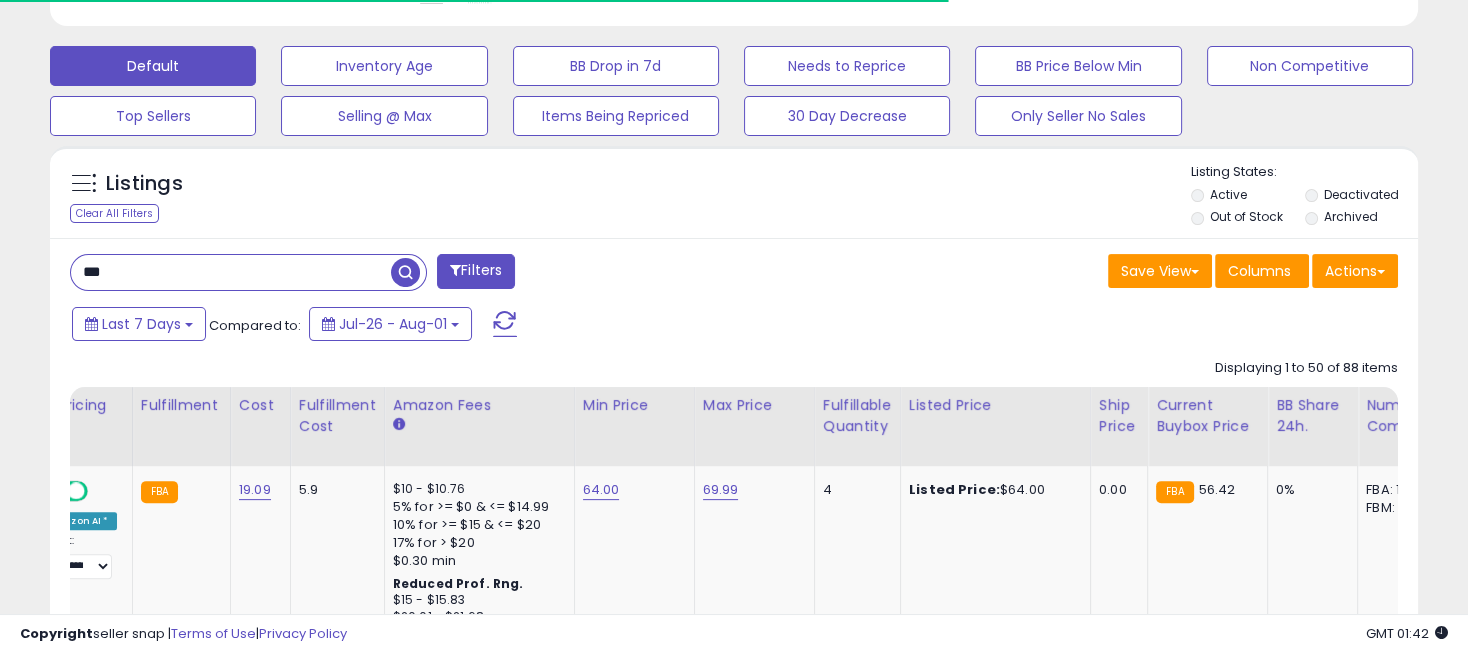 scroll, scrollTop: 410, scrollLeft: 791, axis: both 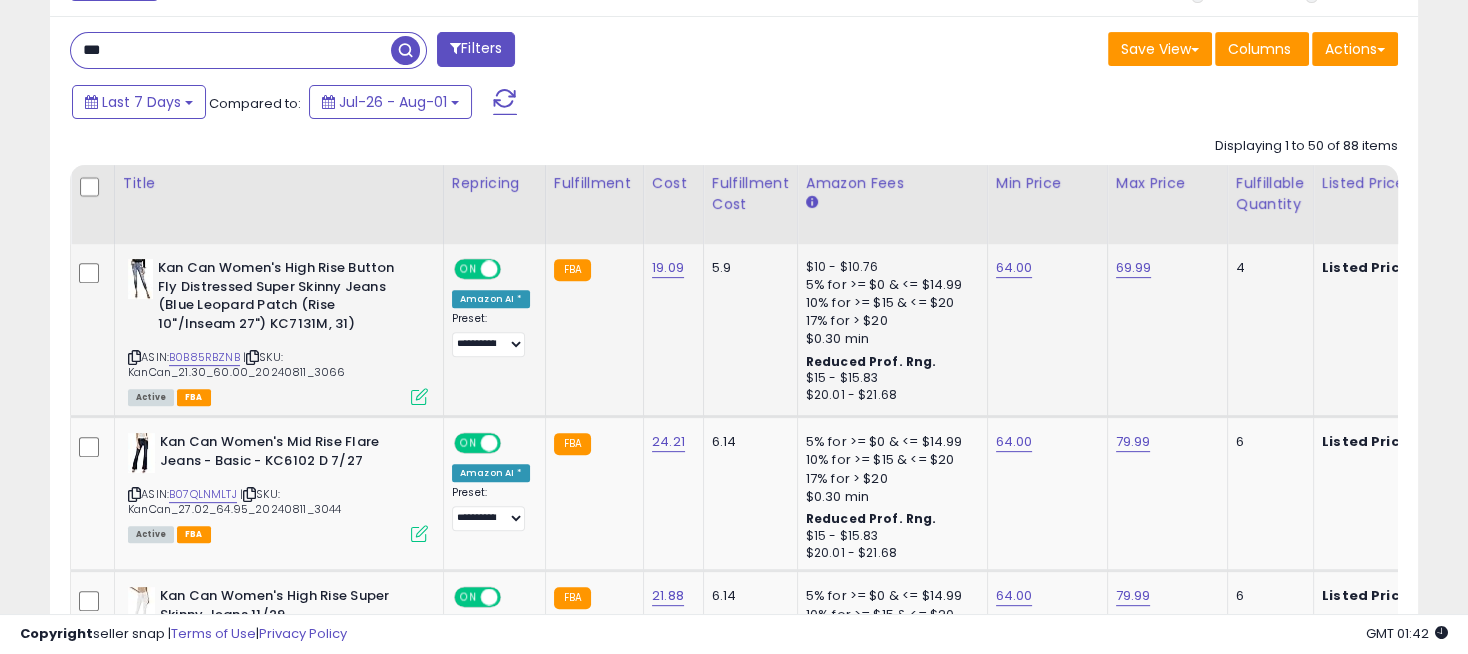 click on "ON   OFF" at bounding box center [479, 269] 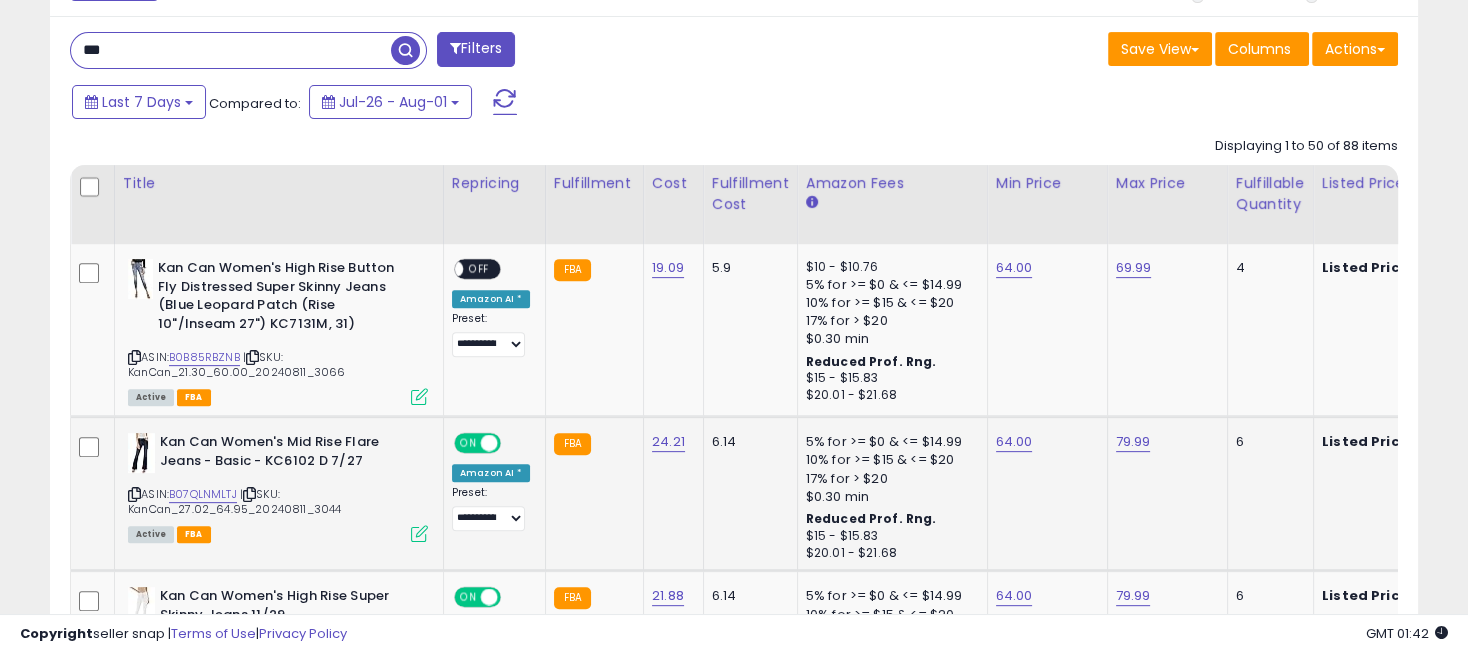 click on "ON" at bounding box center [468, 443] 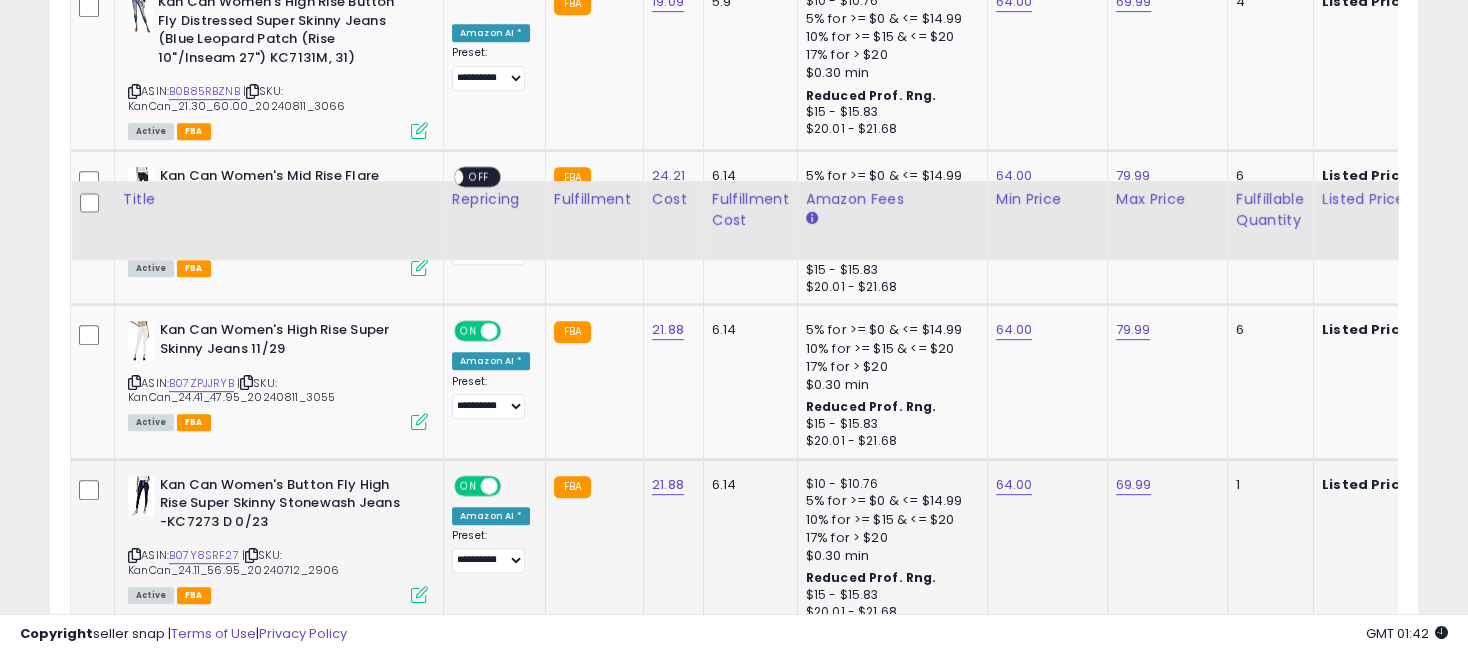scroll, scrollTop: 1251, scrollLeft: 0, axis: vertical 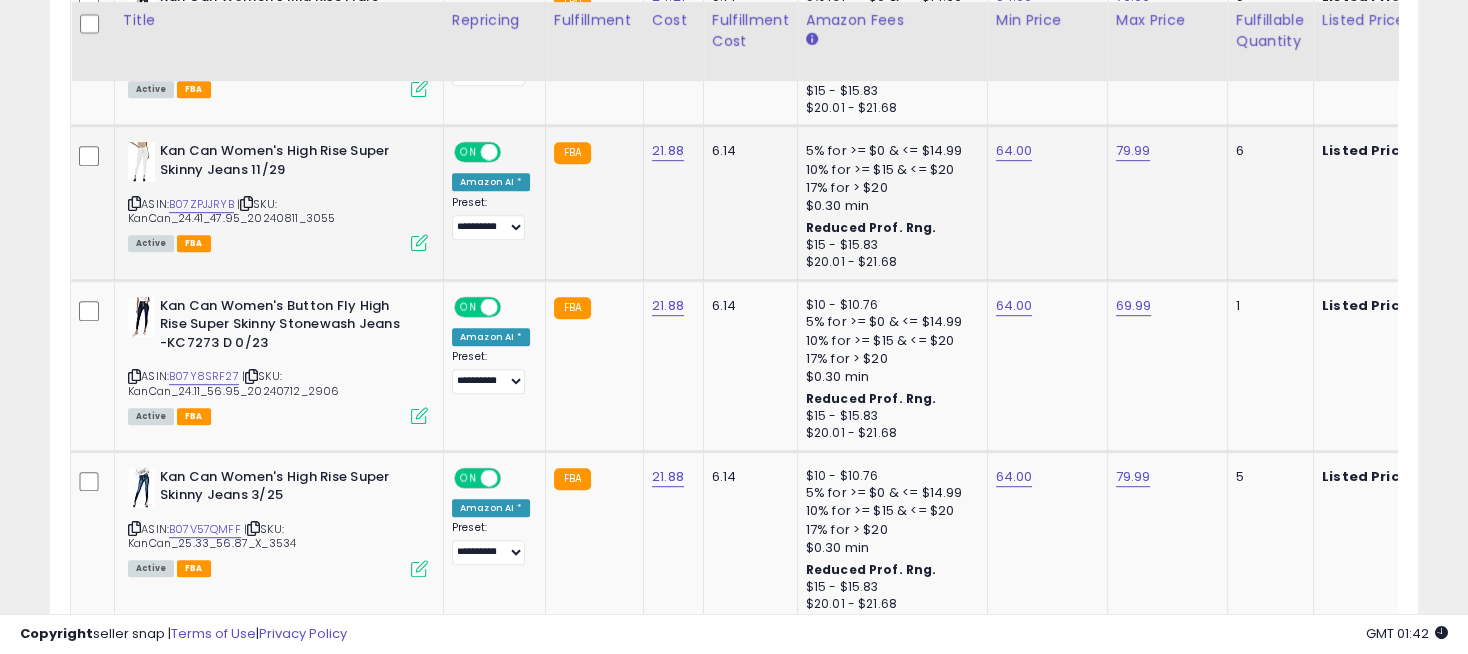 click on "ON   OFF" at bounding box center (479, 152) 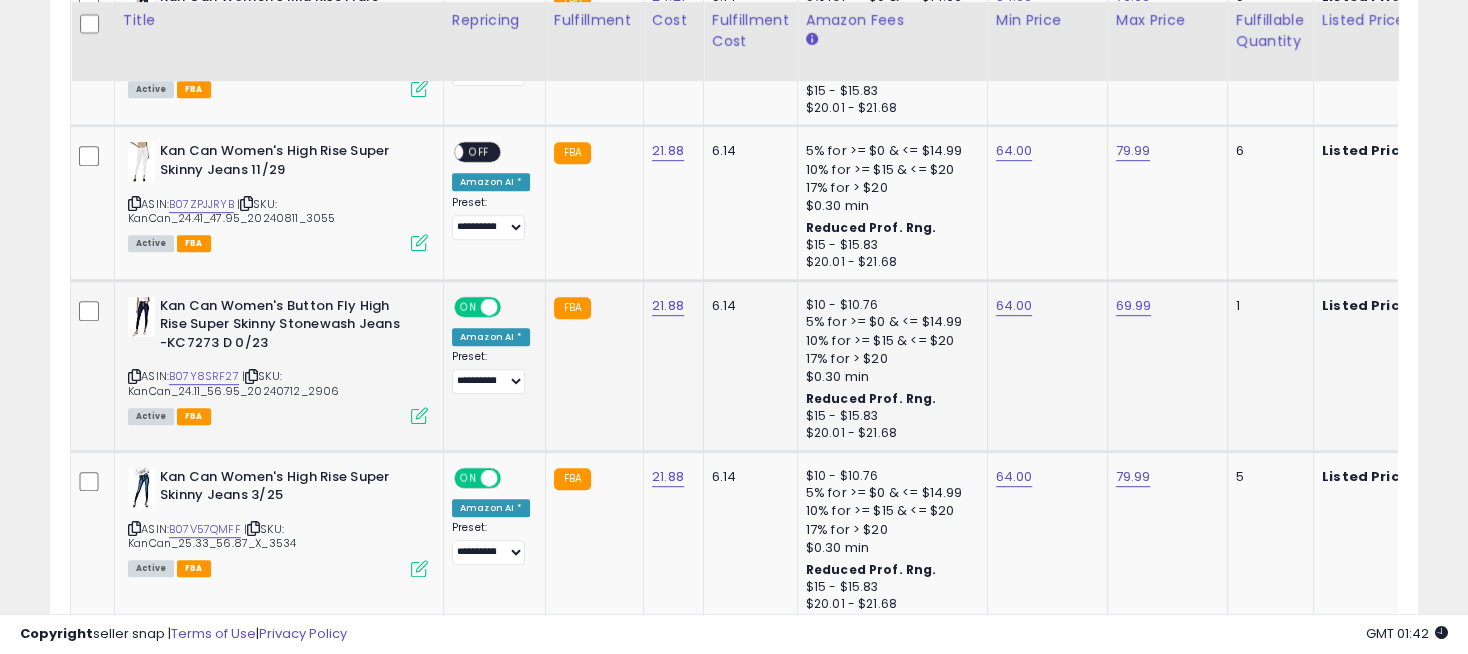 click at bounding box center [489, 306] 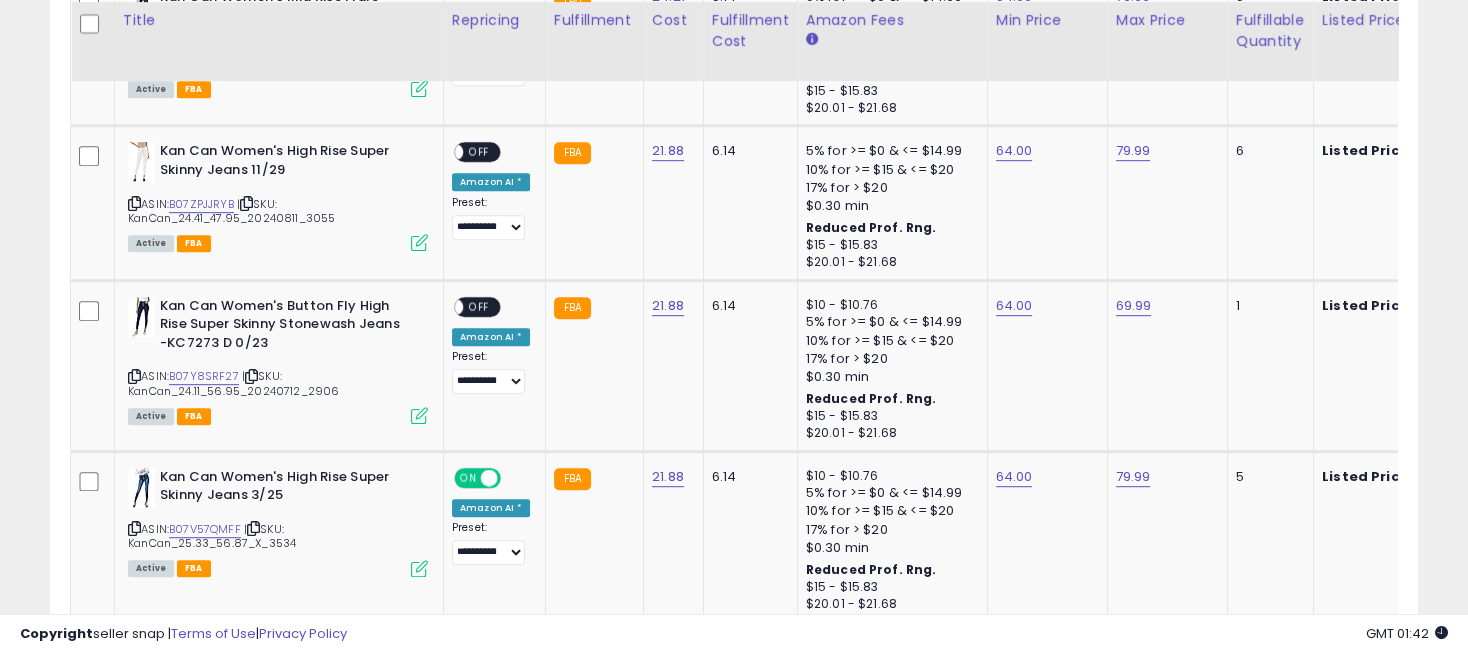 scroll, scrollTop: 1584, scrollLeft: 0, axis: vertical 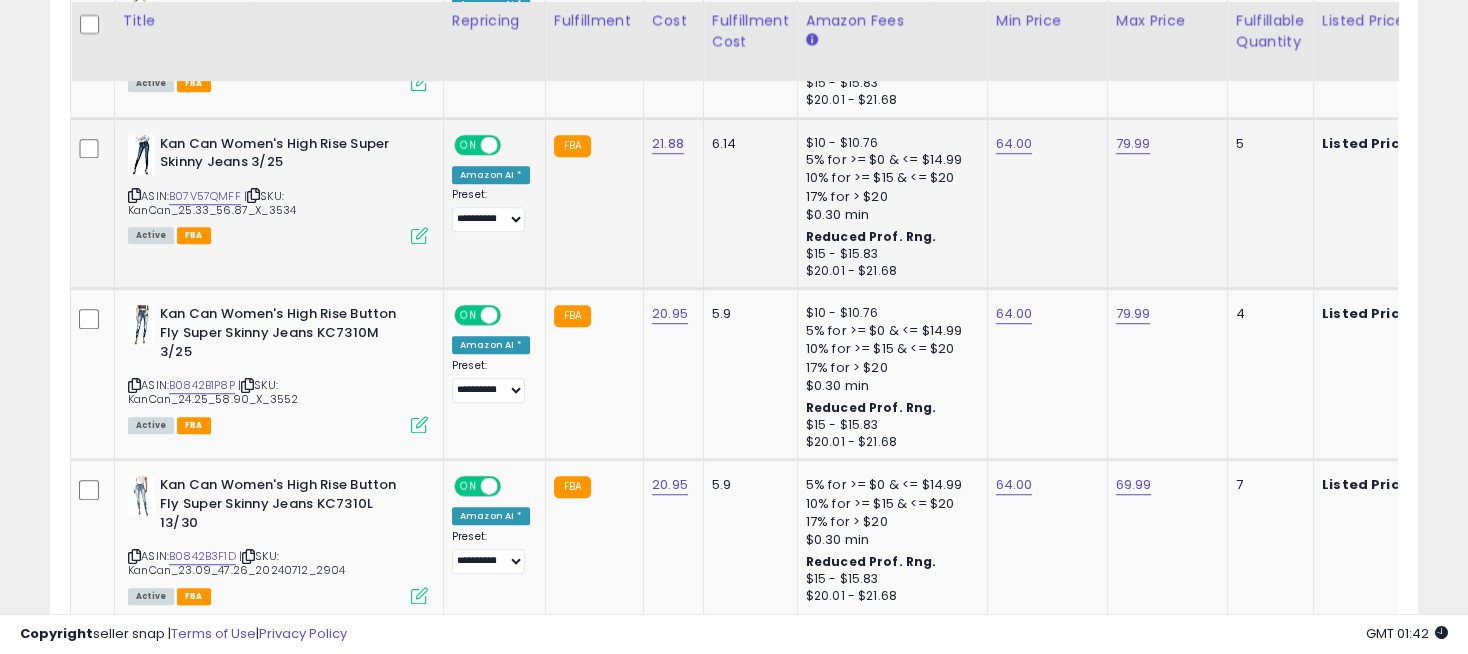 click on "ON" at bounding box center [468, 144] 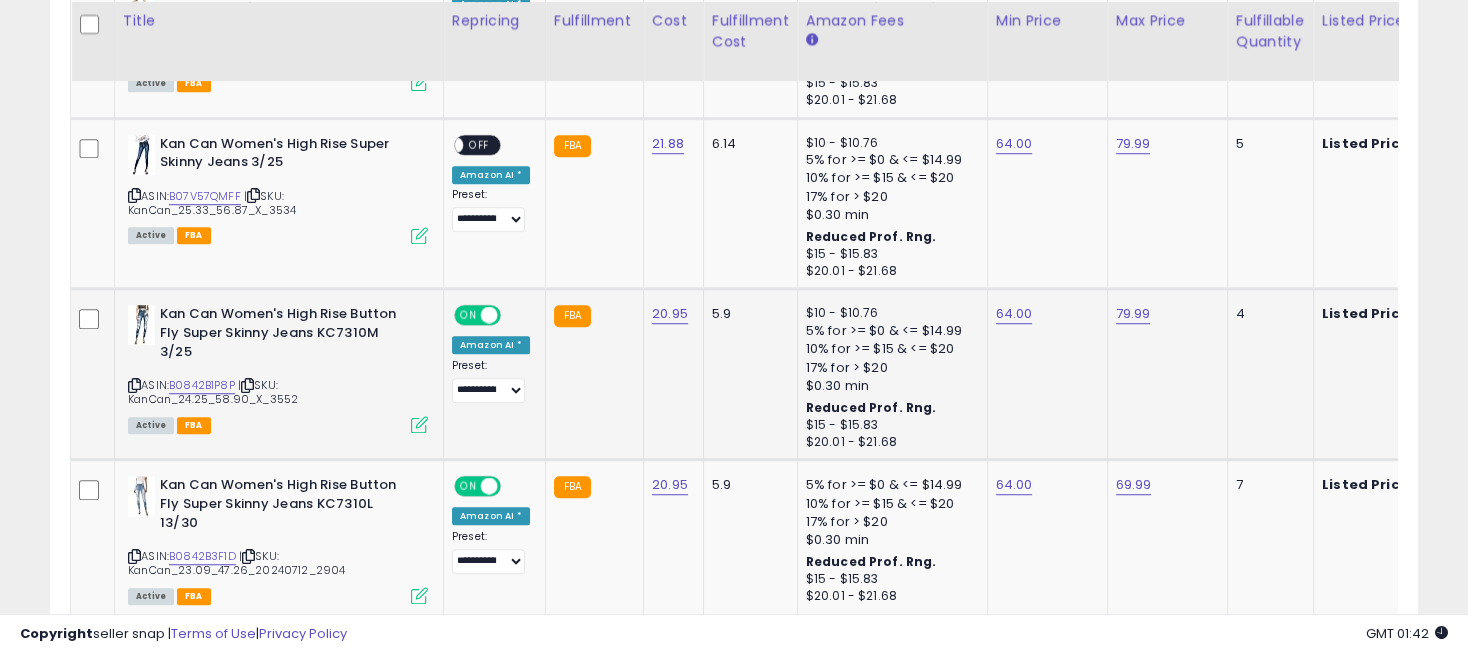 click at bounding box center (489, 315) 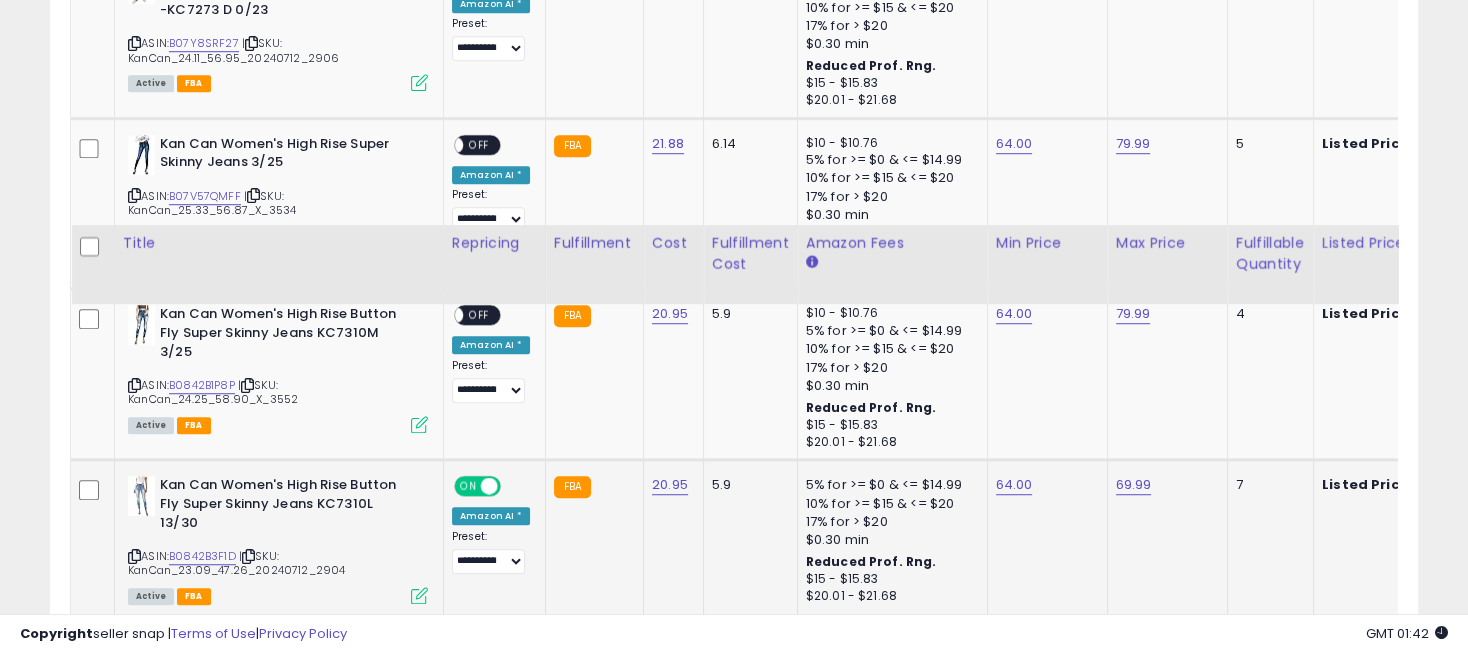 scroll, scrollTop: 1807, scrollLeft: 0, axis: vertical 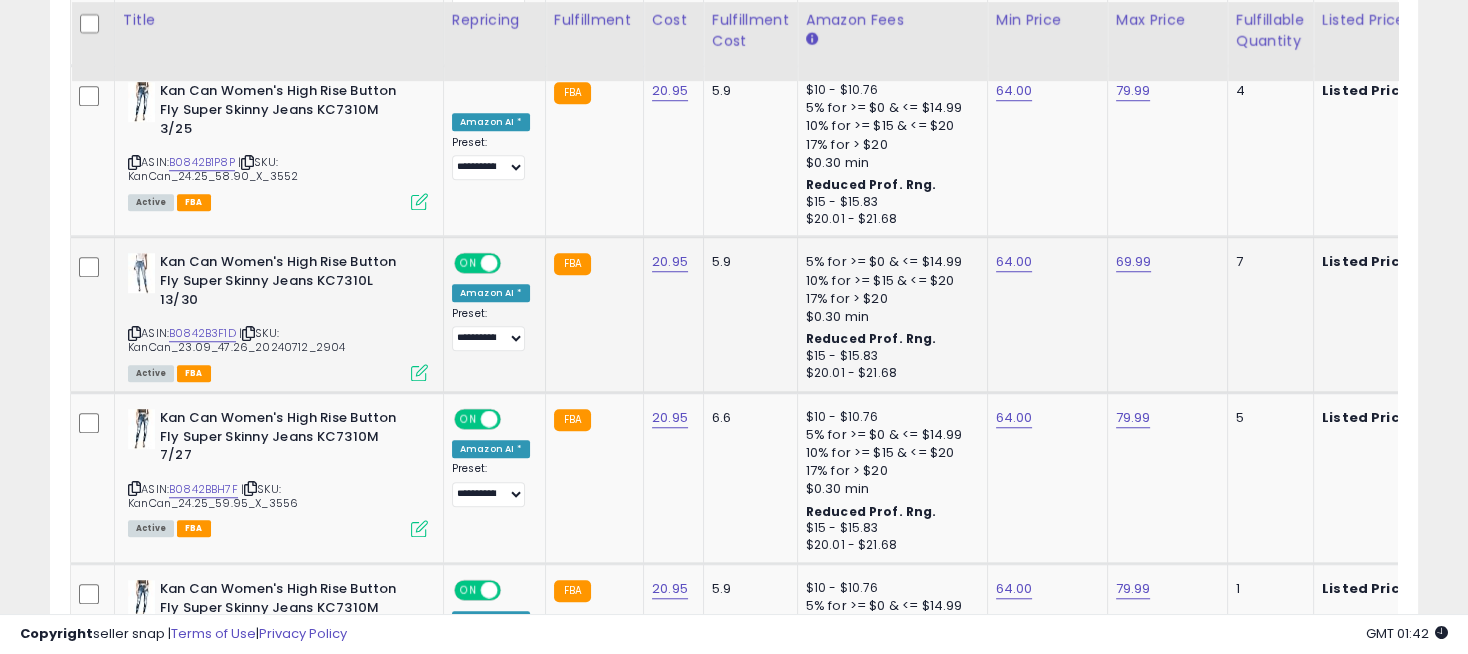 click on "ON   OFF" at bounding box center (477, 263) 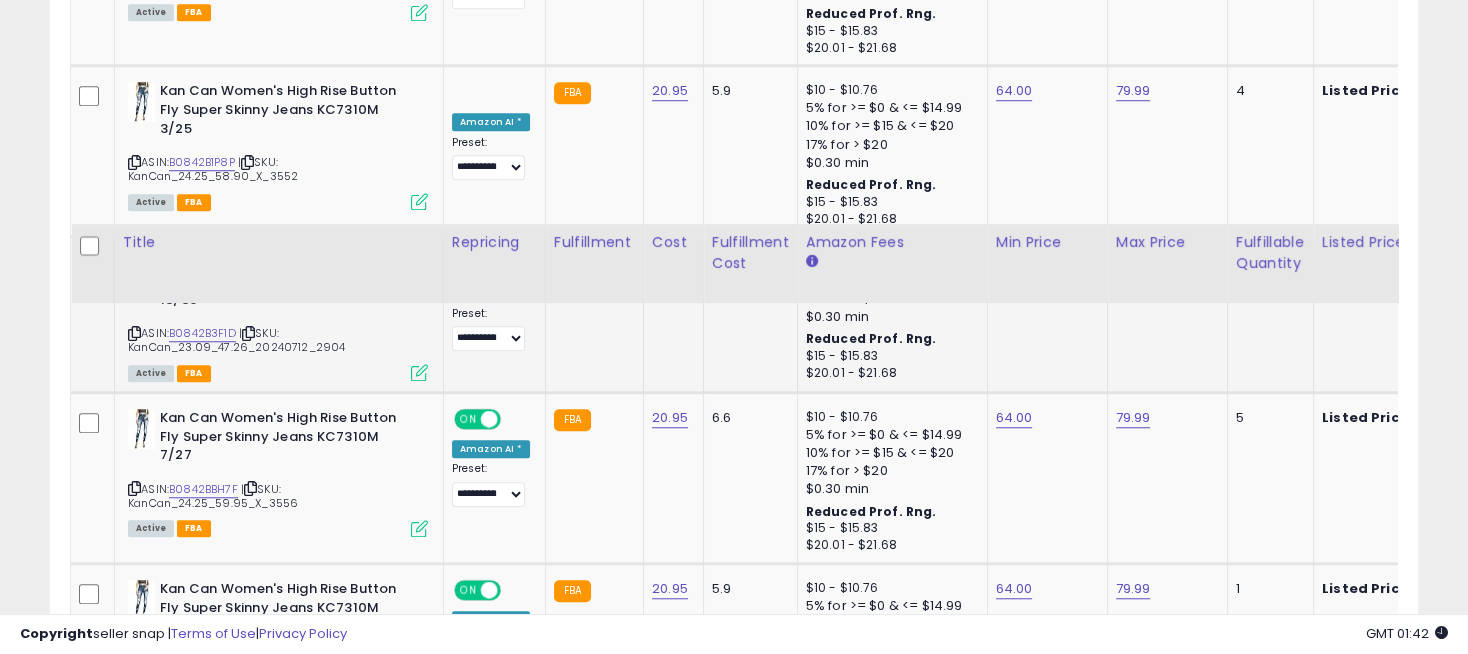 scroll, scrollTop: 2029, scrollLeft: 0, axis: vertical 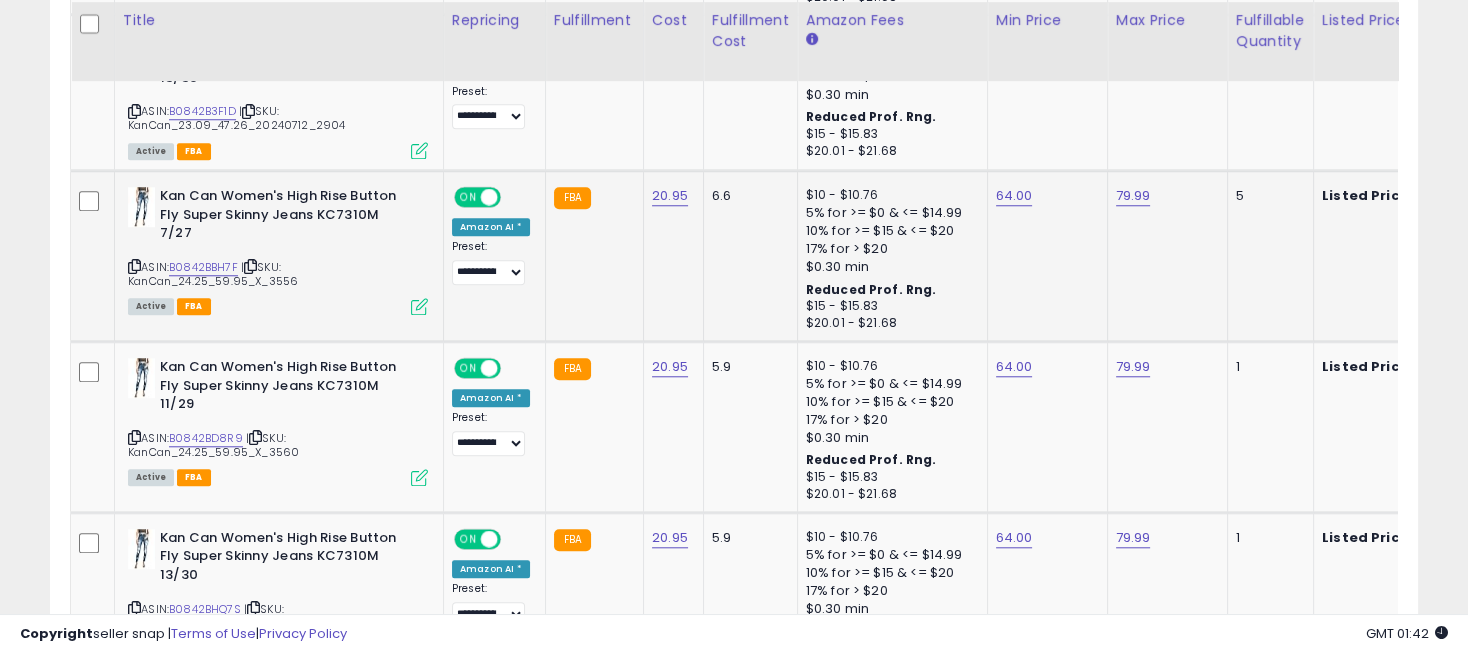click on "ON" at bounding box center [468, 197] 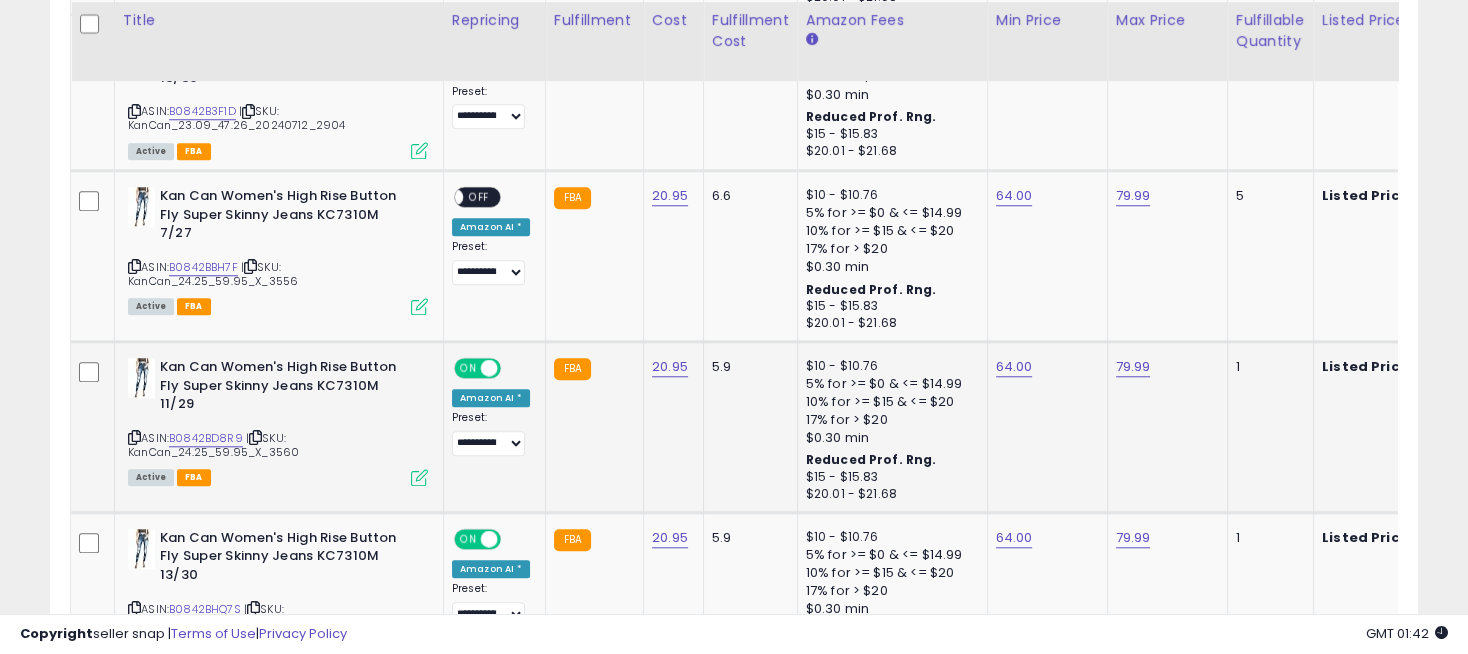click on "ON   OFF" at bounding box center (479, 368) 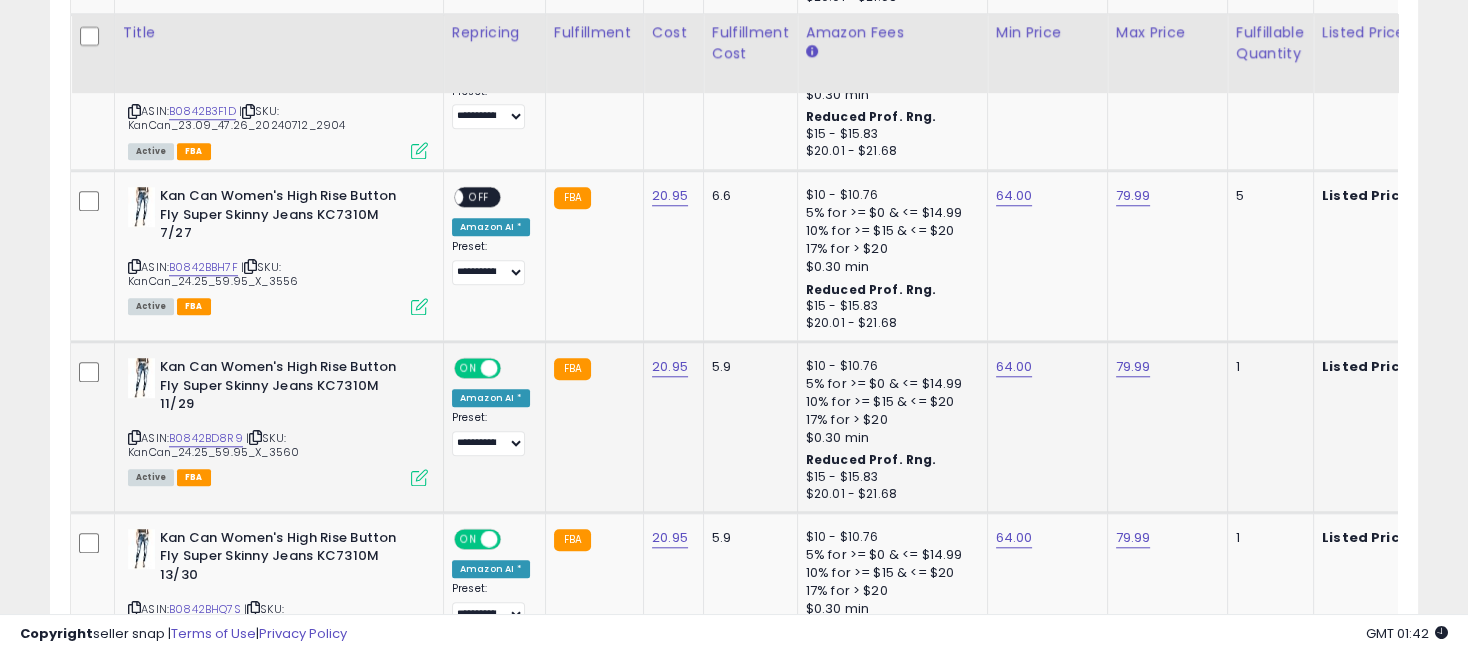 scroll, scrollTop: 2251, scrollLeft: 0, axis: vertical 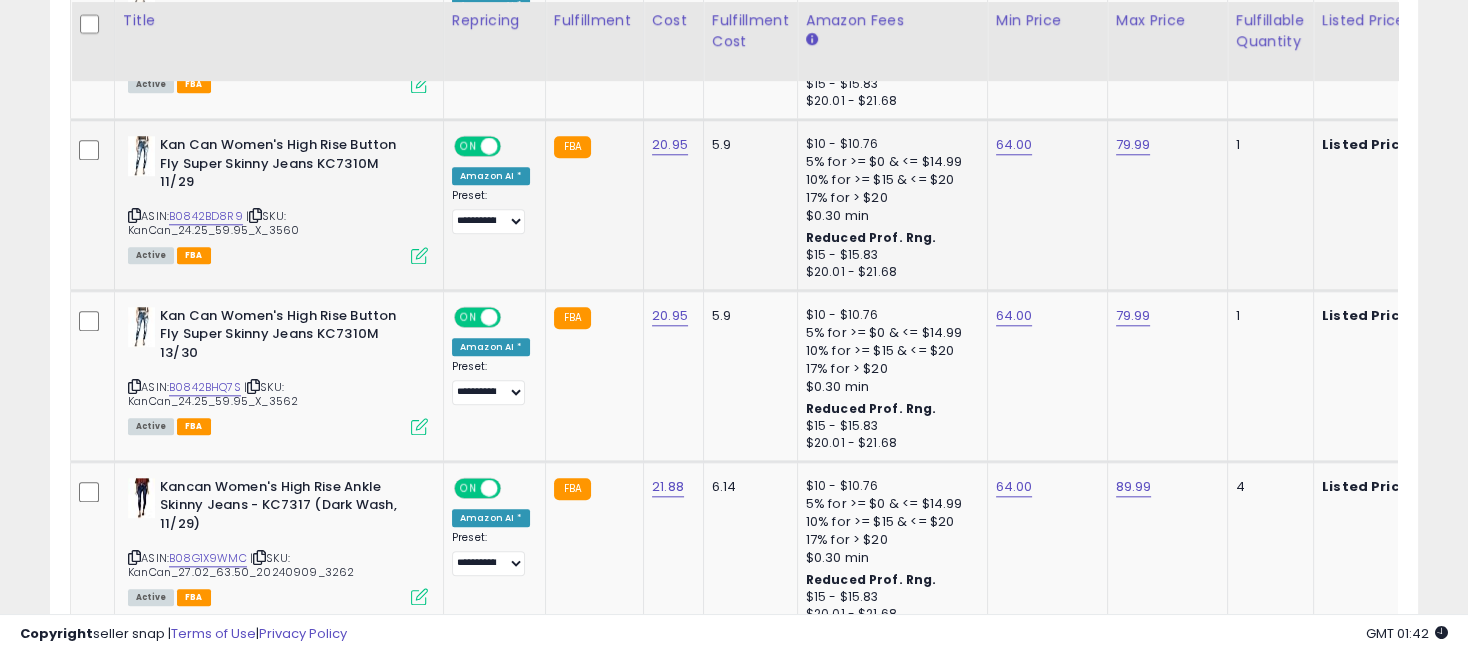 click on "ON" at bounding box center [468, 146] 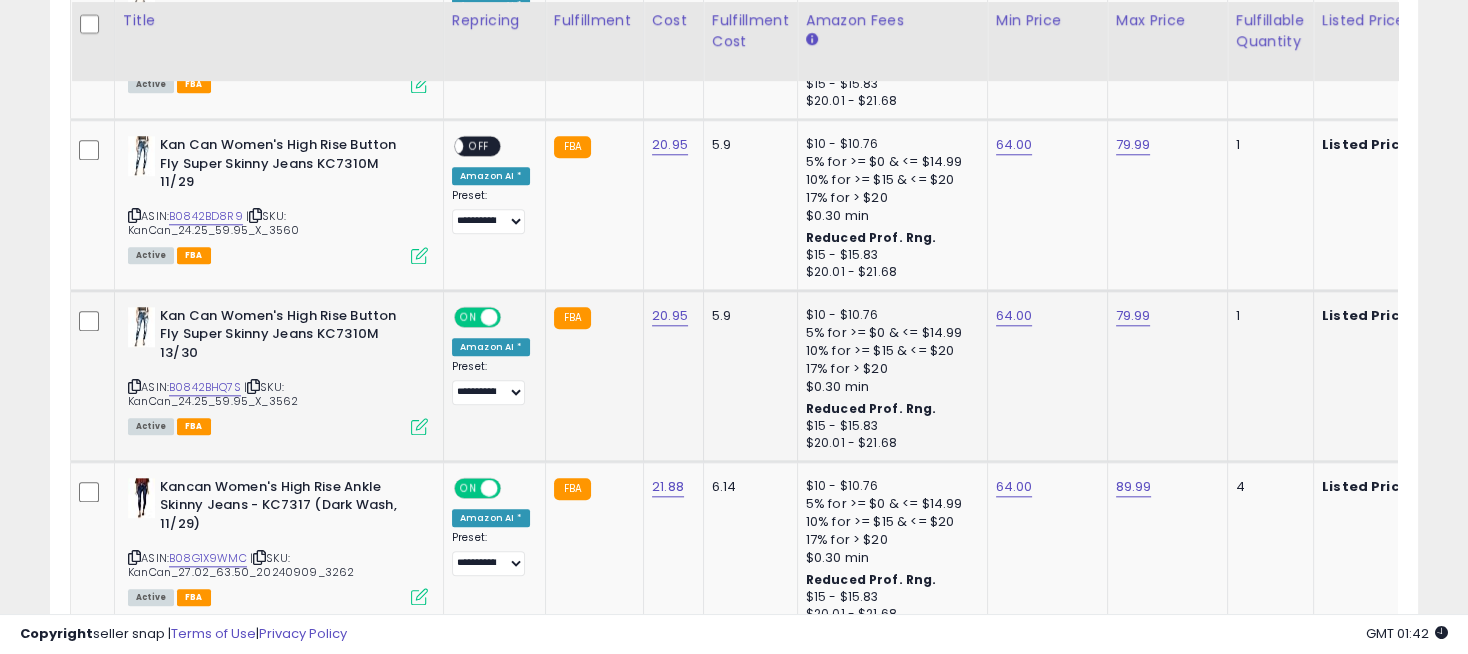 click on "ON" at bounding box center [468, 316] 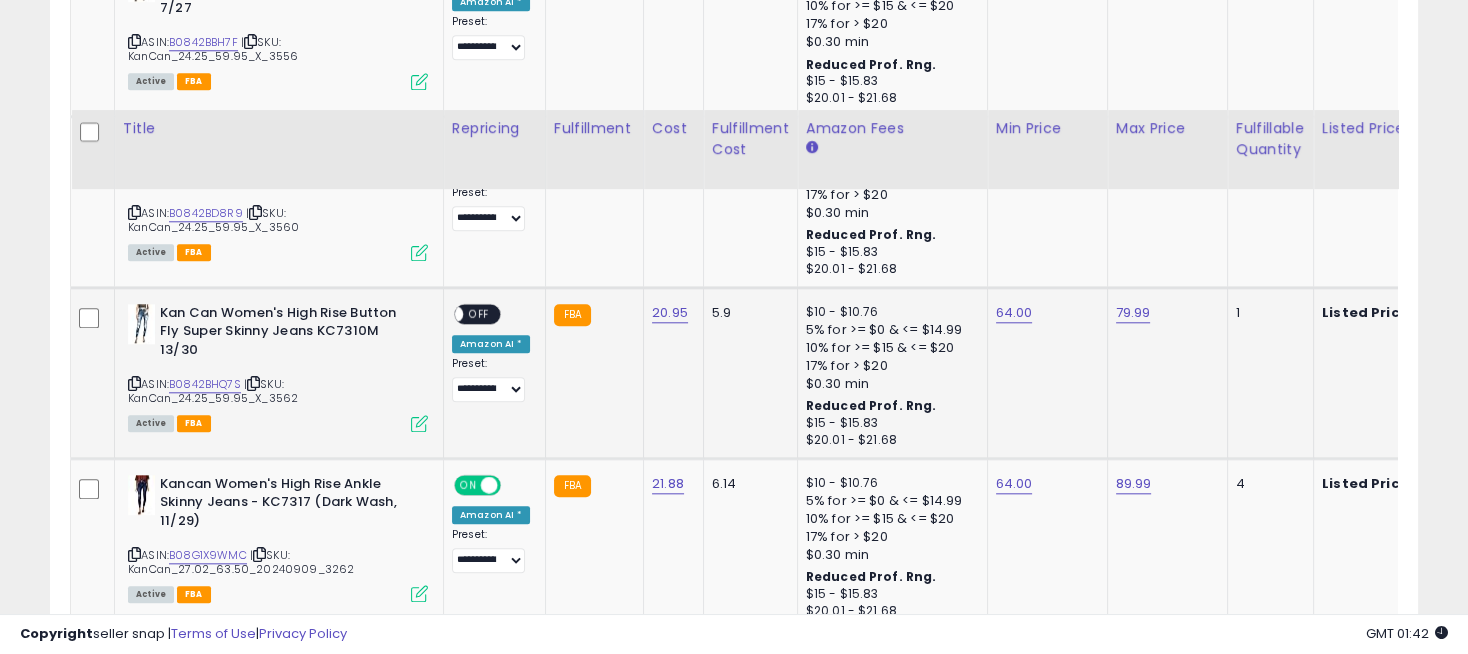 scroll, scrollTop: 2362, scrollLeft: 0, axis: vertical 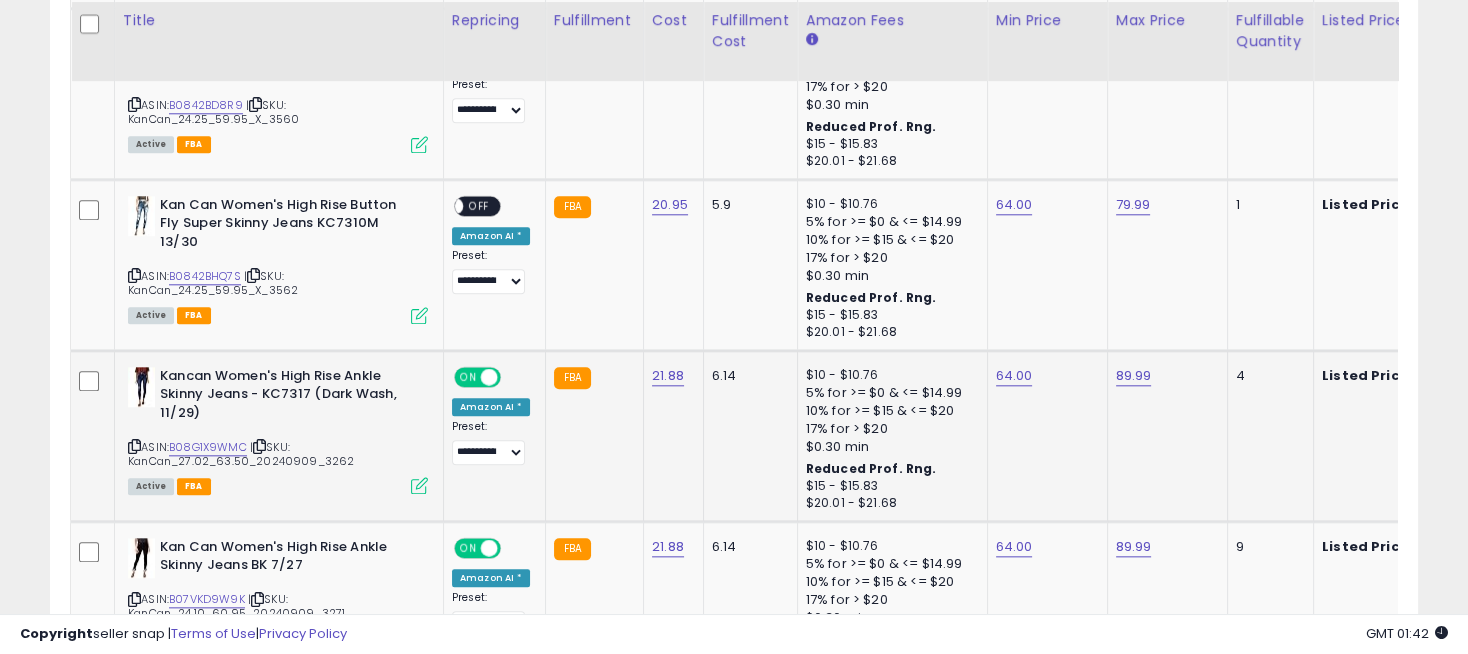 click on "ON" at bounding box center (468, 376) 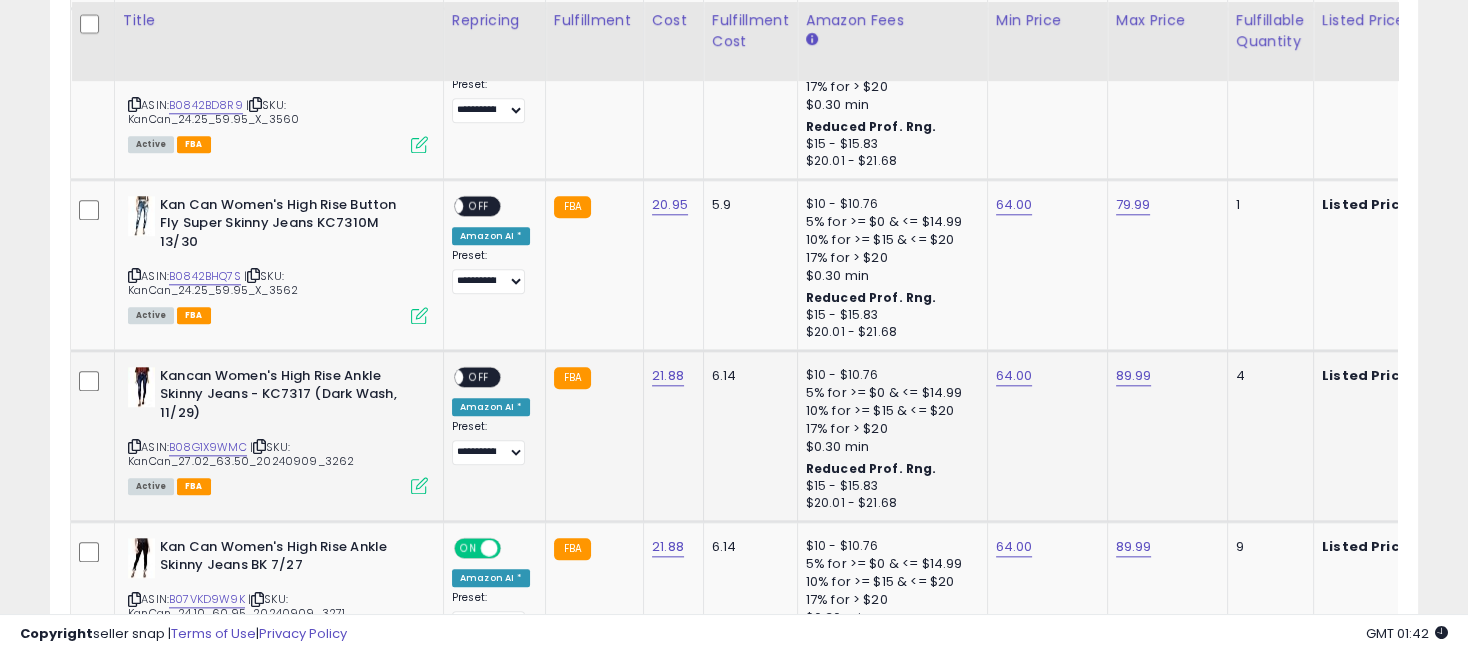 scroll, scrollTop: 2584, scrollLeft: 0, axis: vertical 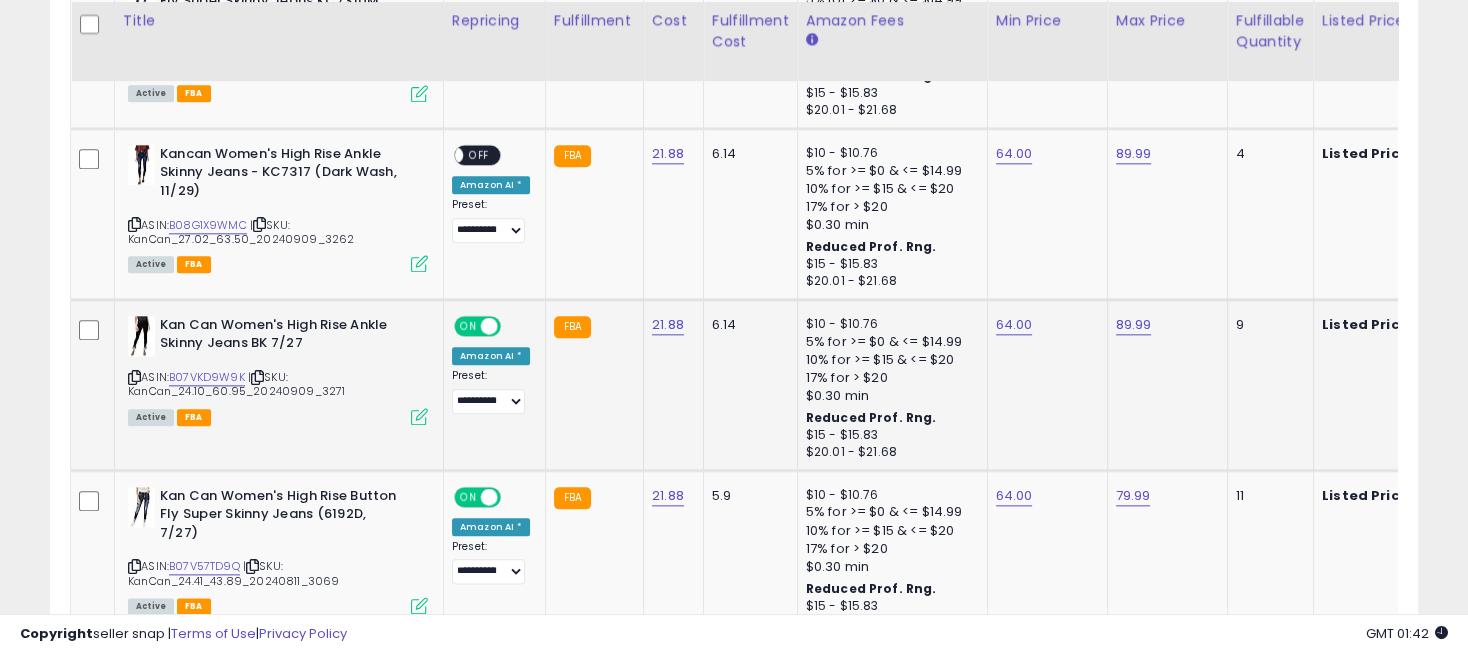 click at bounding box center (489, 325) 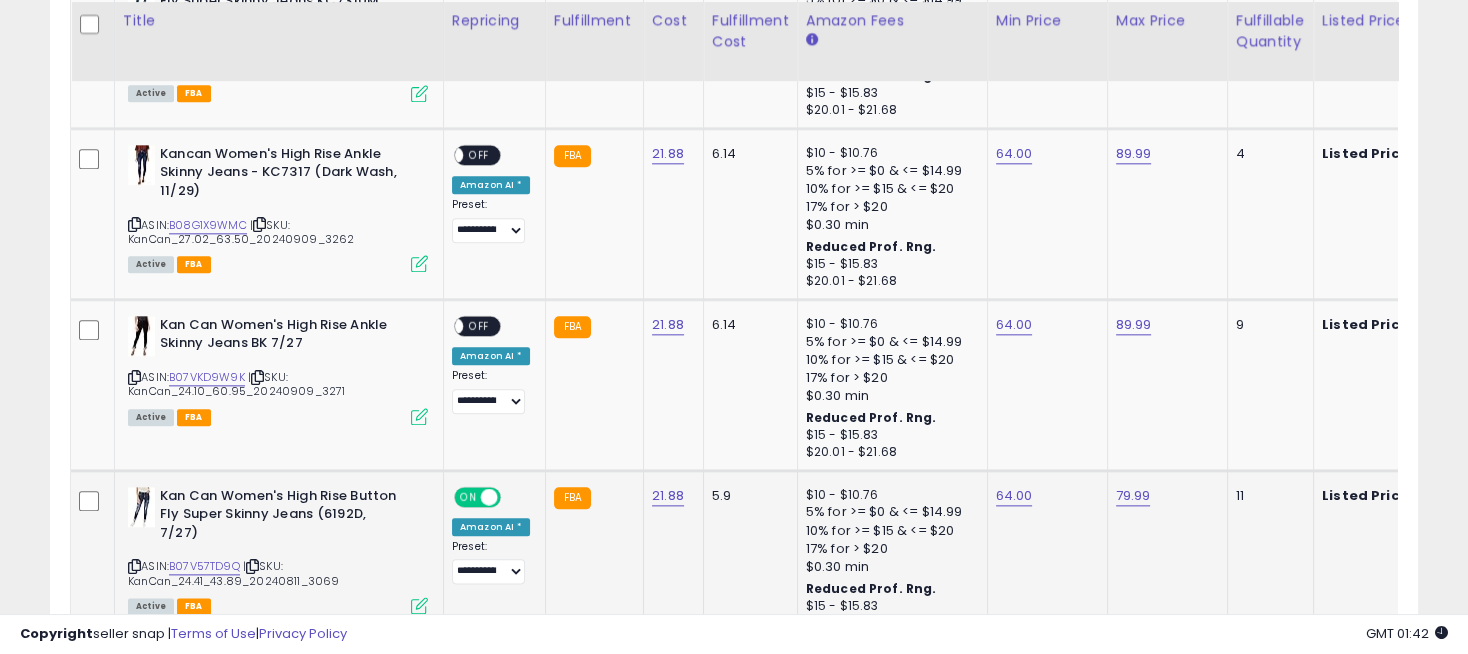 scroll, scrollTop: 2918, scrollLeft: 0, axis: vertical 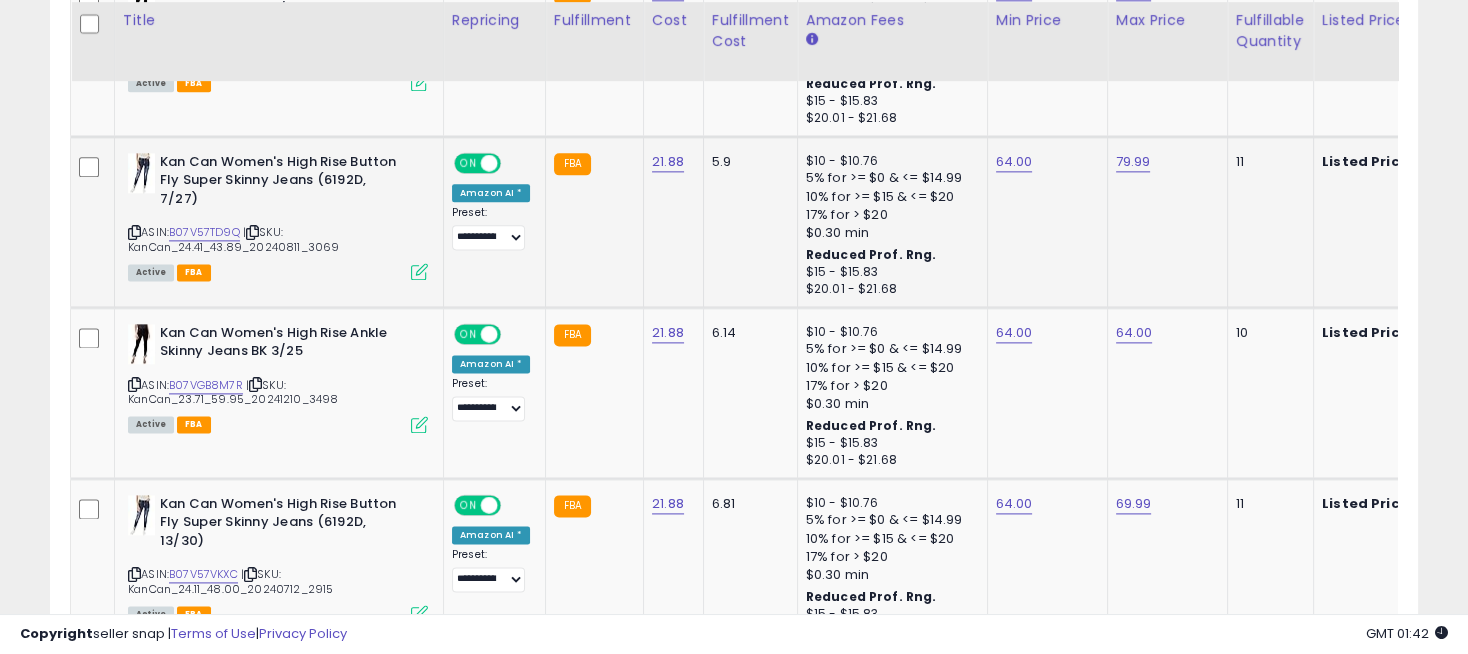 click on "**********" 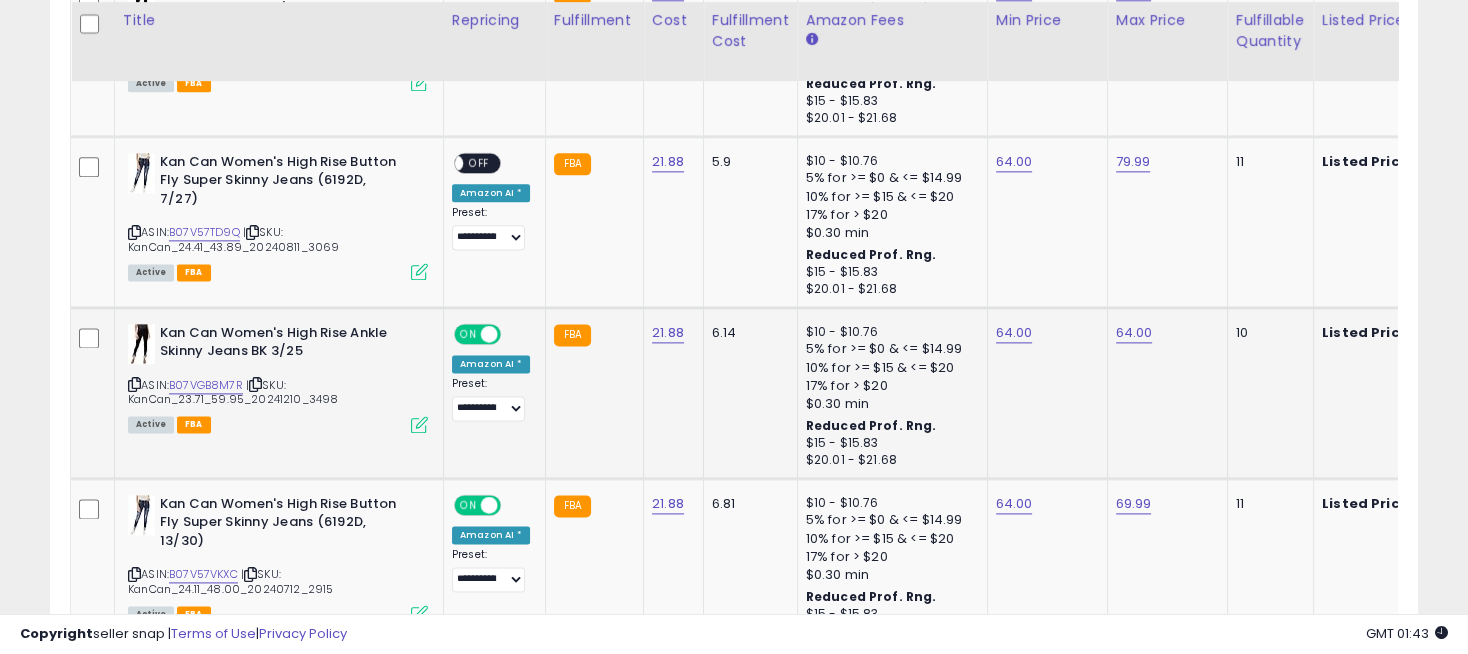 click on "**********" 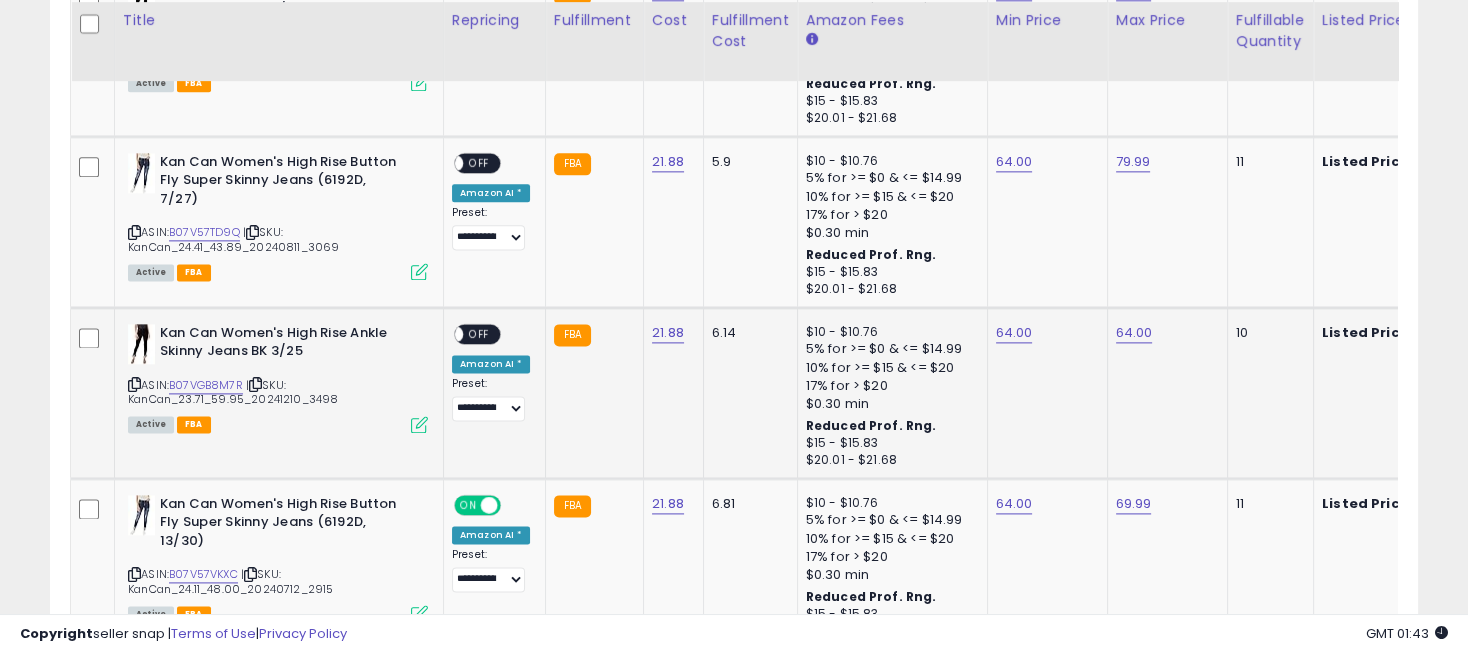 scroll, scrollTop: 3029, scrollLeft: 0, axis: vertical 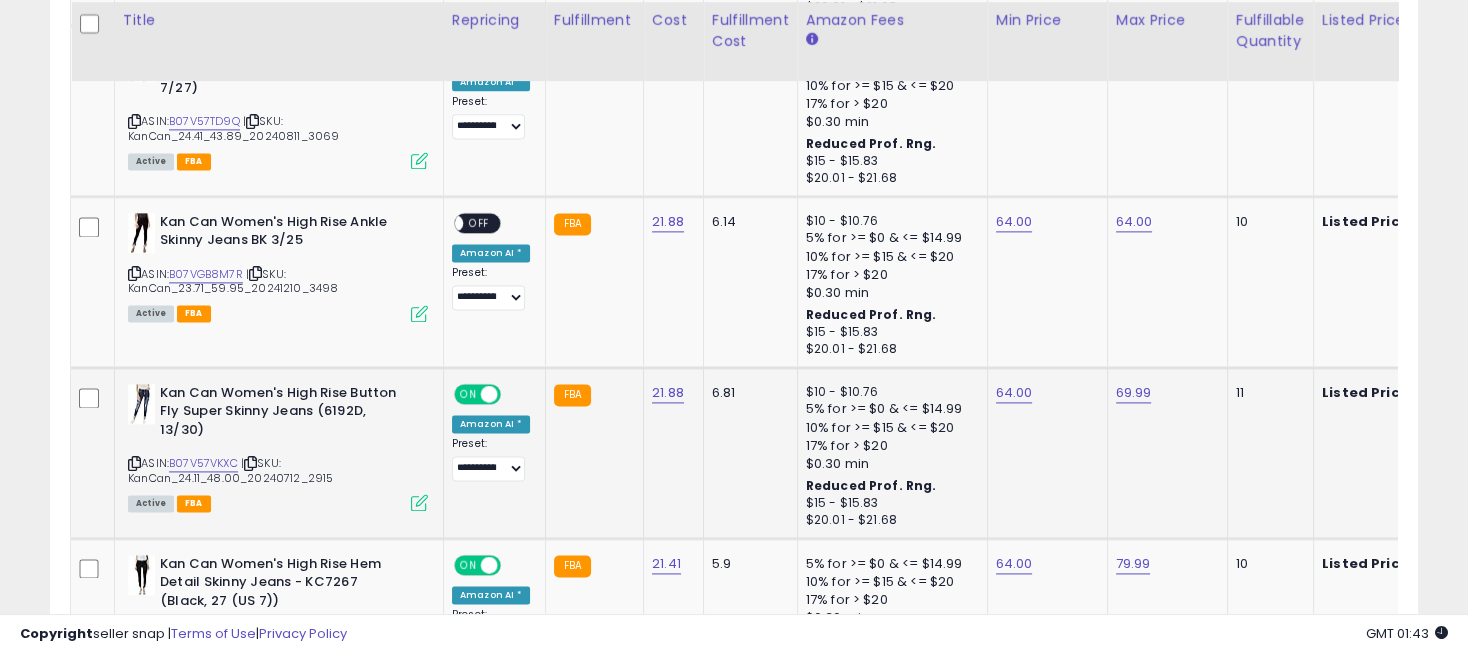 click at bounding box center (489, 393) 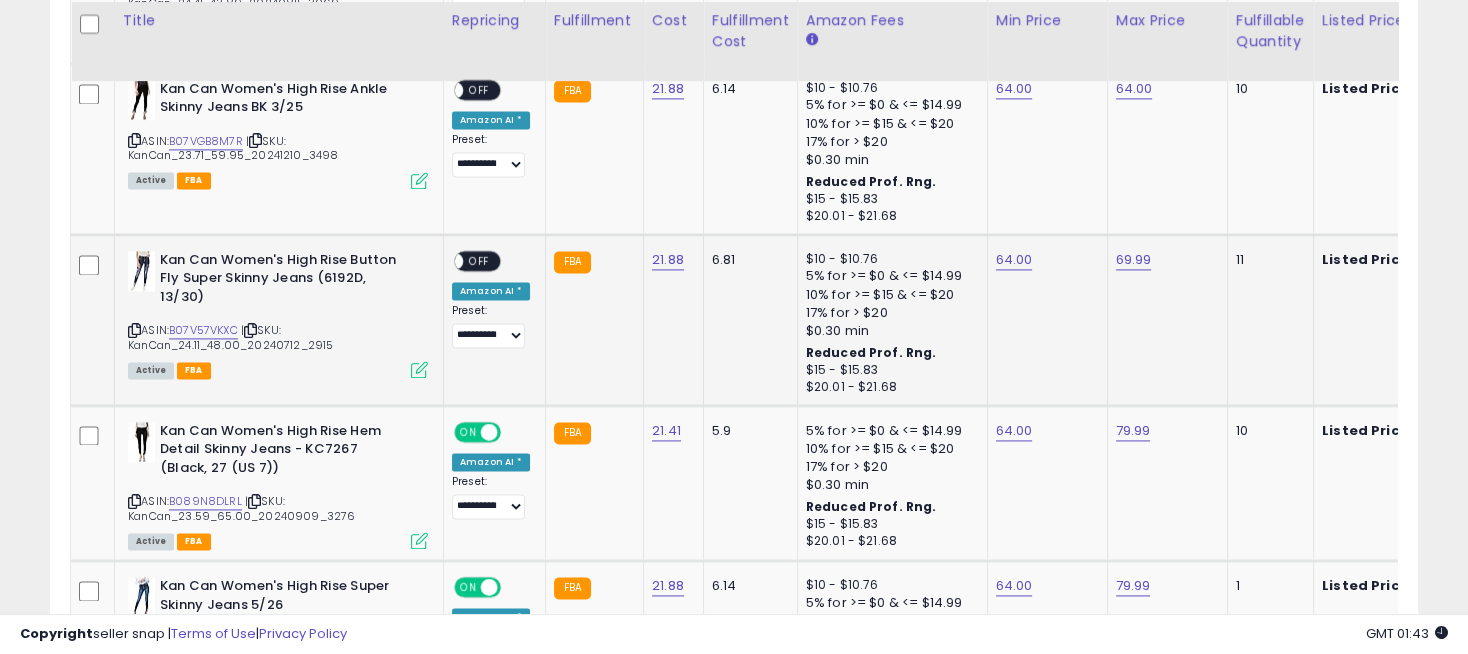 scroll, scrollTop: 3251, scrollLeft: 0, axis: vertical 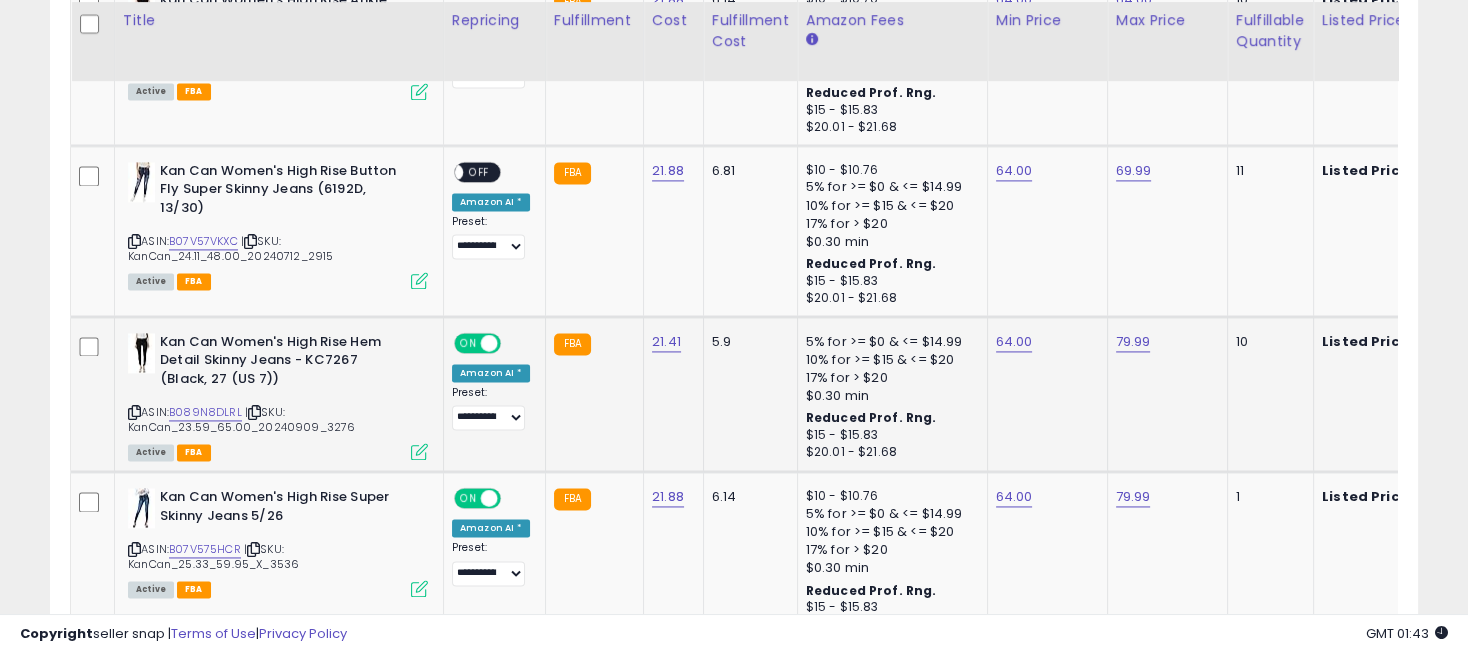 click on "ON" at bounding box center [468, 342] 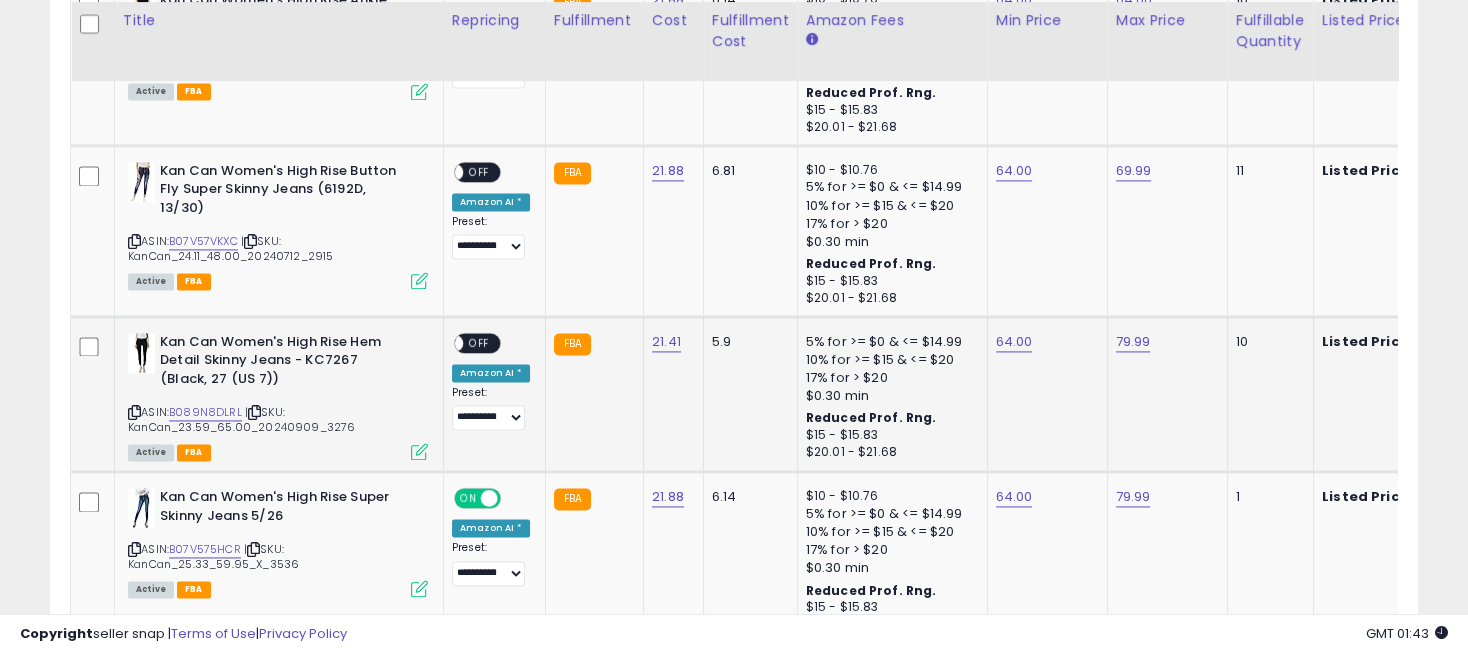scroll, scrollTop: 3473, scrollLeft: 0, axis: vertical 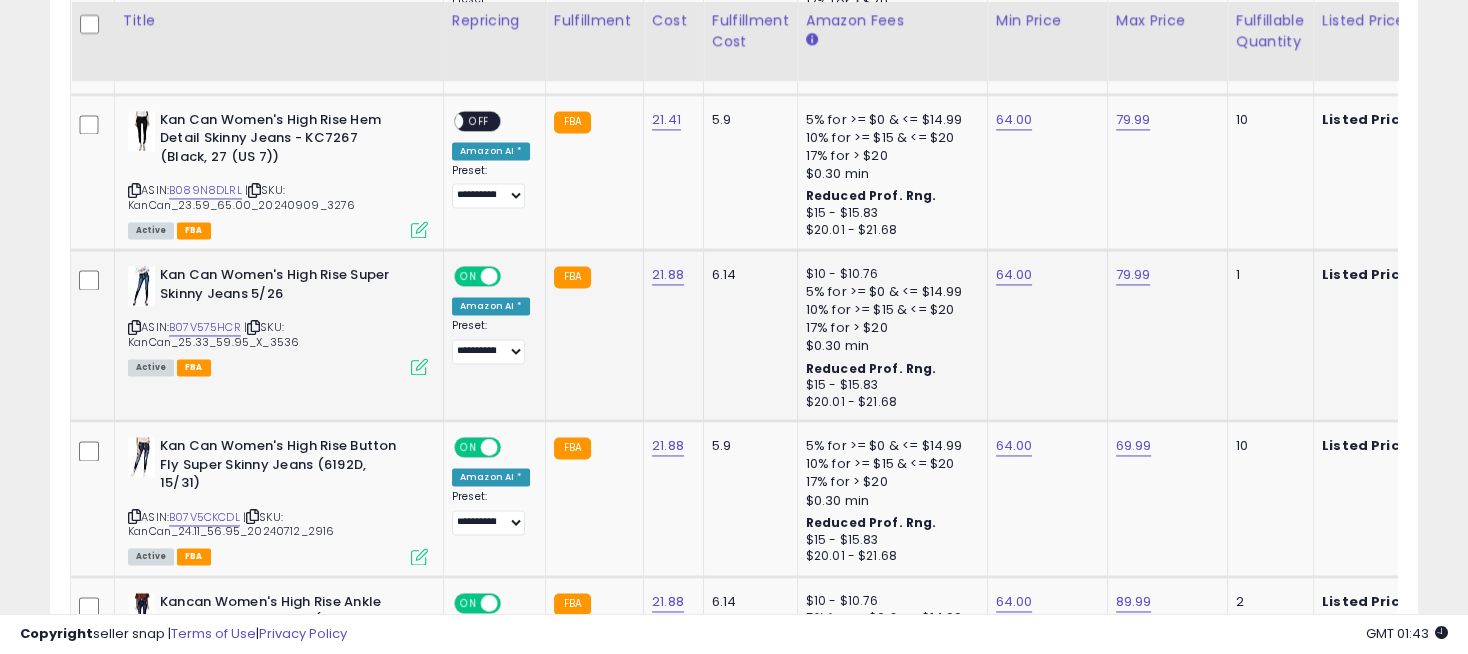 click on "ON" at bounding box center [468, 276] 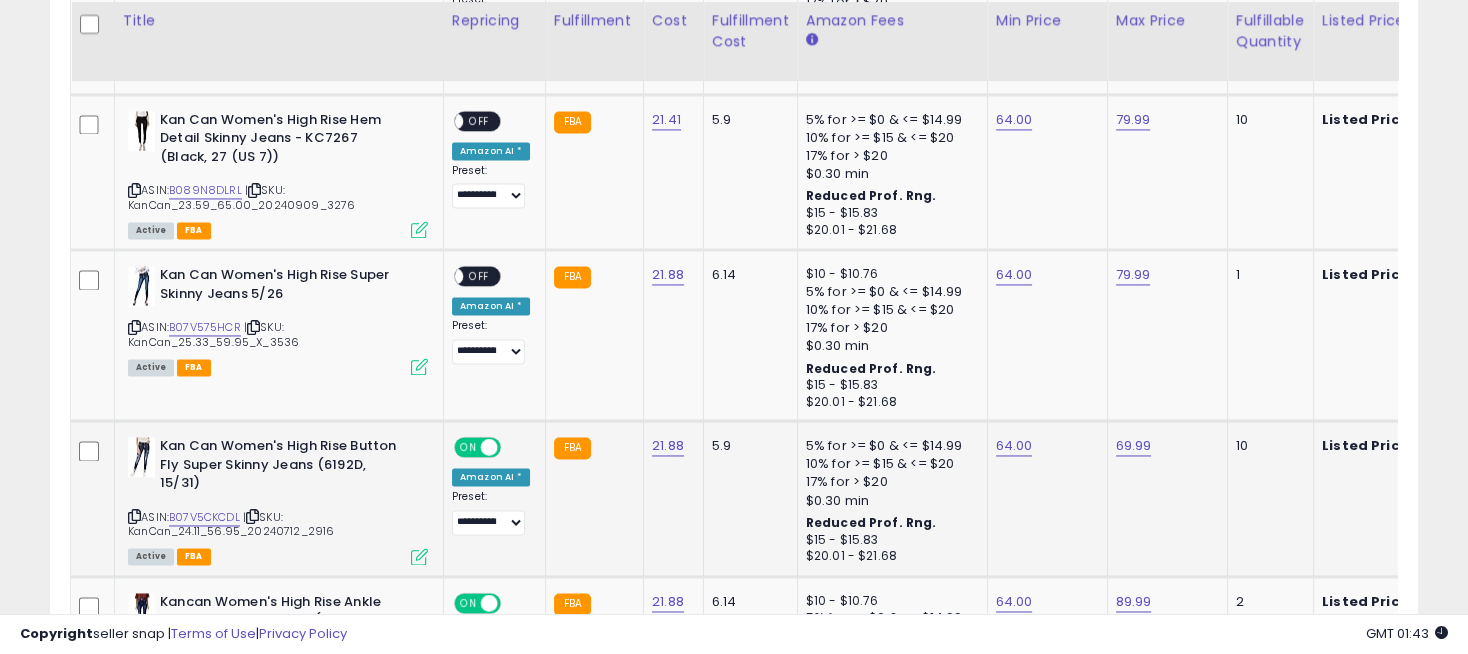 click on "**********" 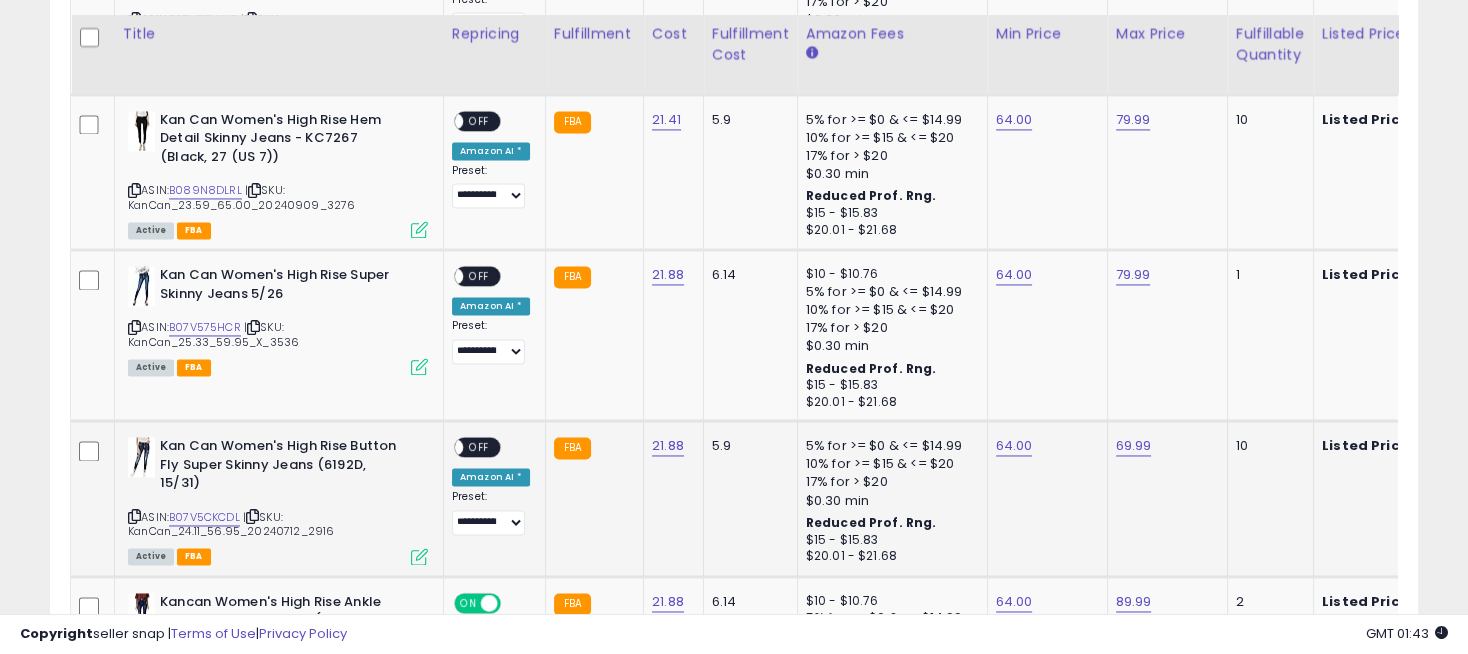 scroll, scrollTop: 3695, scrollLeft: 0, axis: vertical 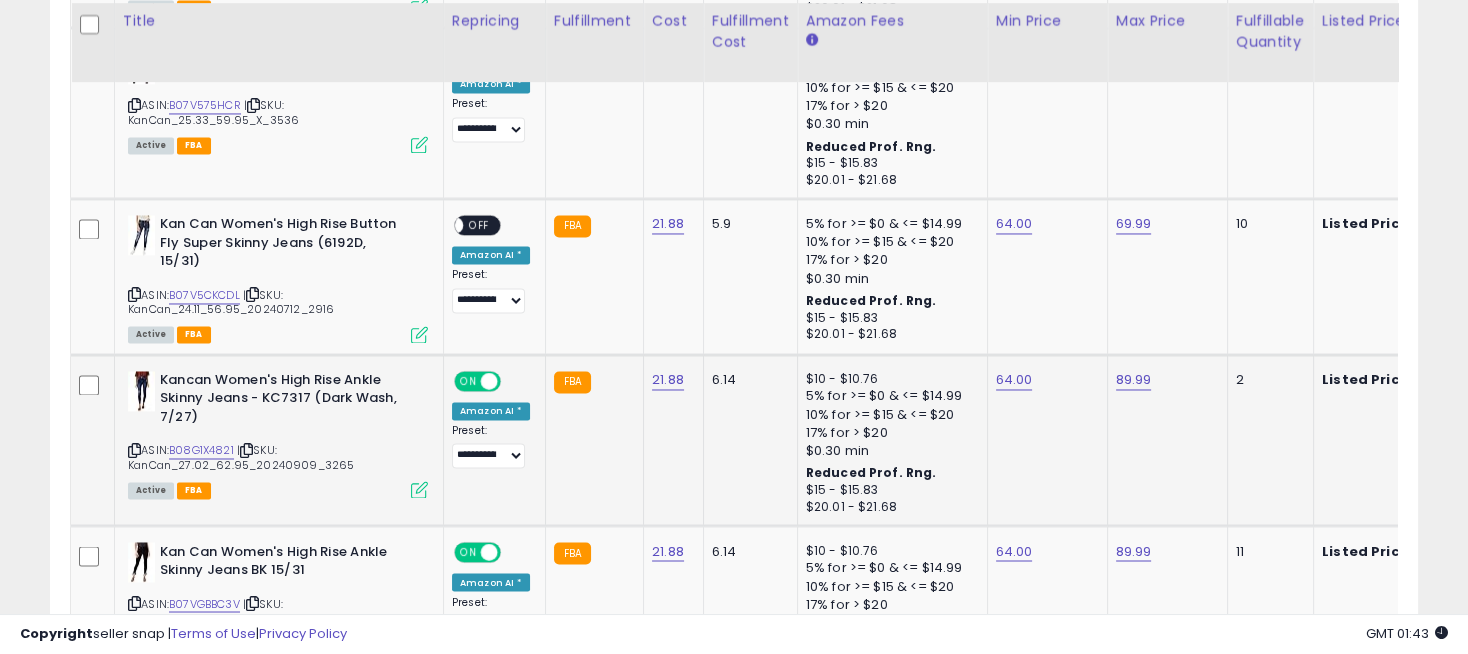 click on "ON" at bounding box center [468, 380] 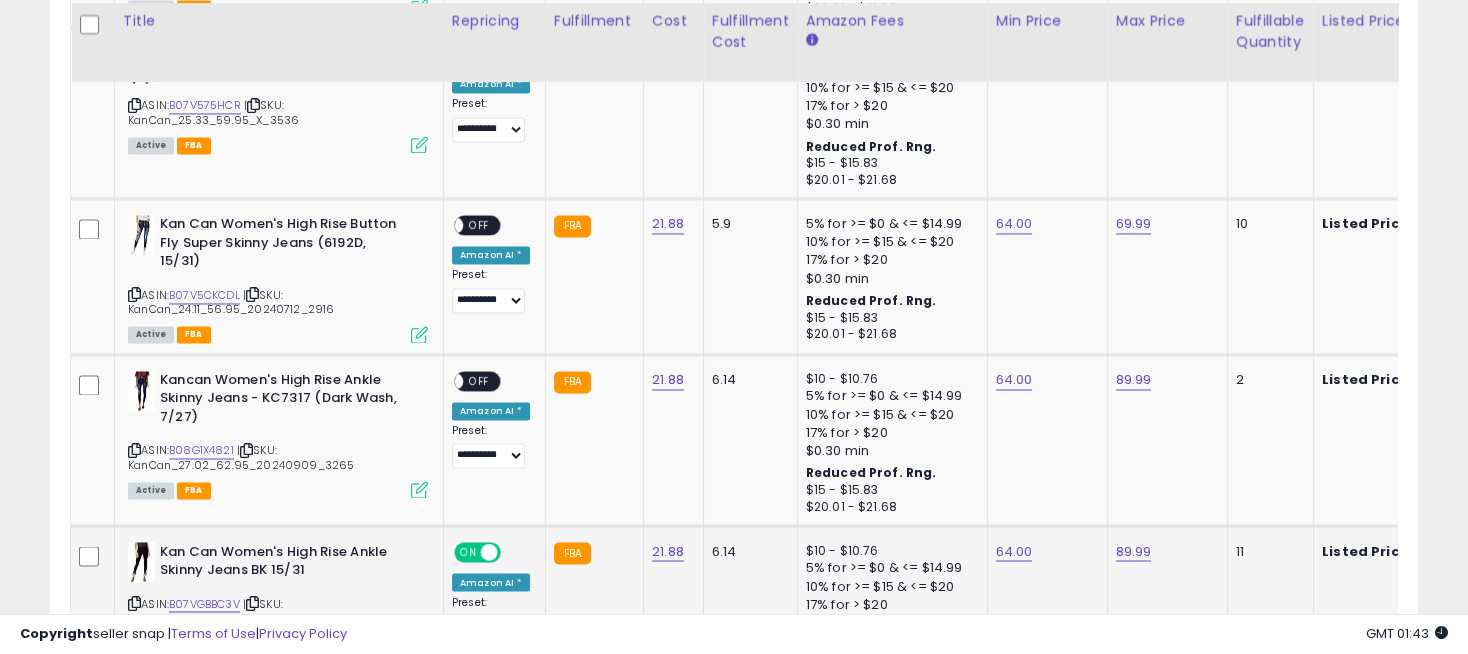 click on "ON" at bounding box center (468, 551) 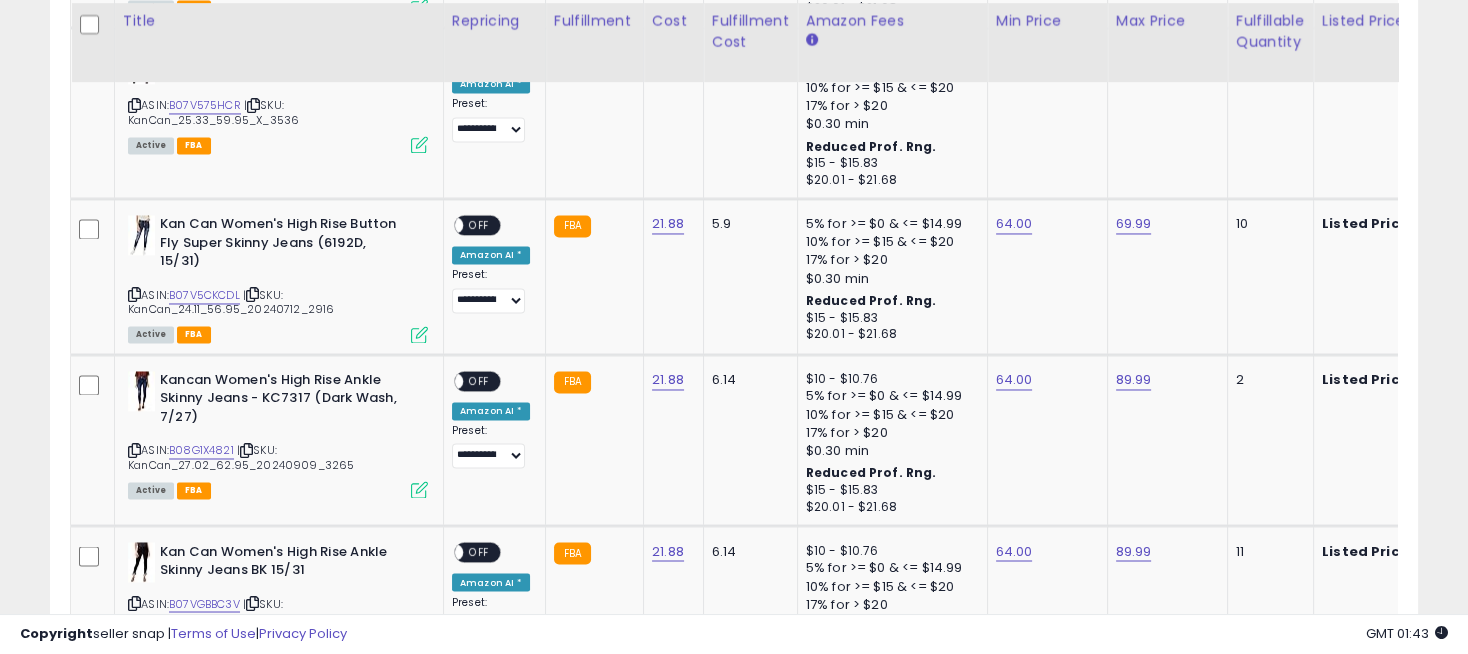 scroll, scrollTop: 4029, scrollLeft: 0, axis: vertical 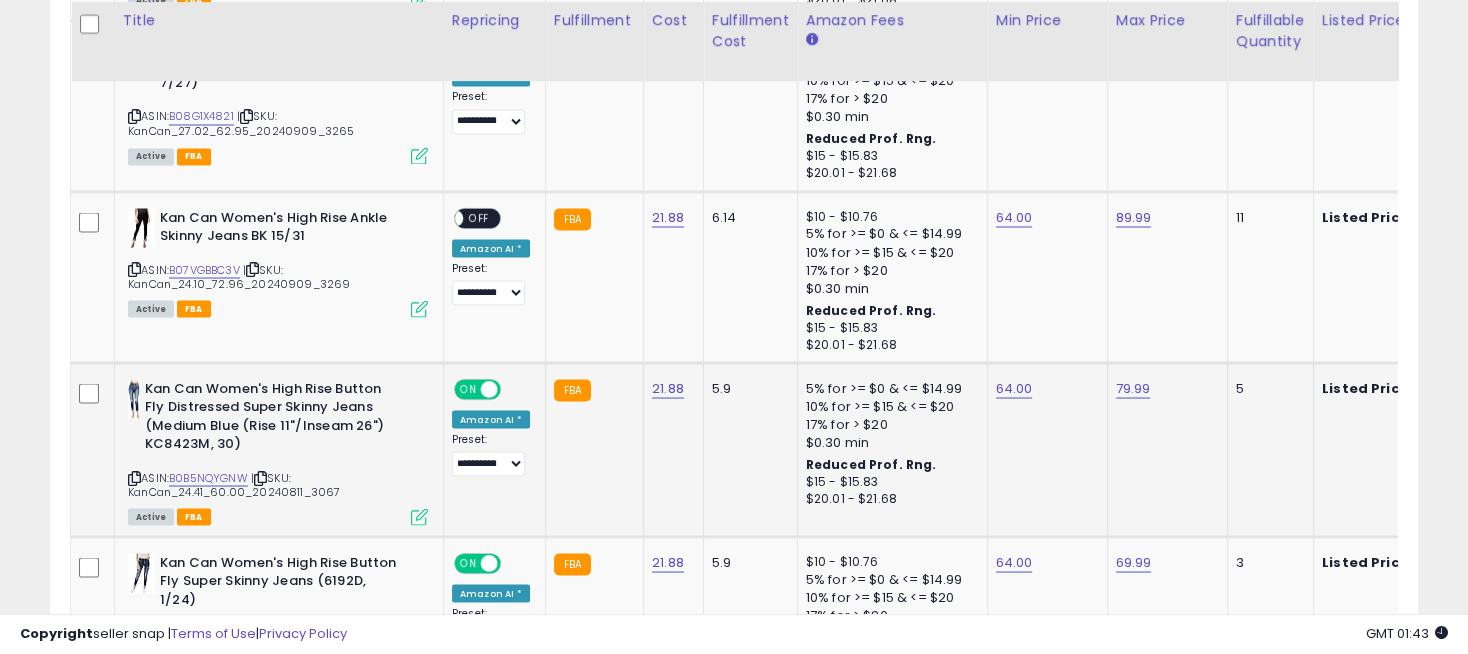 click at bounding box center (489, 388) 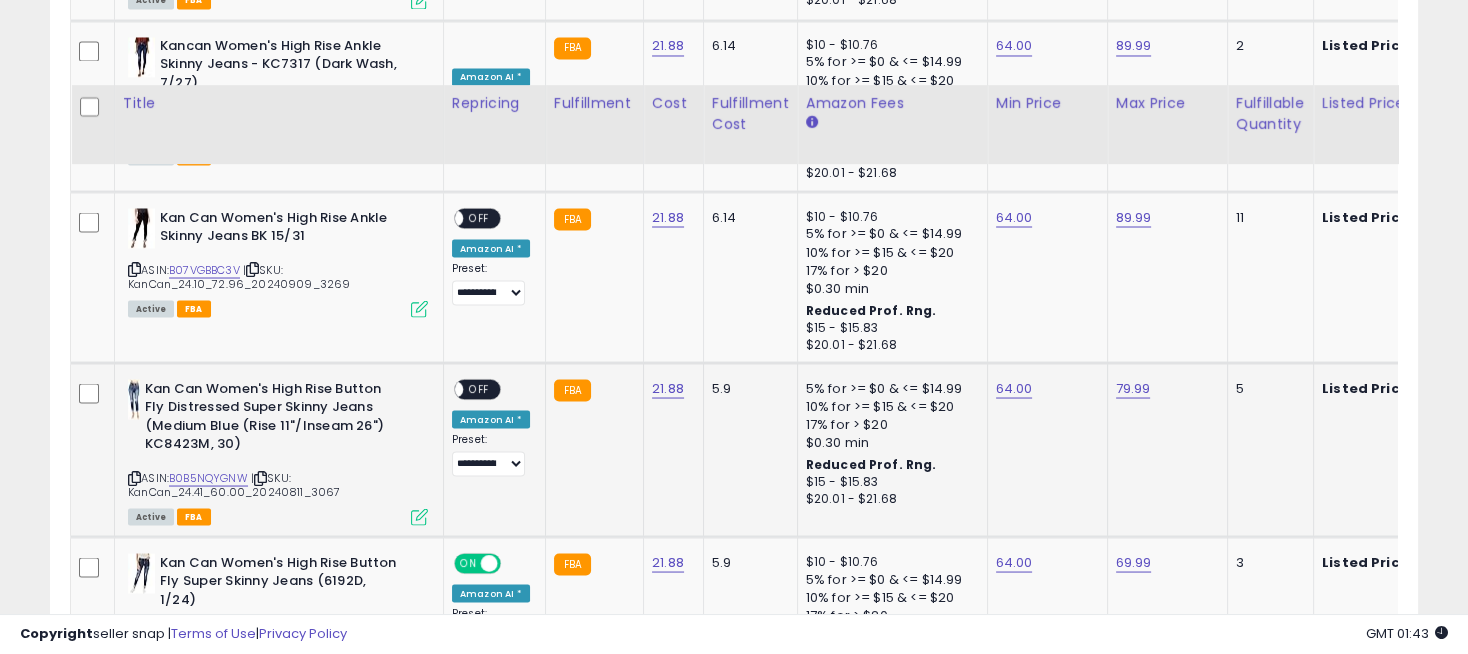 scroll, scrollTop: 4140, scrollLeft: 0, axis: vertical 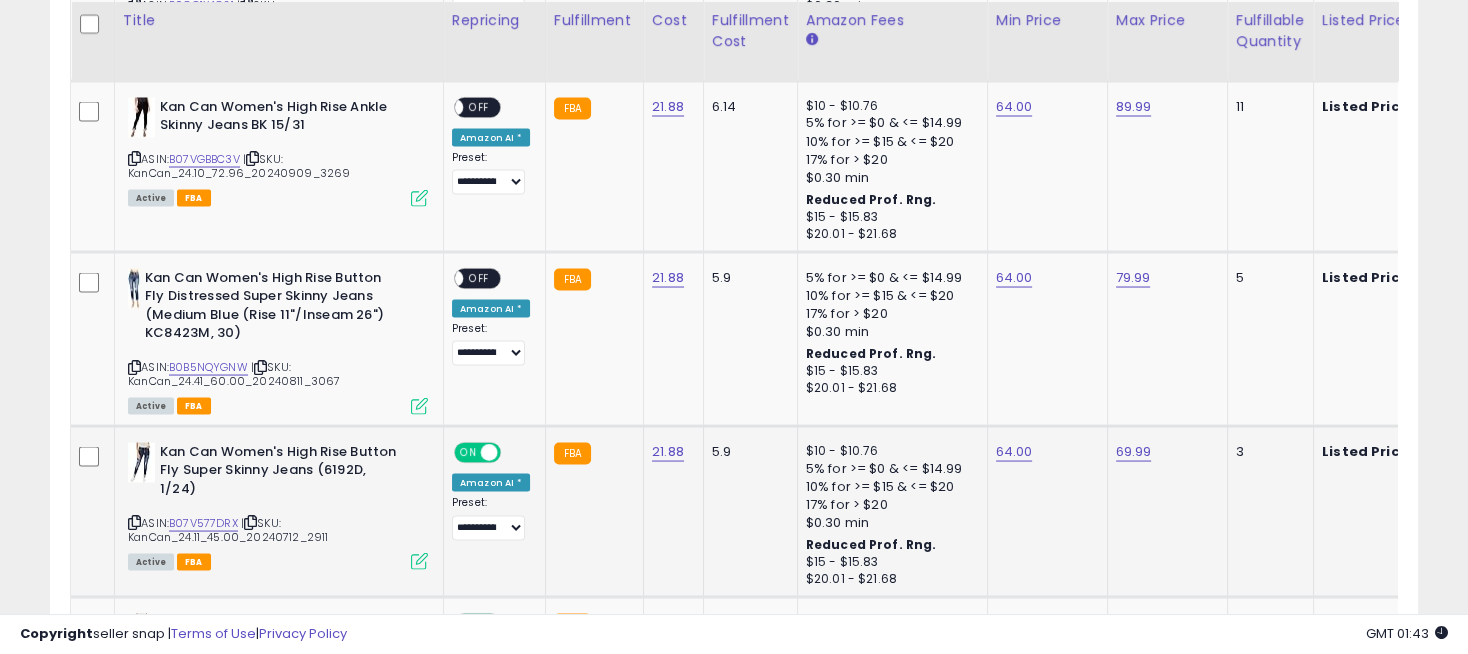 click at bounding box center (489, 451) 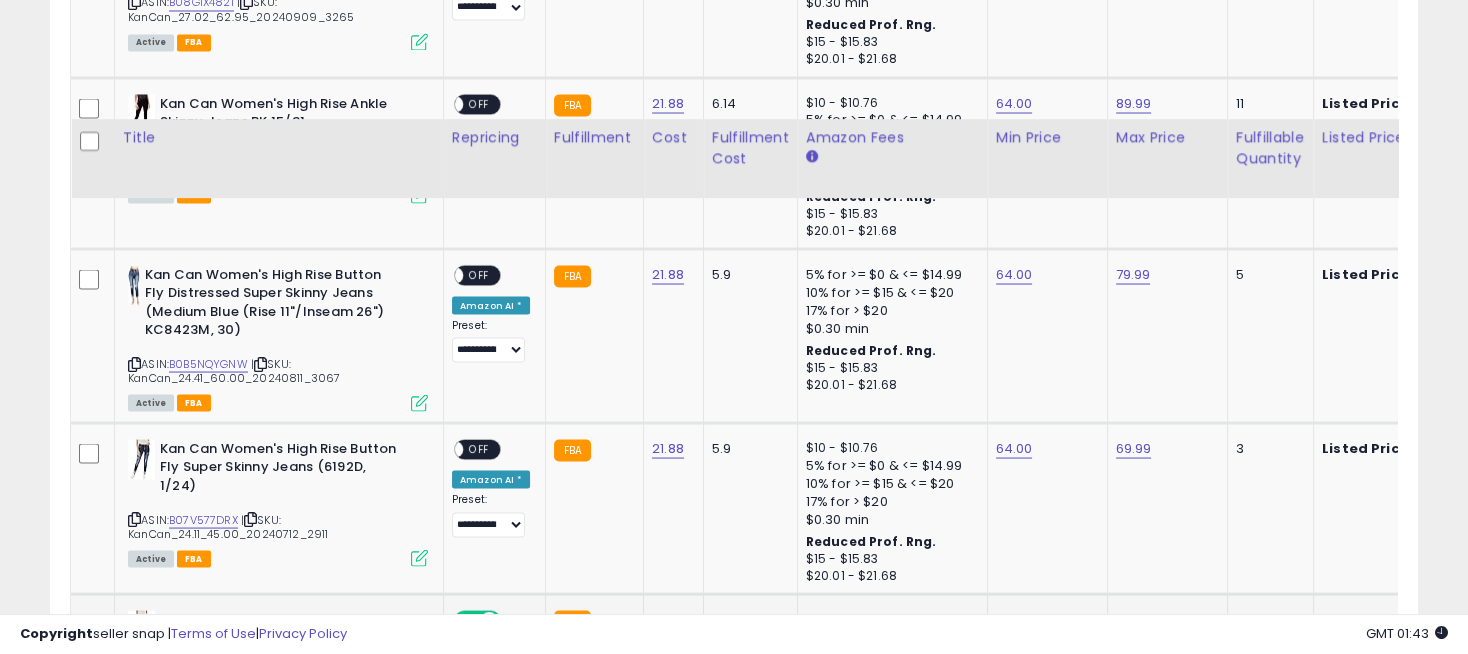 scroll, scrollTop: 4473, scrollLeft: 0, axis: vertical 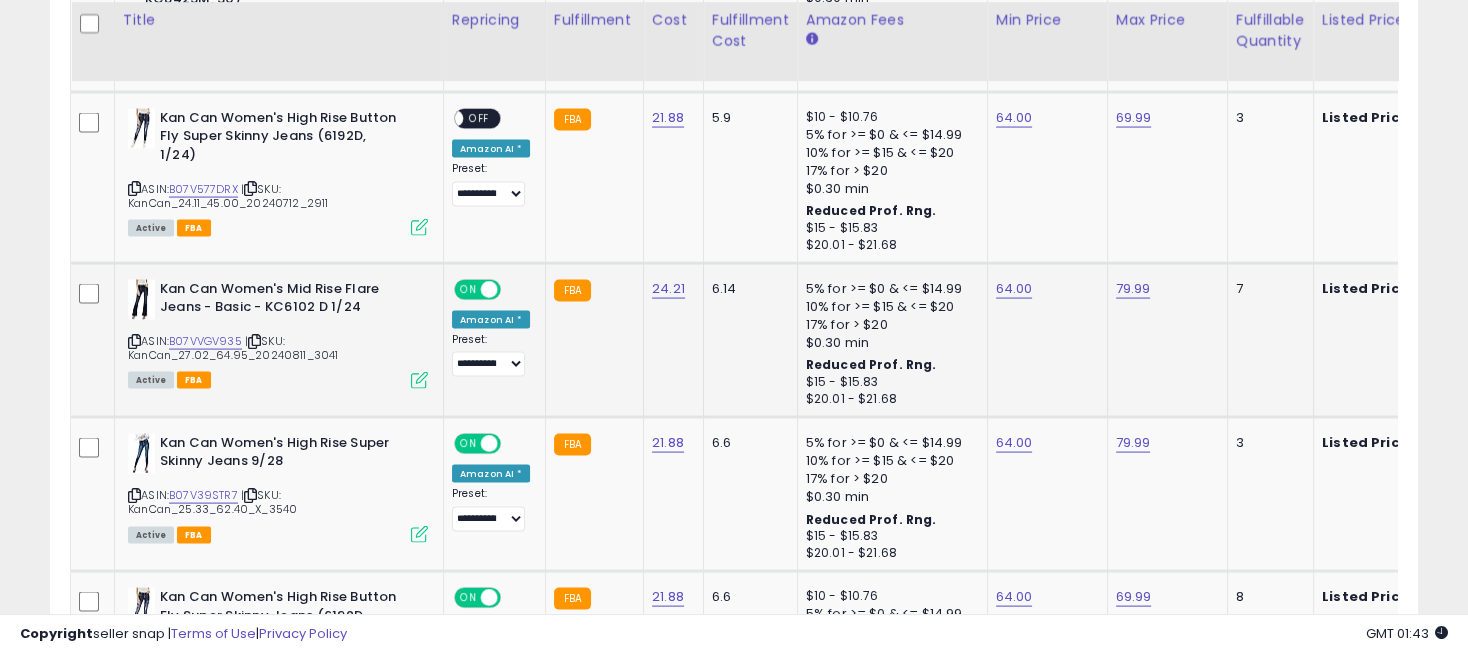 click on "ON" at bounding box center (468, 289) 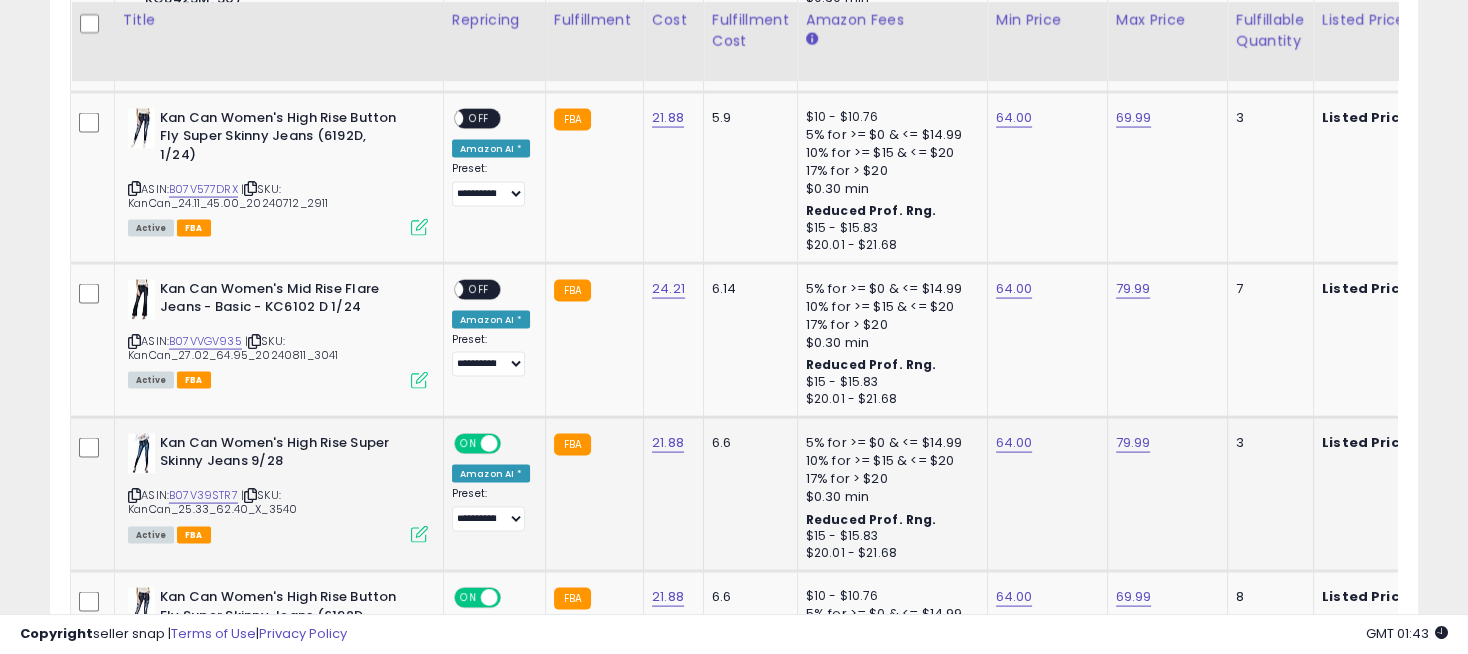 click on "ON   OFF" at bounding box center (479, 443) 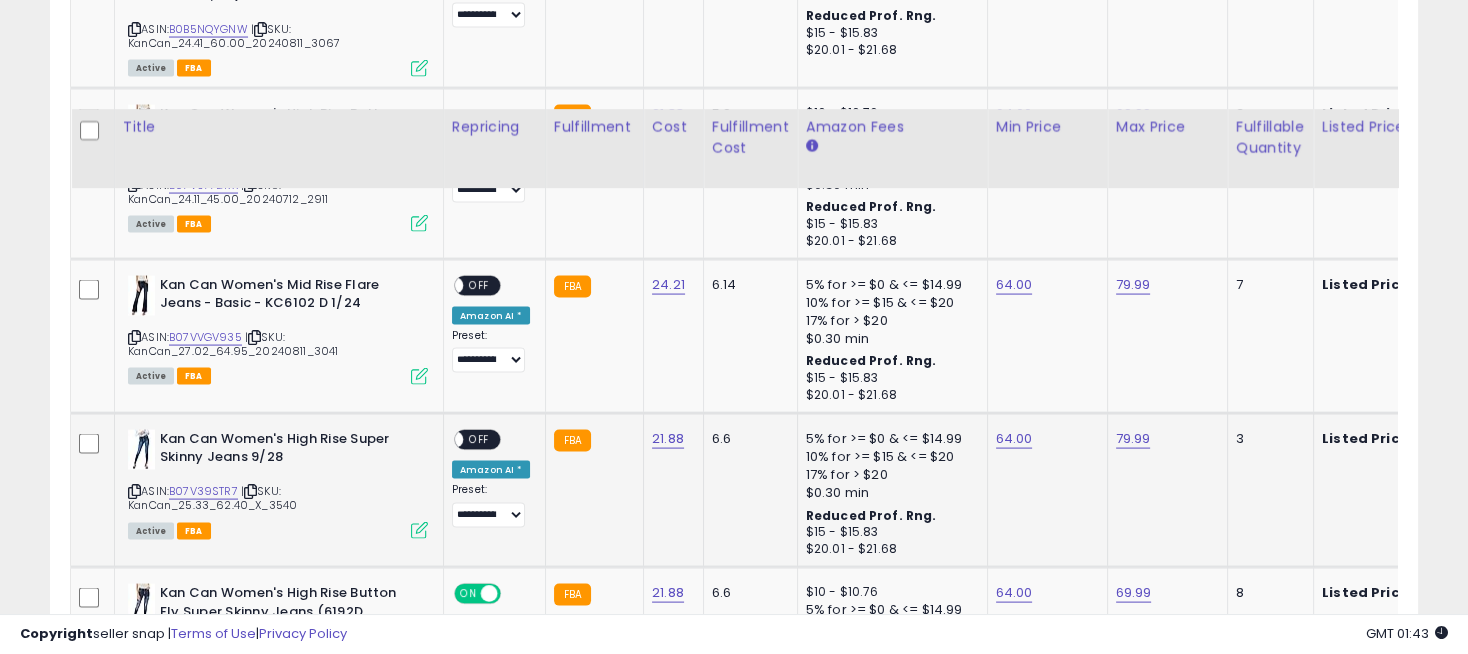 scroll, scrollTop: 4584, scrollLeft: 0, axis: vertical 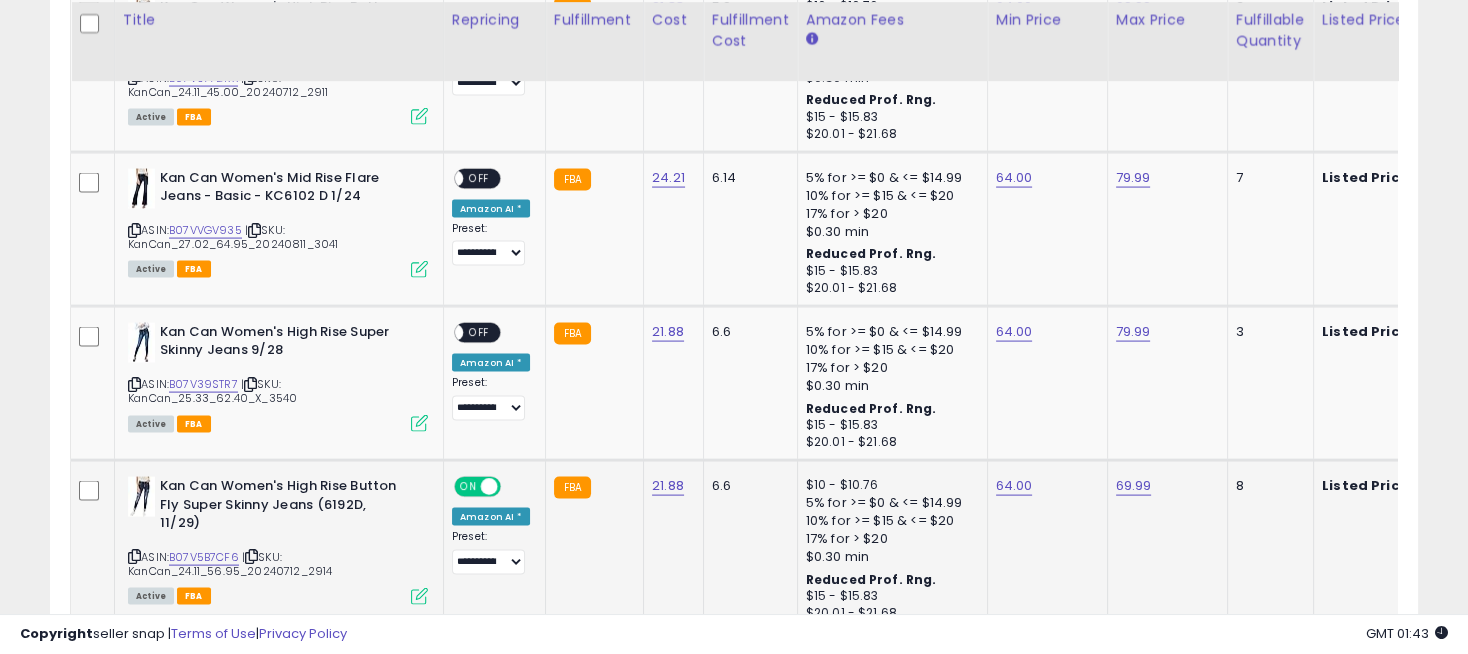 click on "ON   OFF" at bounding box center (479, 487) 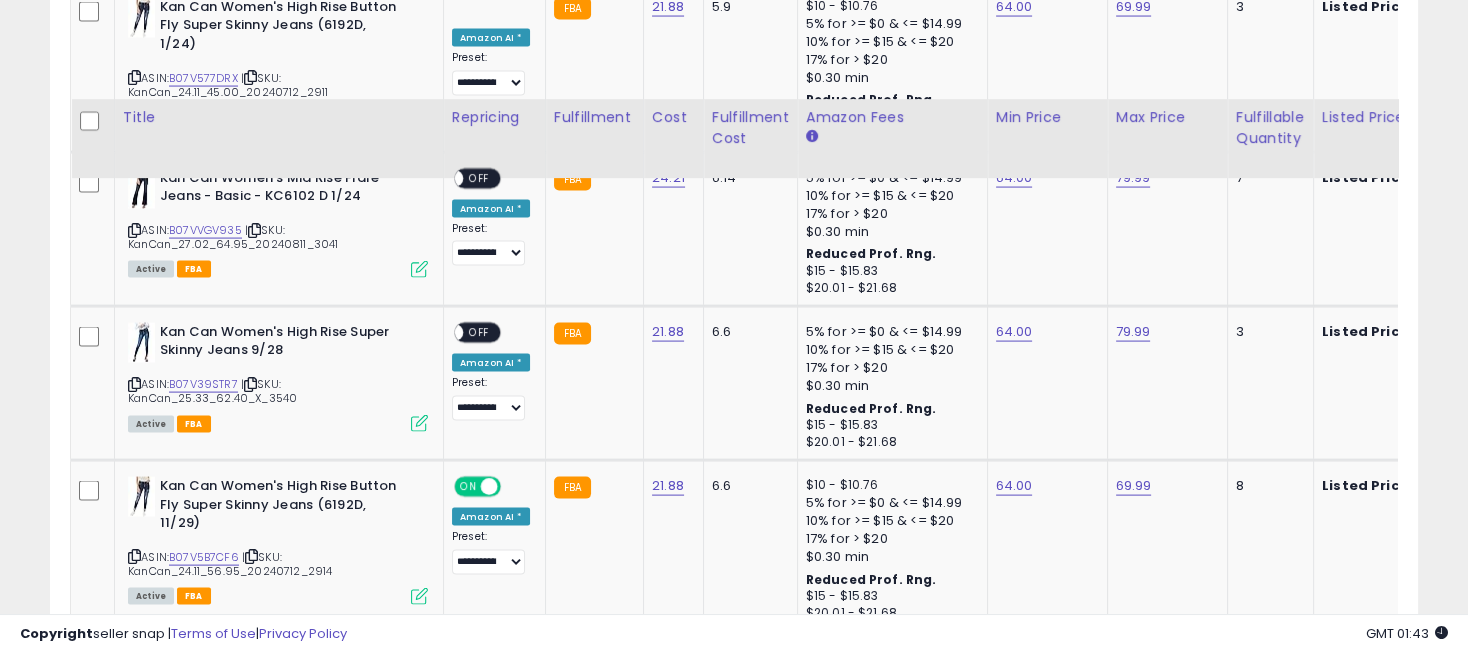 scroll, scrollTop: 4806, scrollLeft: 0, axis: vertical 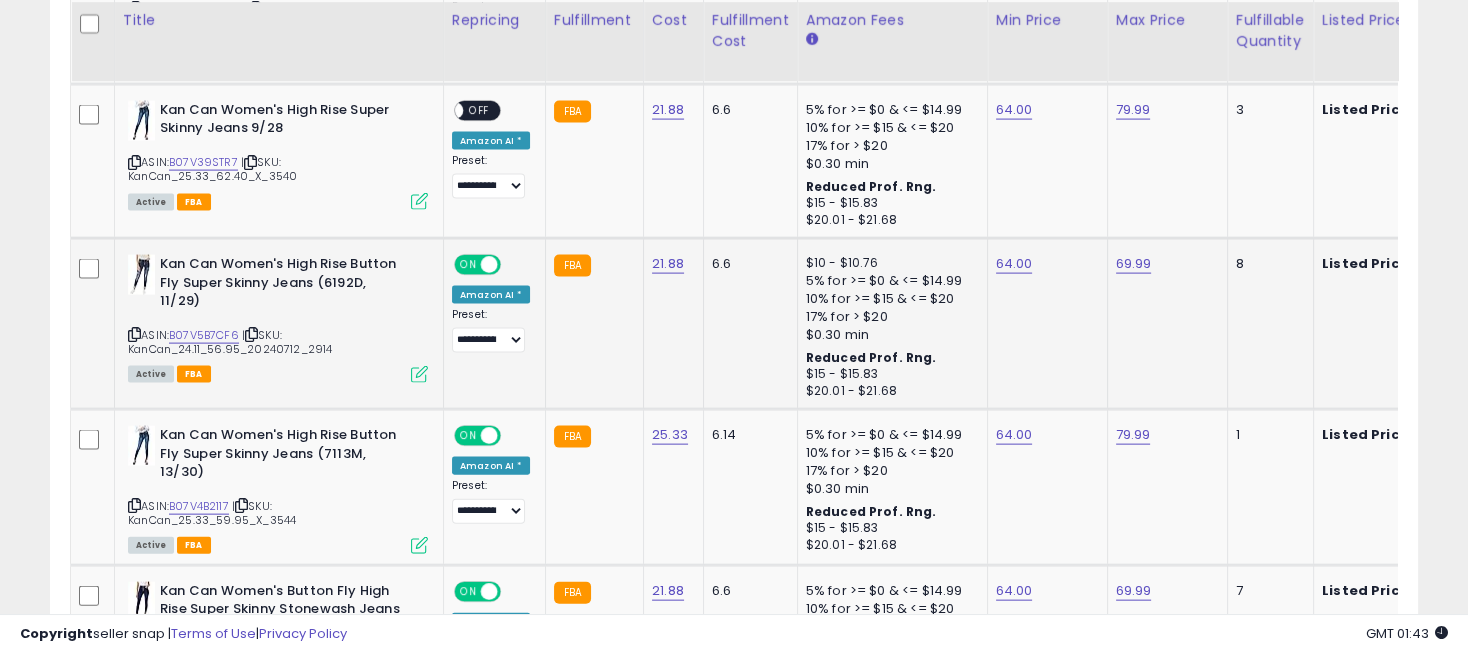 click on "ON" at bounding box center (468, 265) 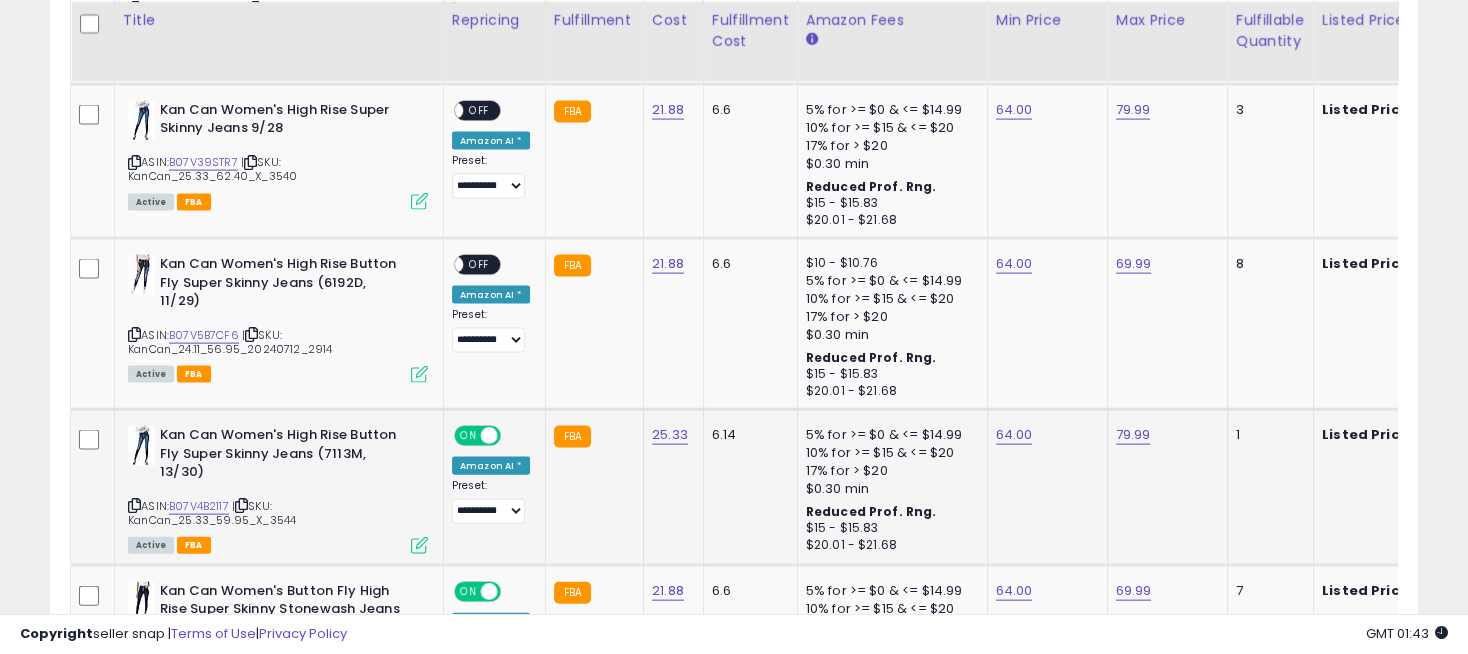 click at bounding box center [489, 436] 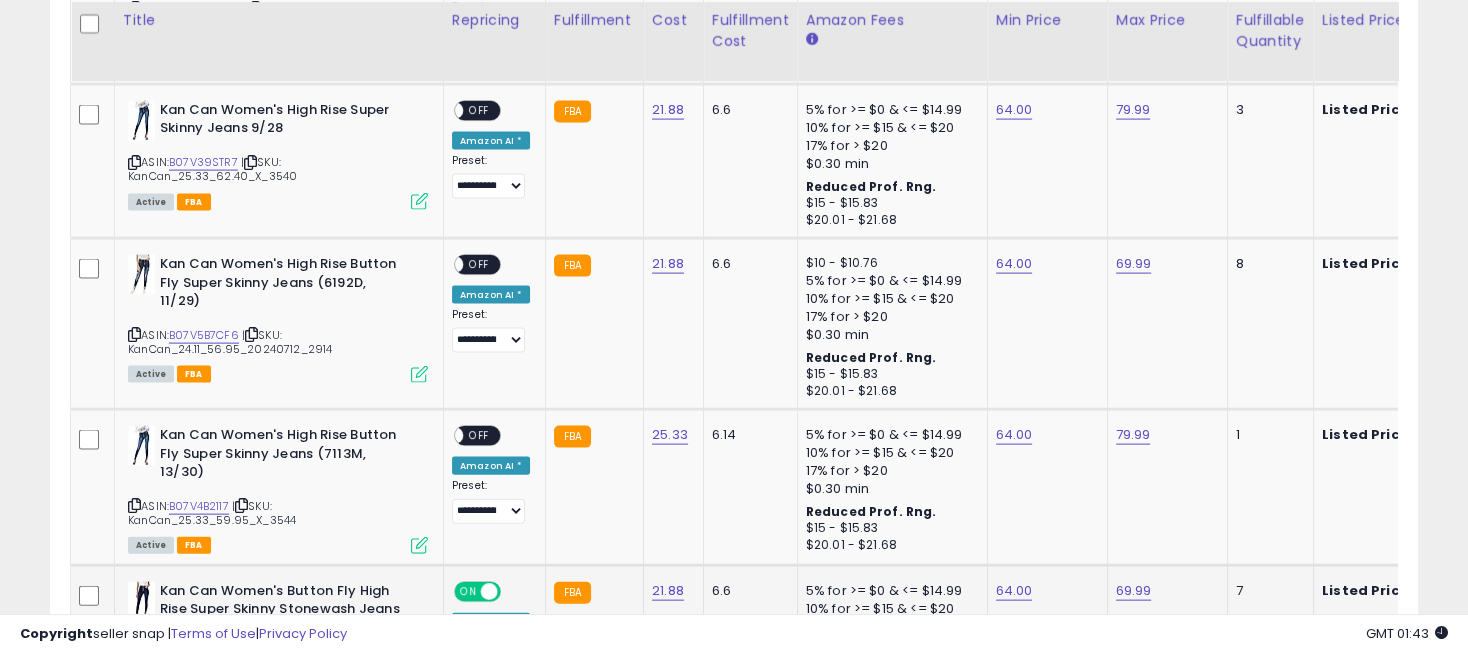 click on "ON" at bounding box center (468, 591) 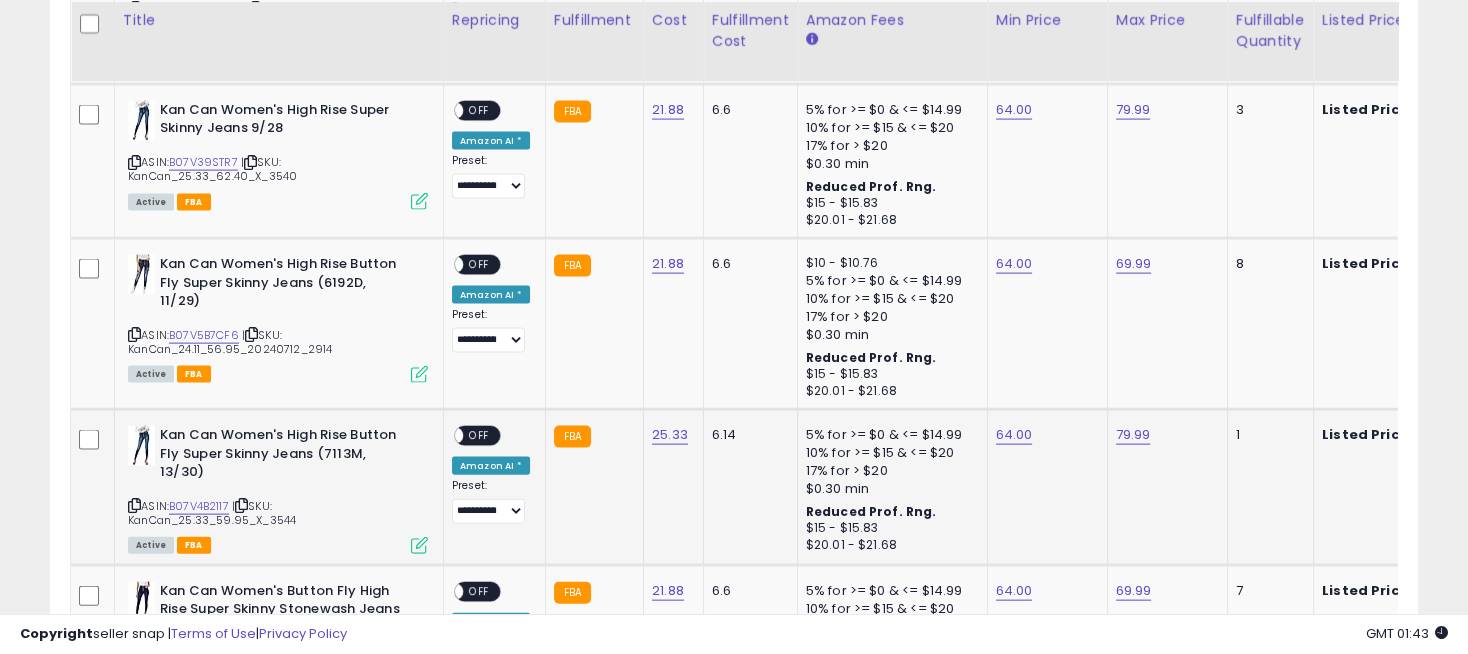 scroll, scrollTop: 5251, scrollLeft: 0, axis: vertical 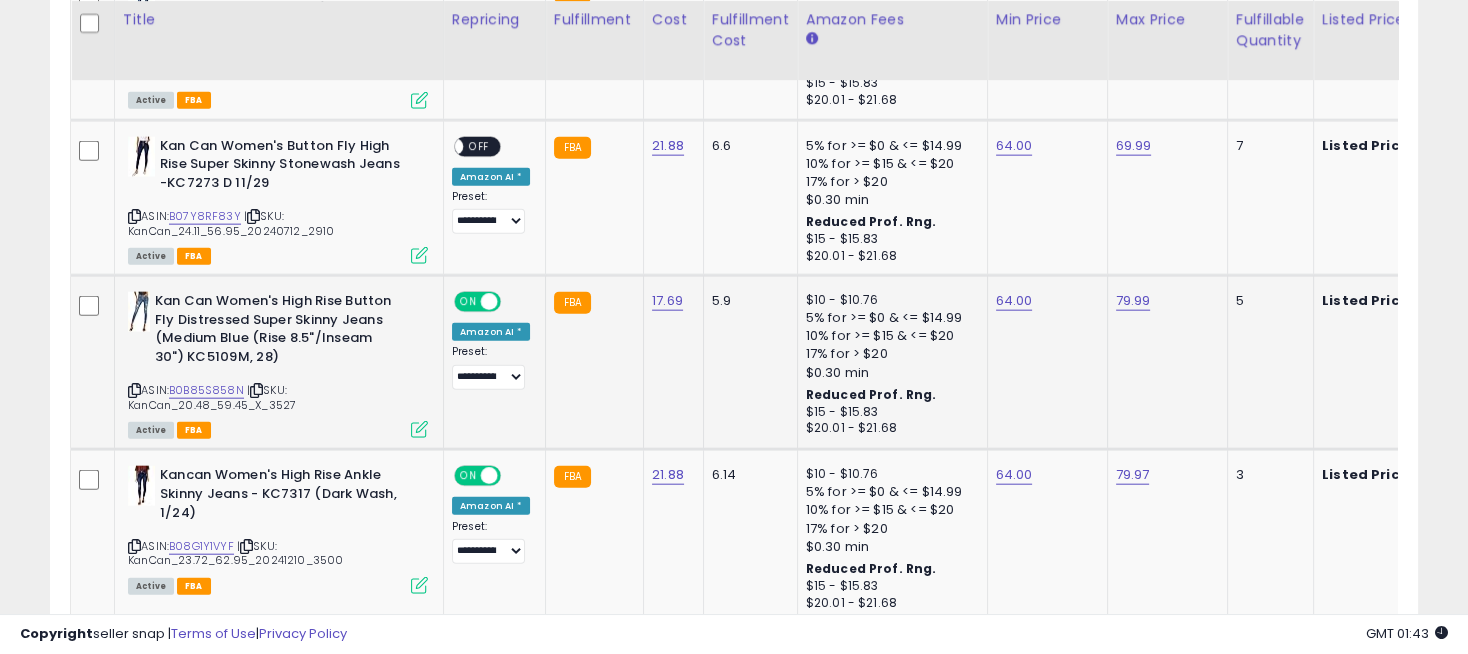 click on "ON   OFF" at bounding box center (479, 302) 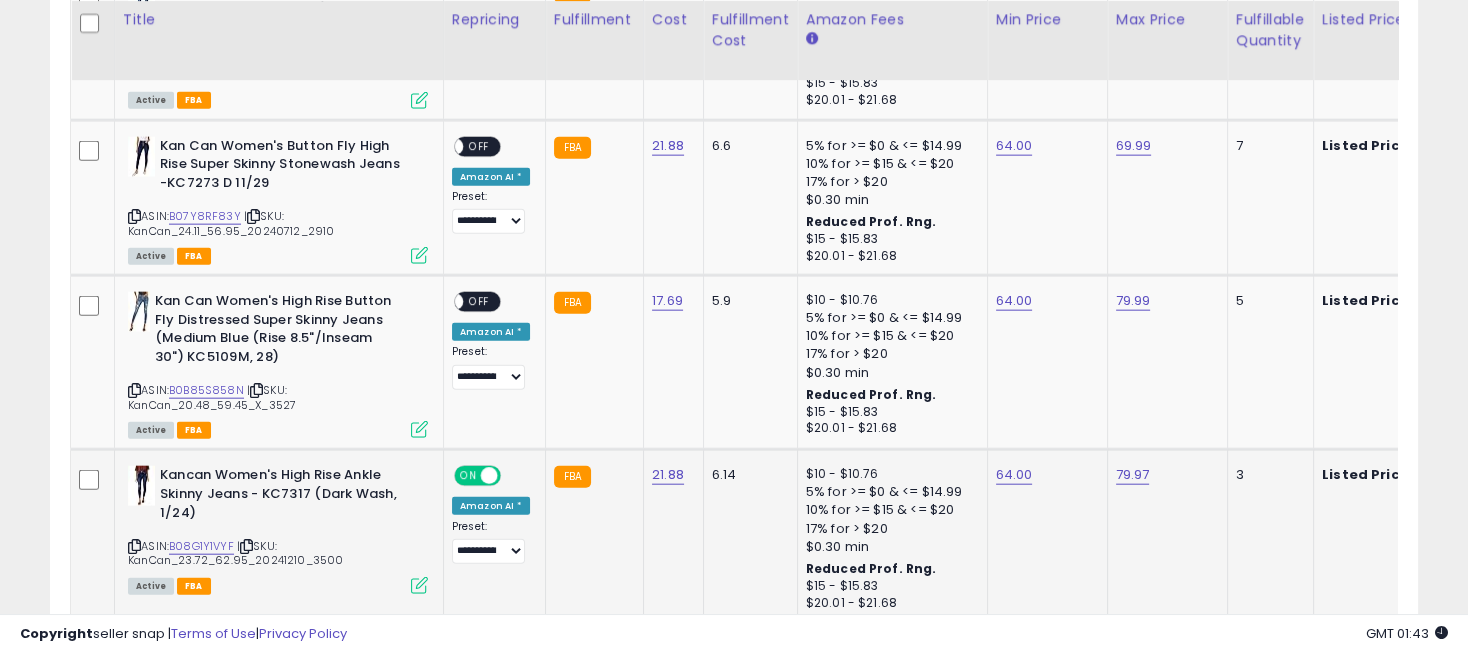 click at bounding box center (489, 476) 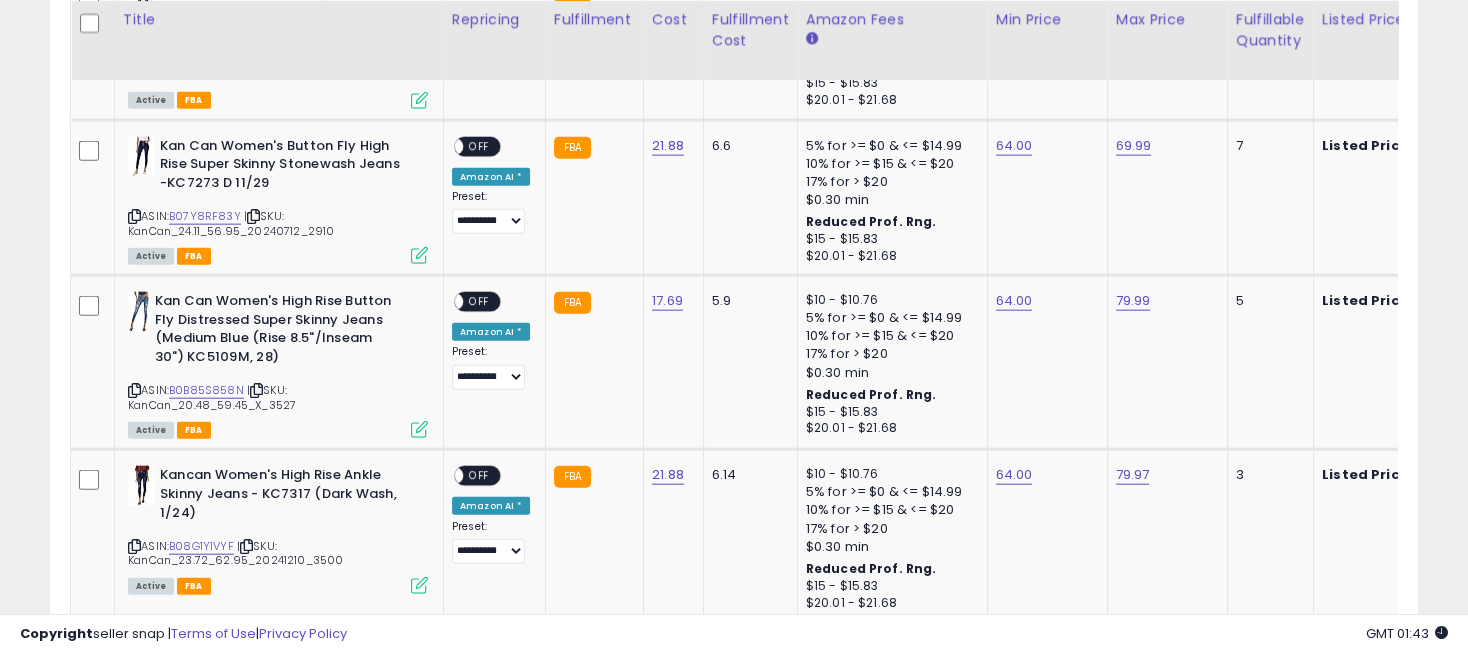 scroll, scrollTop: 5473, scrollLeft: 0, axis: vertical 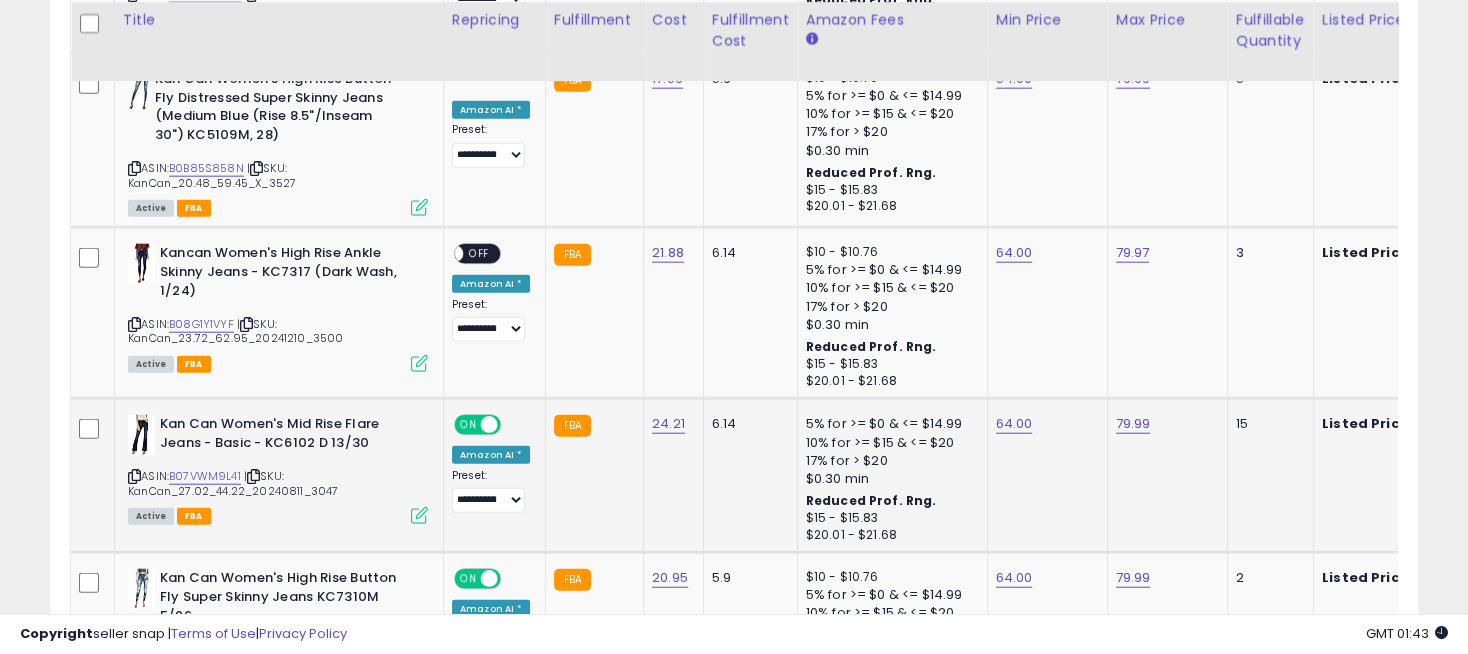 click at bounding box center (489, 425) 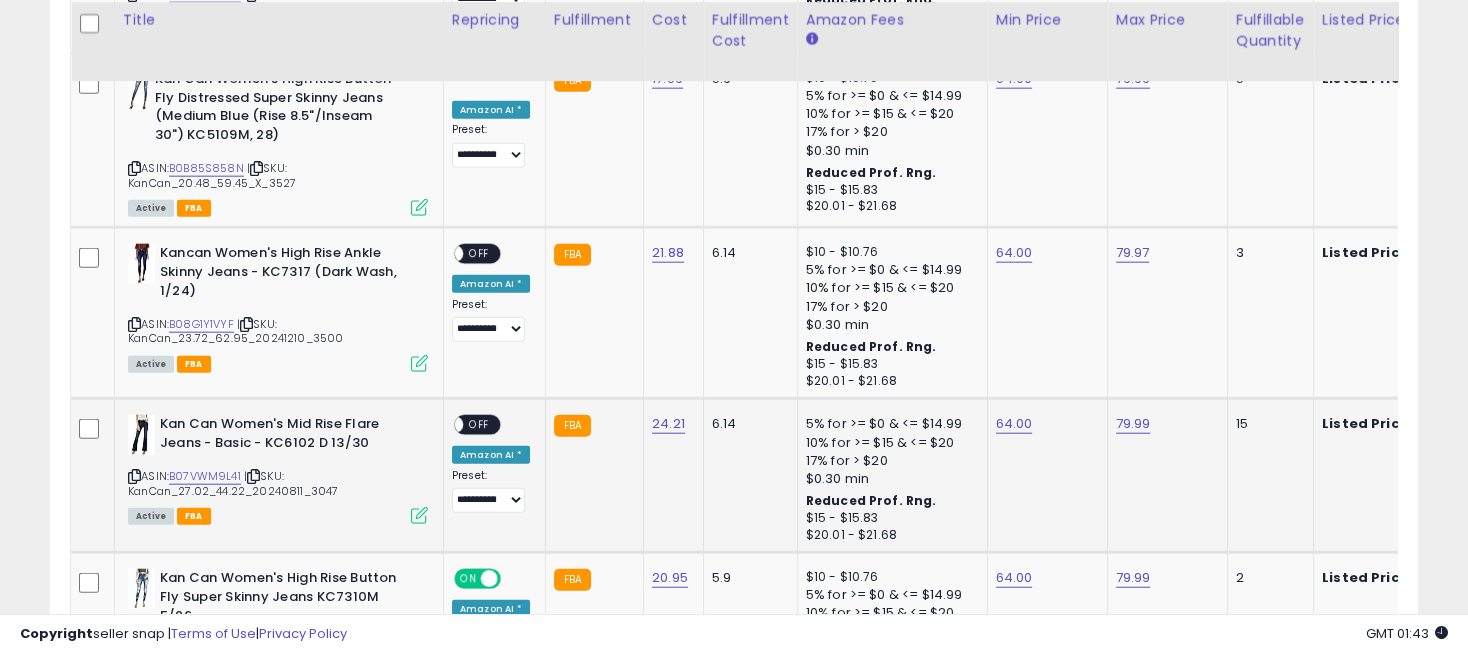 scroll, scrollTop: 5584, scrollLeft: 0, axis: vertical 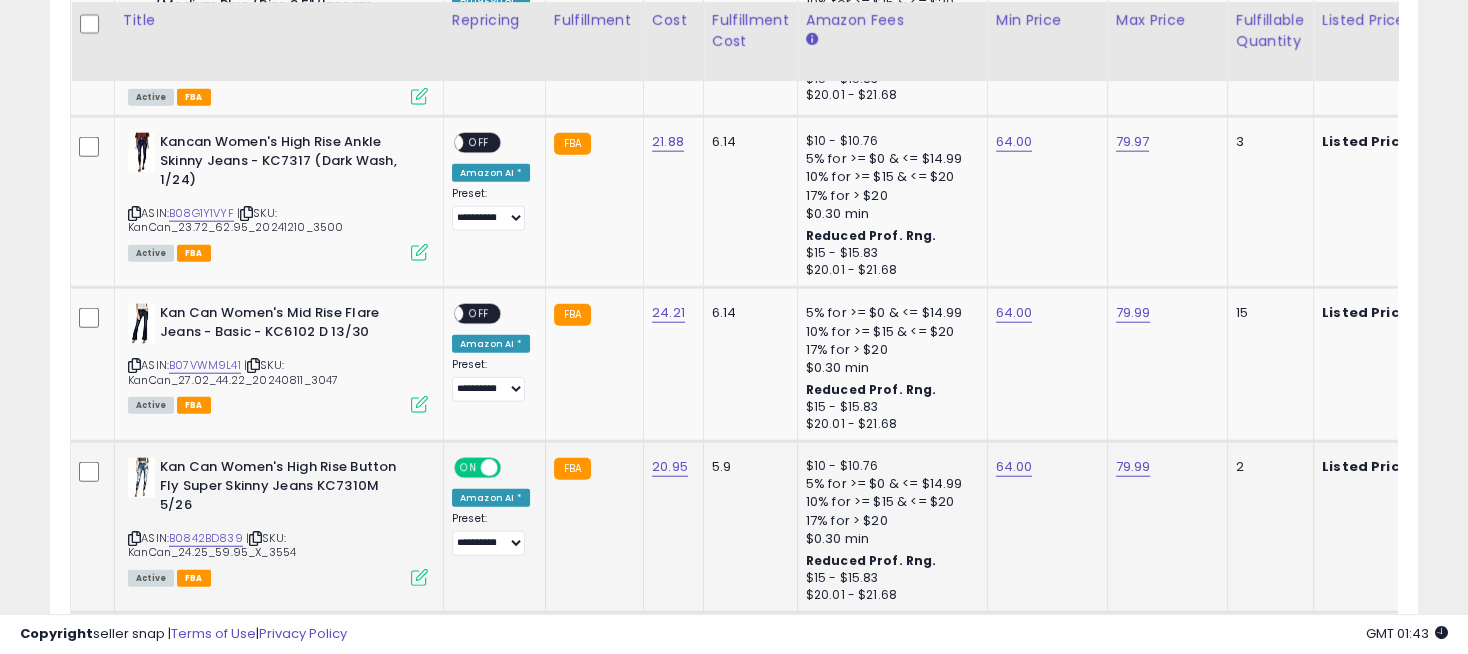 click at bounding box center [489, 468] 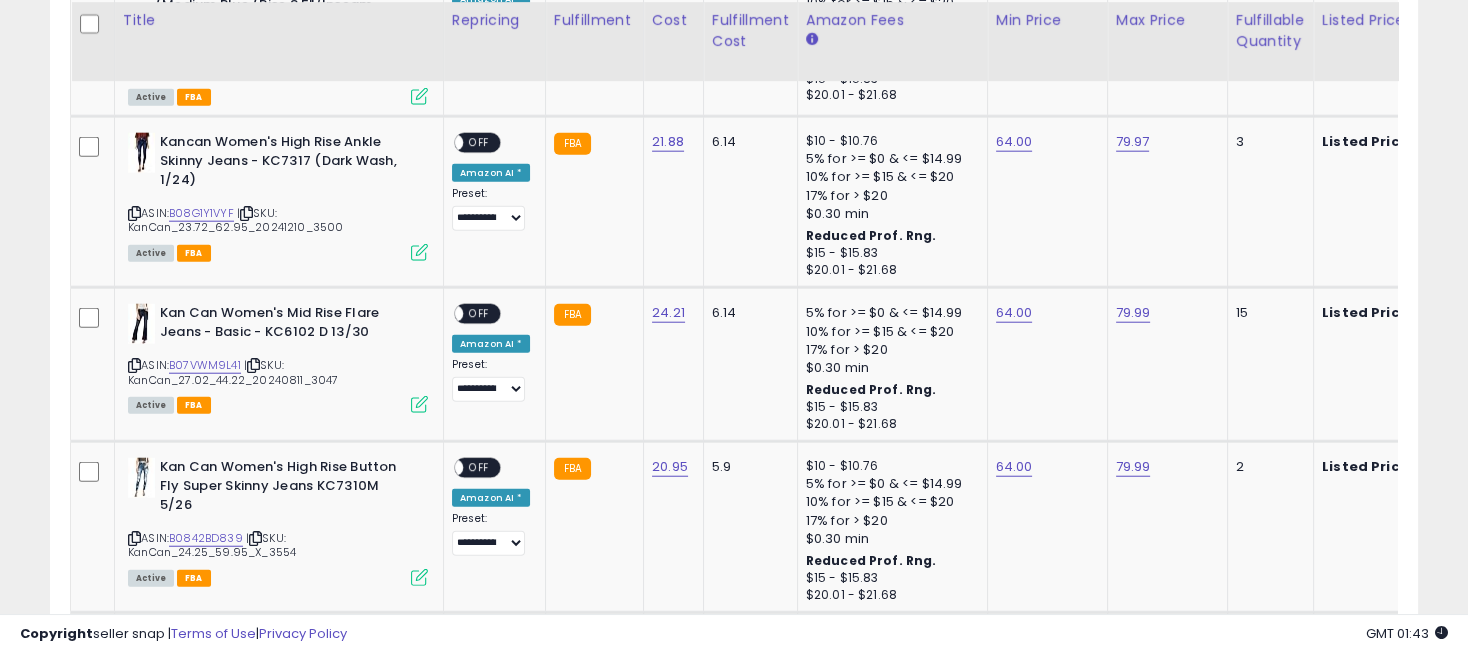 scroll, scrollTop: 5807, scrollLeft: 0, axis: vertical 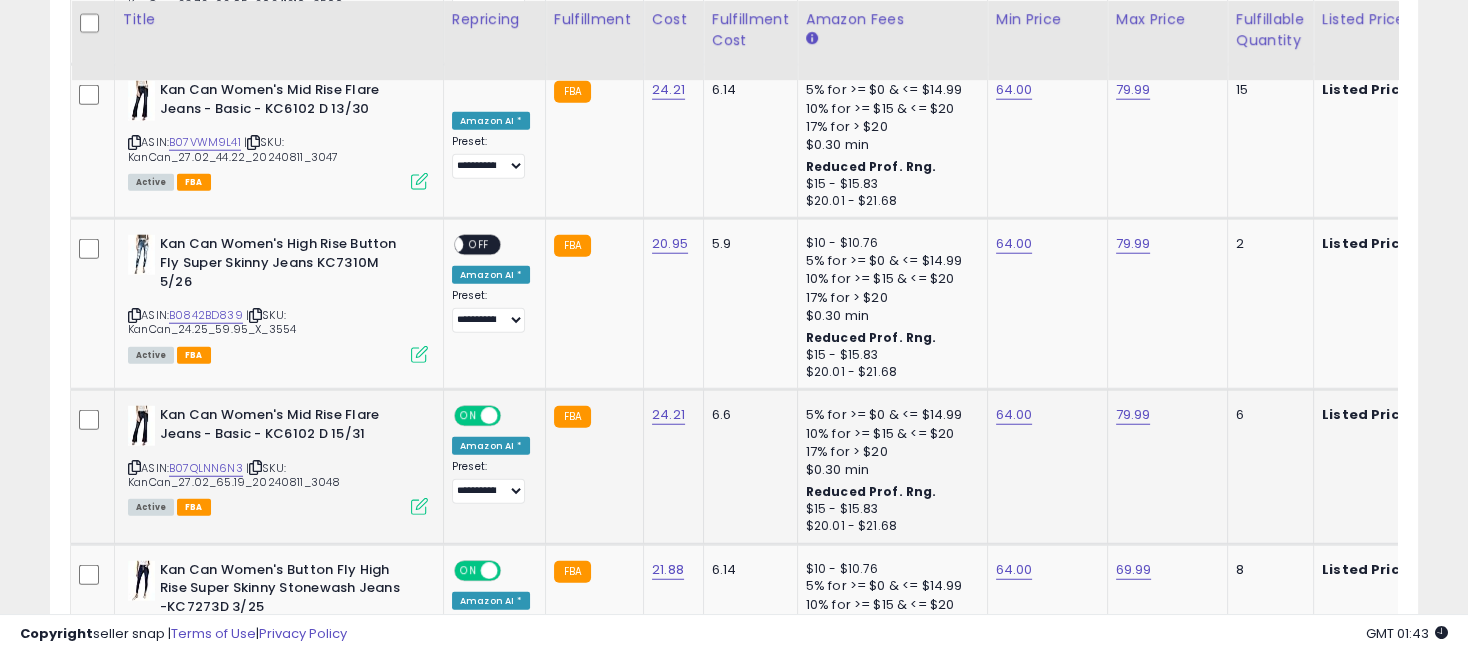 click at bounding box center [489, 416] 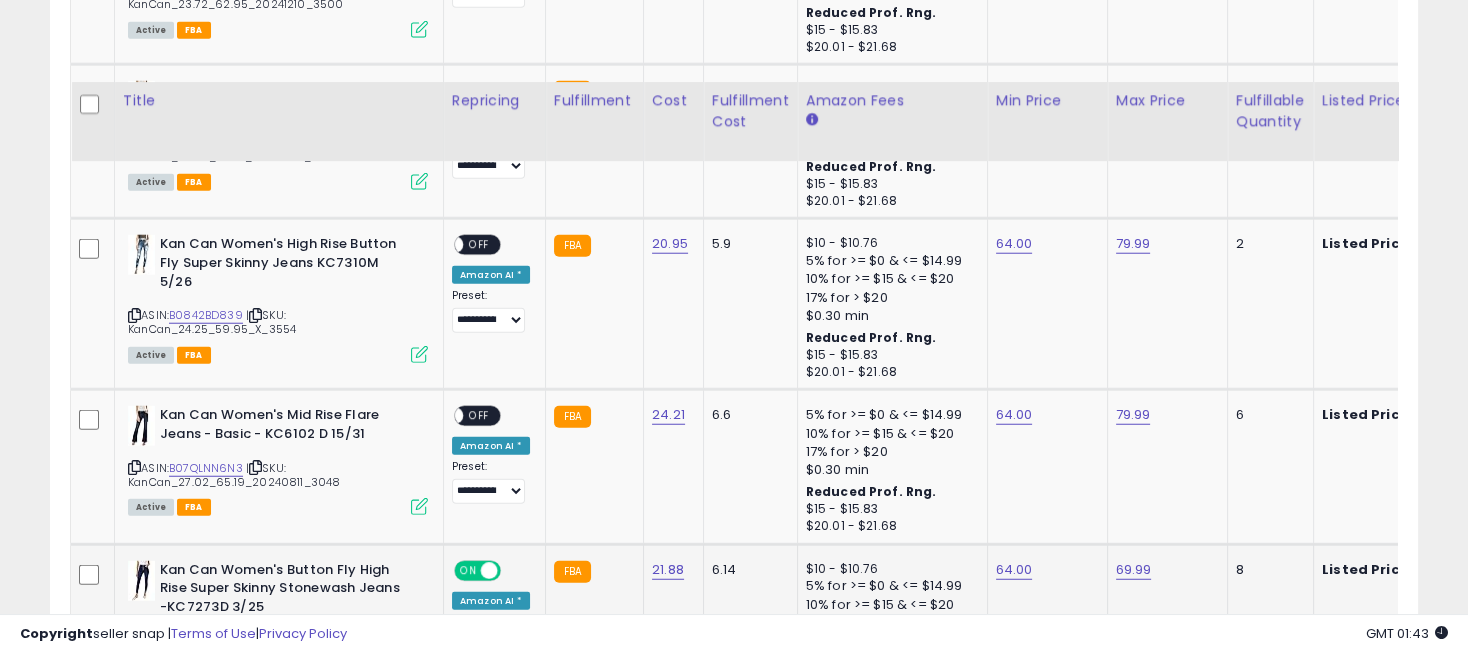 scroll, scrollTop: 6029, scrollLeft: 0, axis: vertical 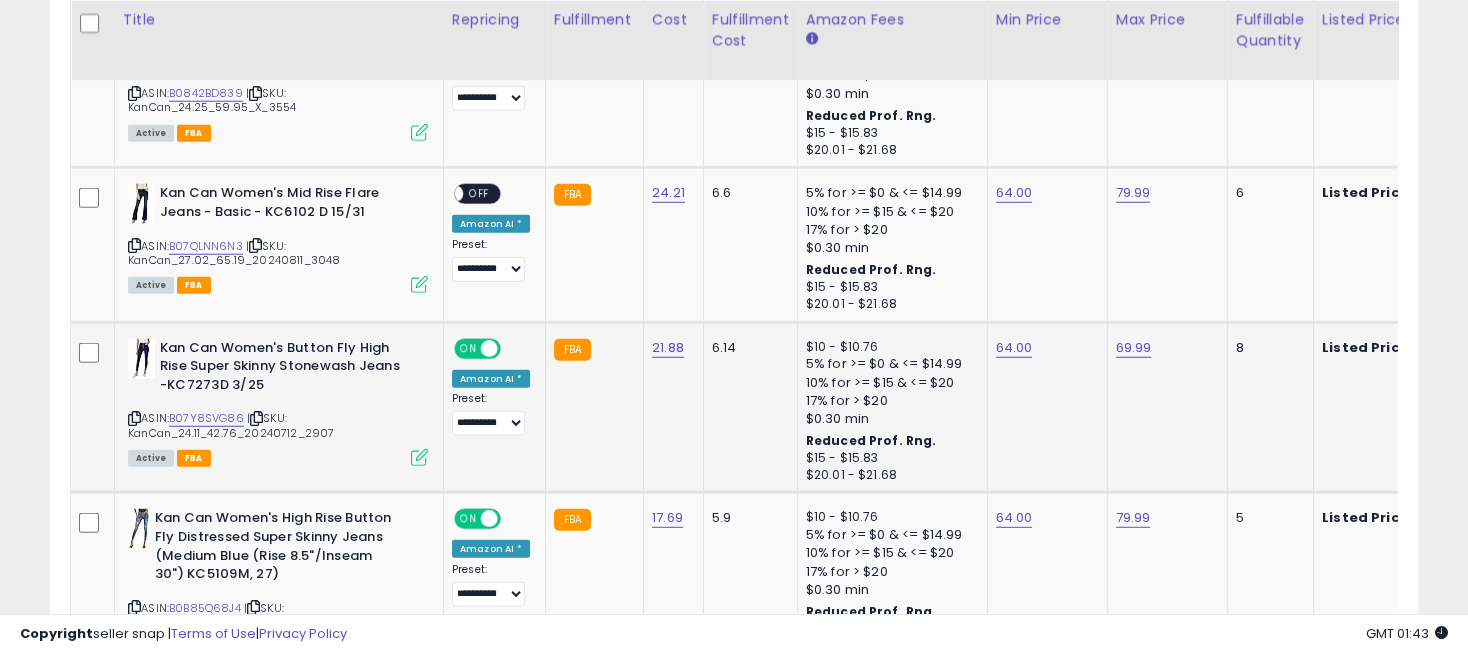 click at bounding box center [489, 348] 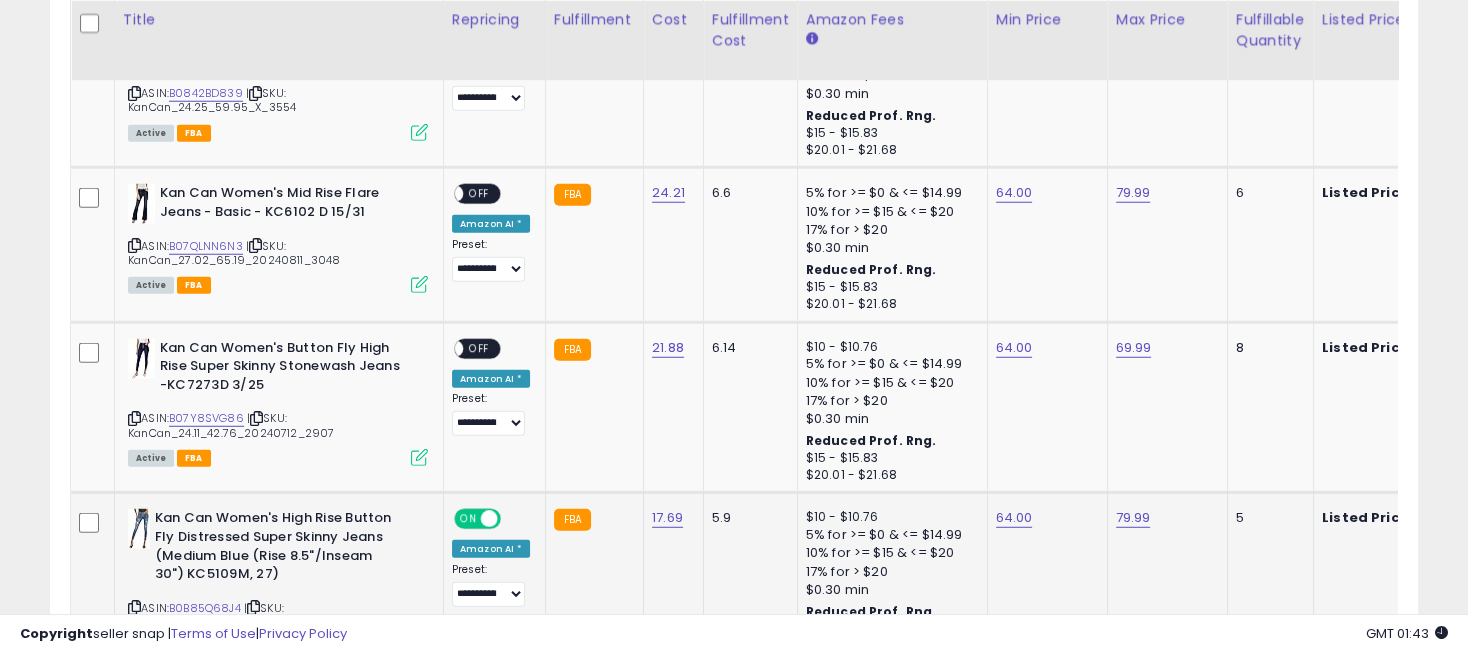 click at bounding box center [489, 519] 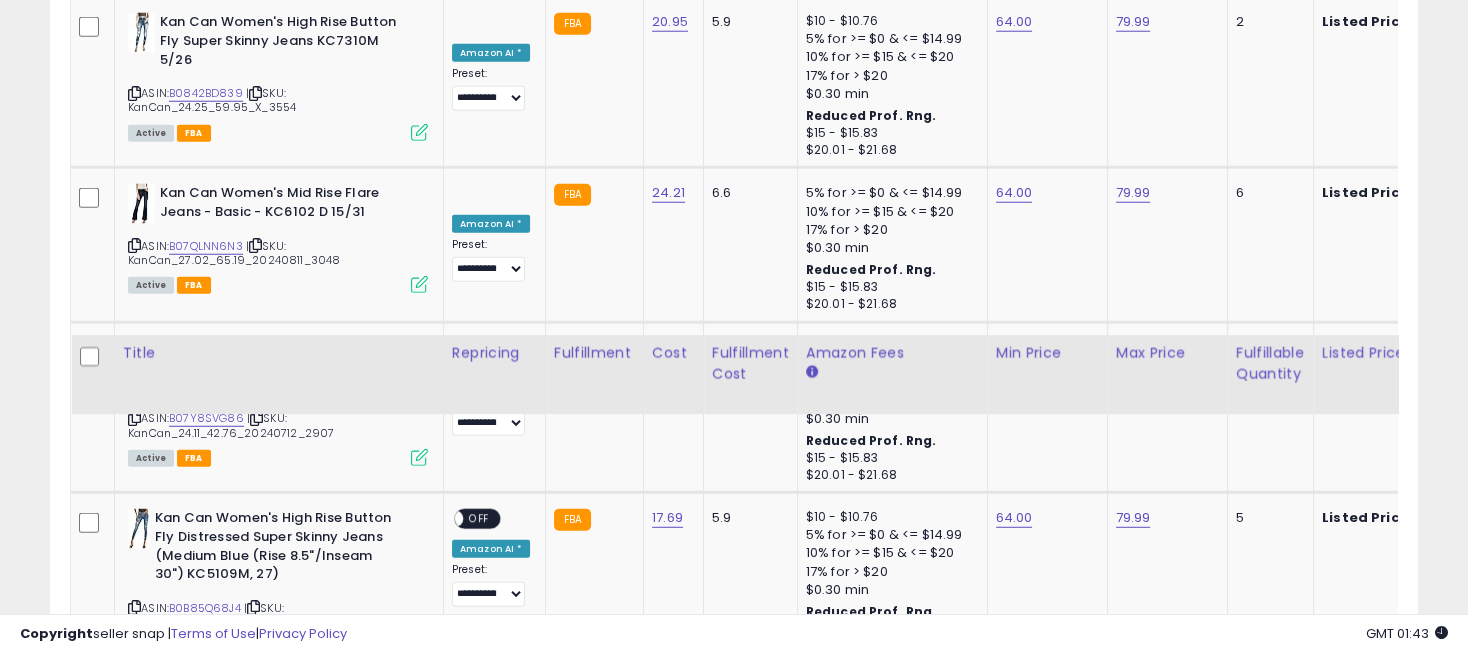 scroll, scrollTop: 6362, scrollLeft: 0, axis: vertical 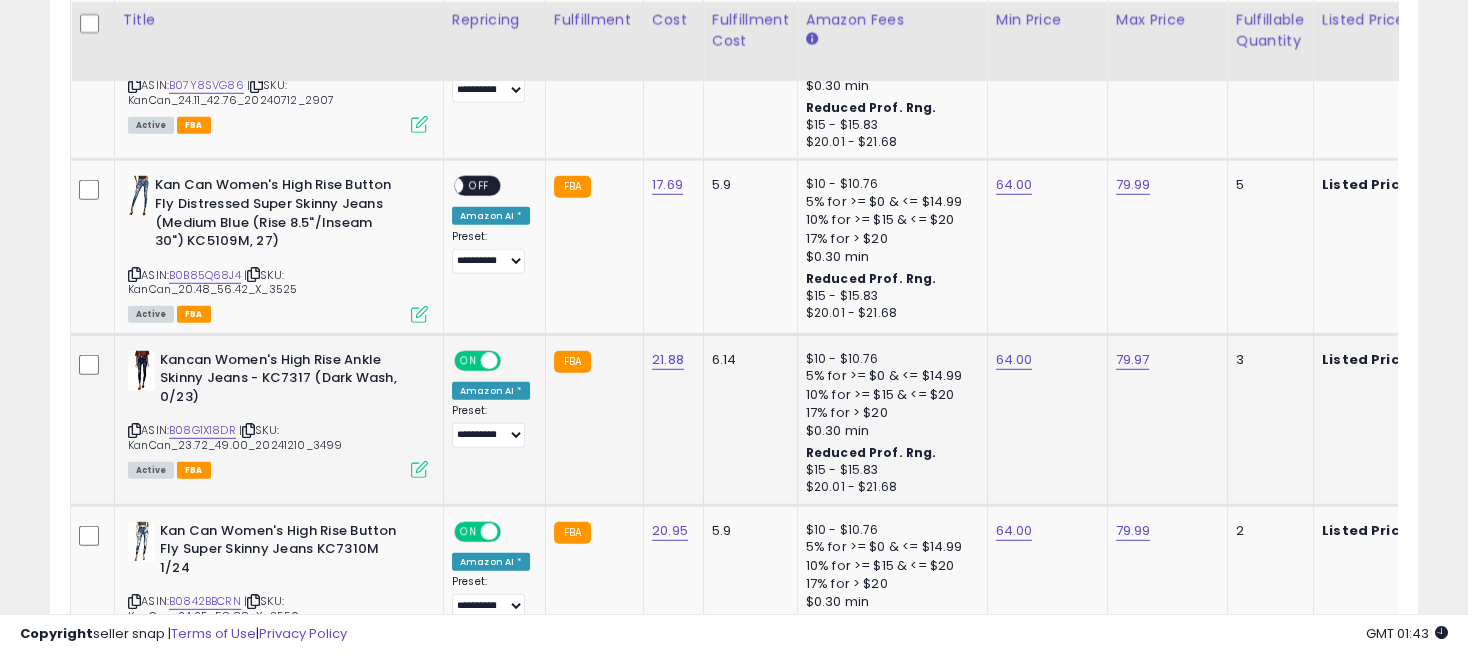 click at bounding box center [489, 360] 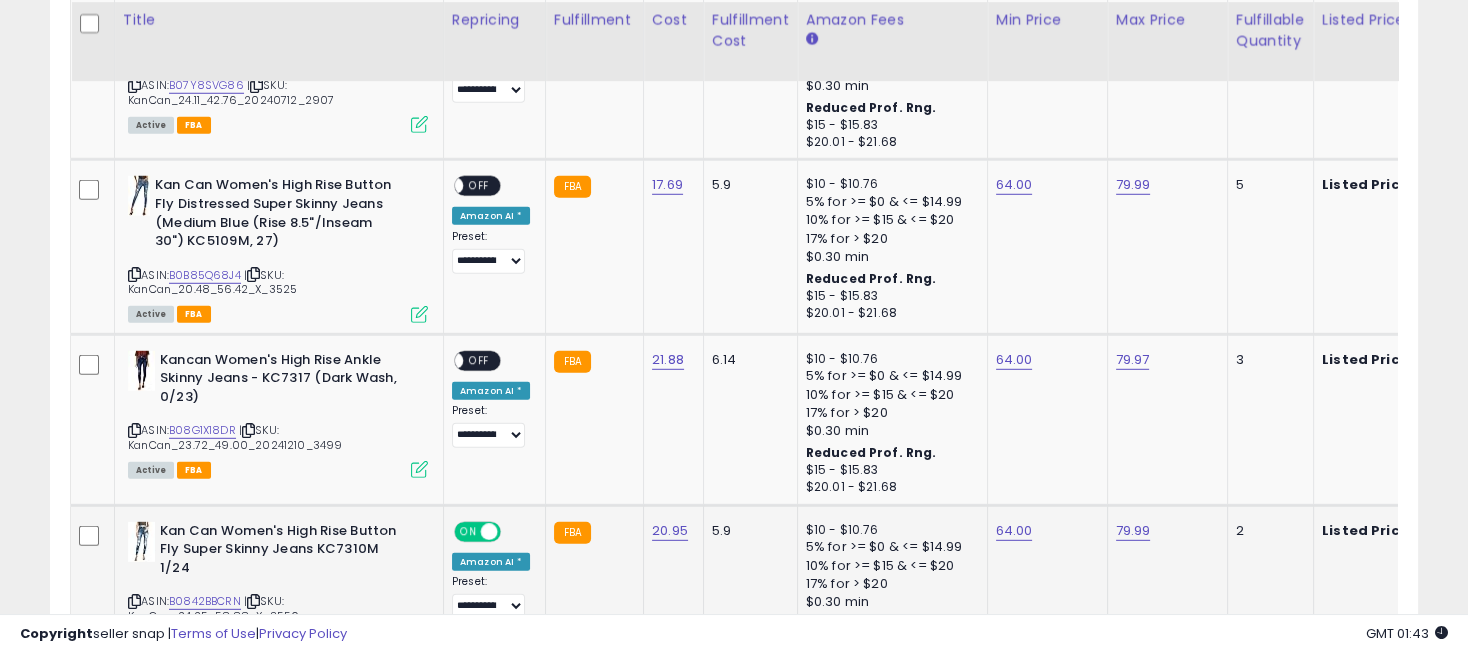 click at bounding box center [489, 531] 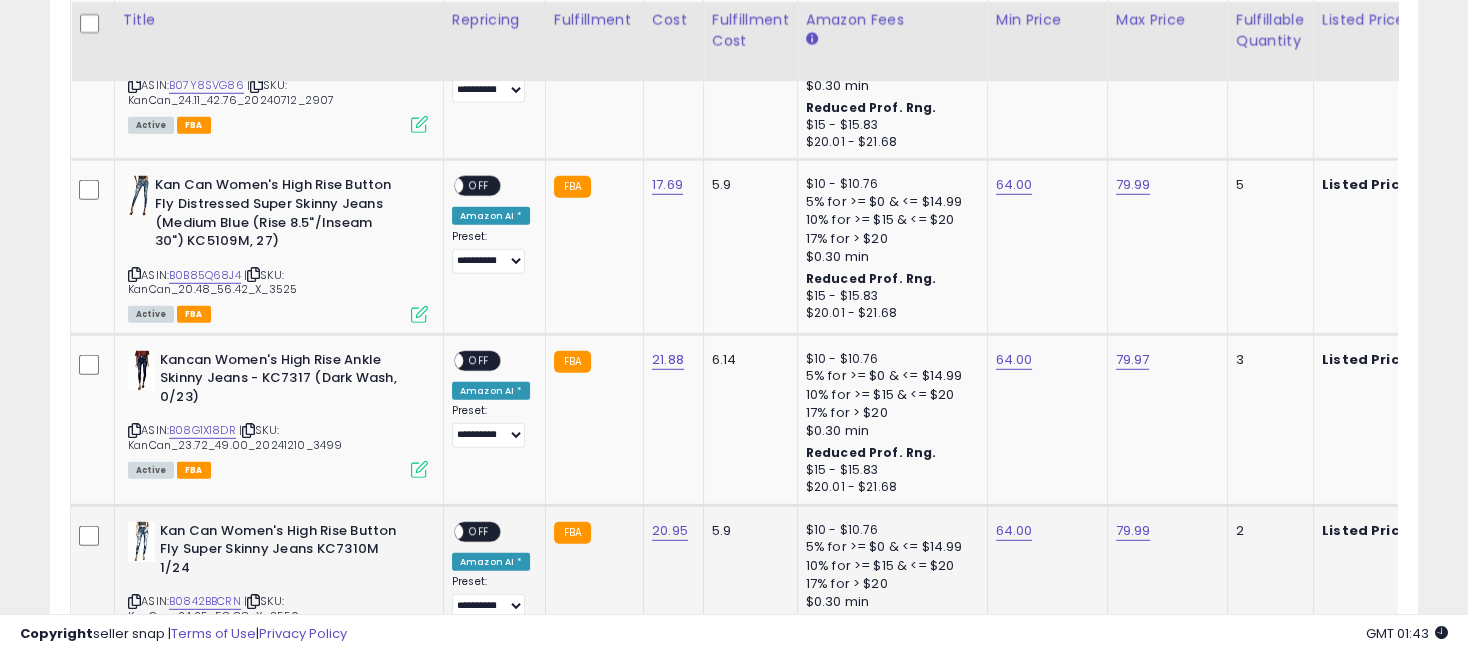 scroll, scrollTop: 6584, scrollLeft: 0, axis: vertical 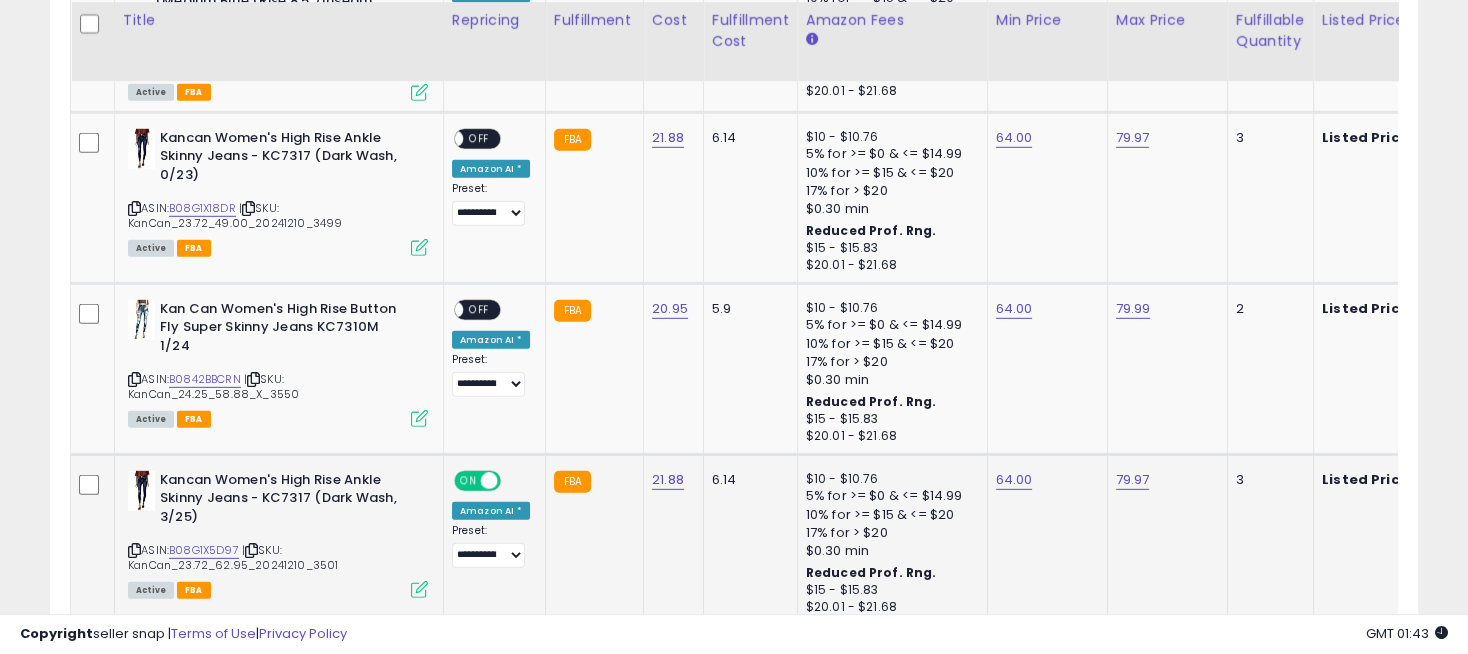 click at bounding box center [489, 480] 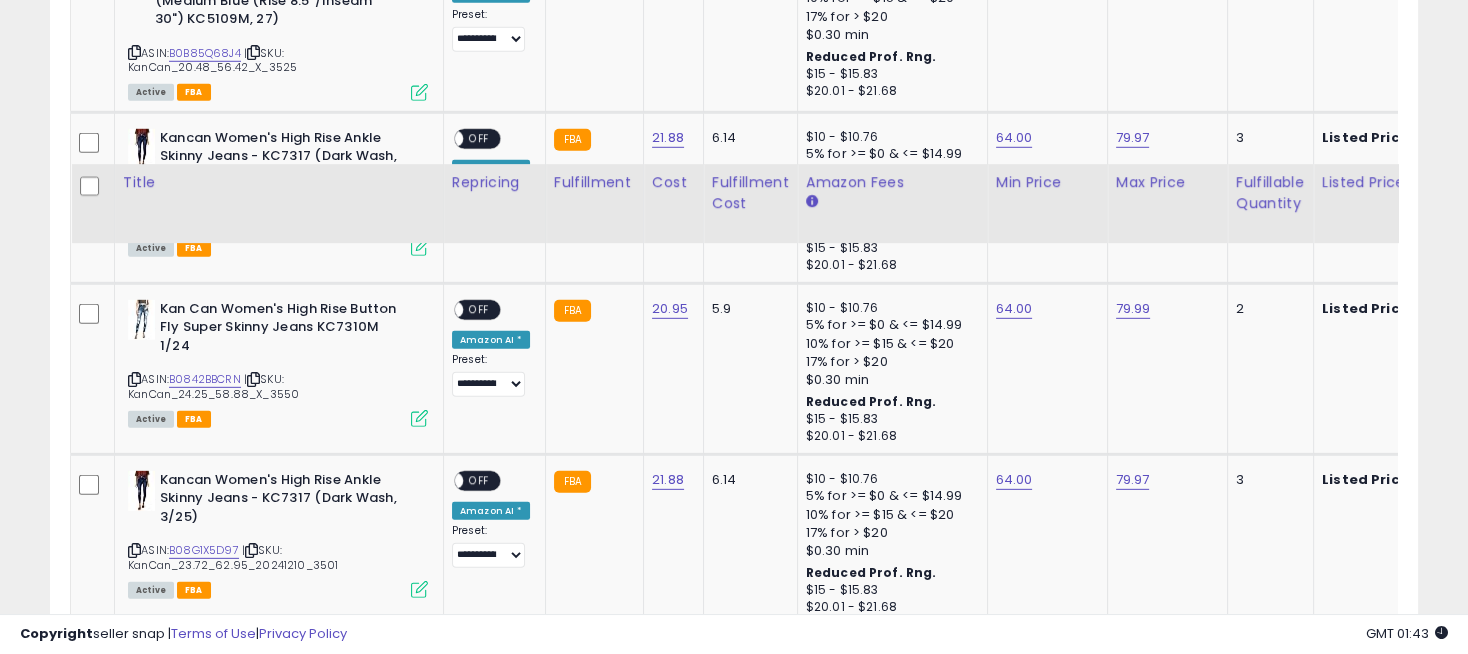scroll, scrollTop: 6806, scrollLeft: 0, axis: vertical 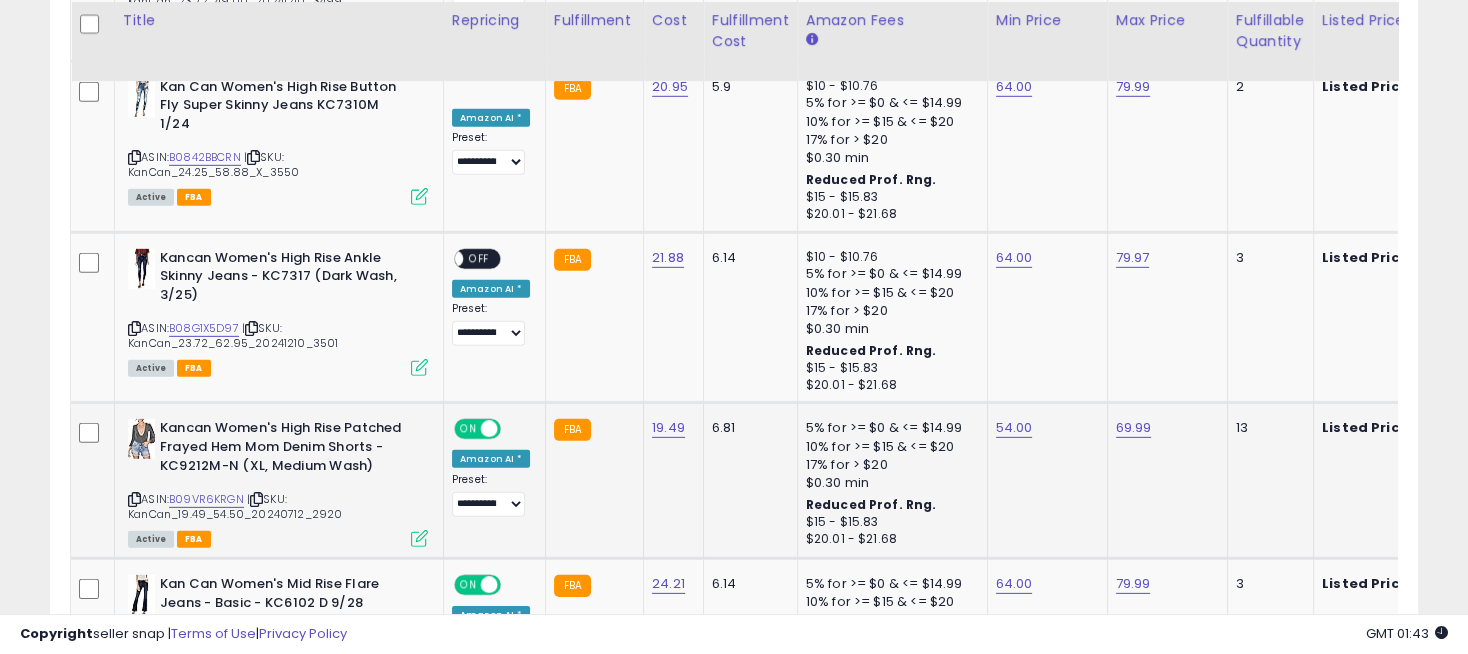 click on "ON   OFF" at bounding box center (479, 429) 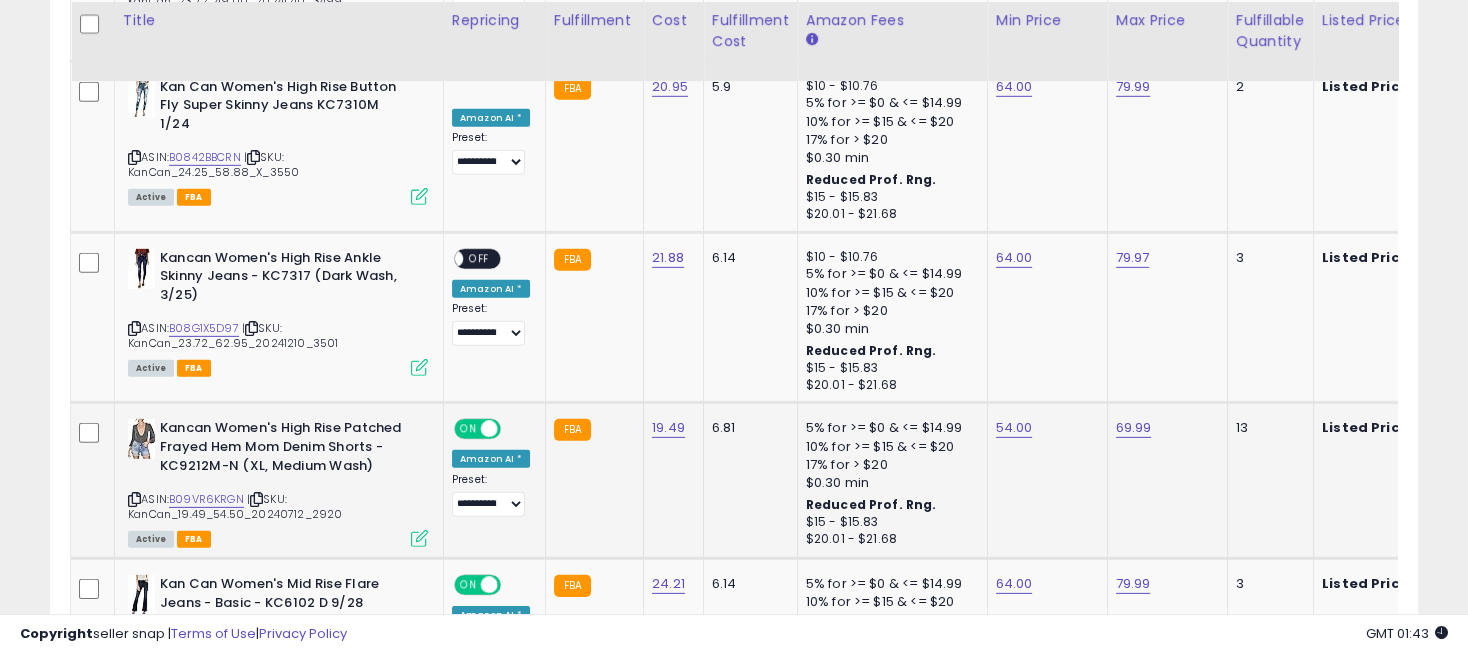 click at bounding box center [489, 429] 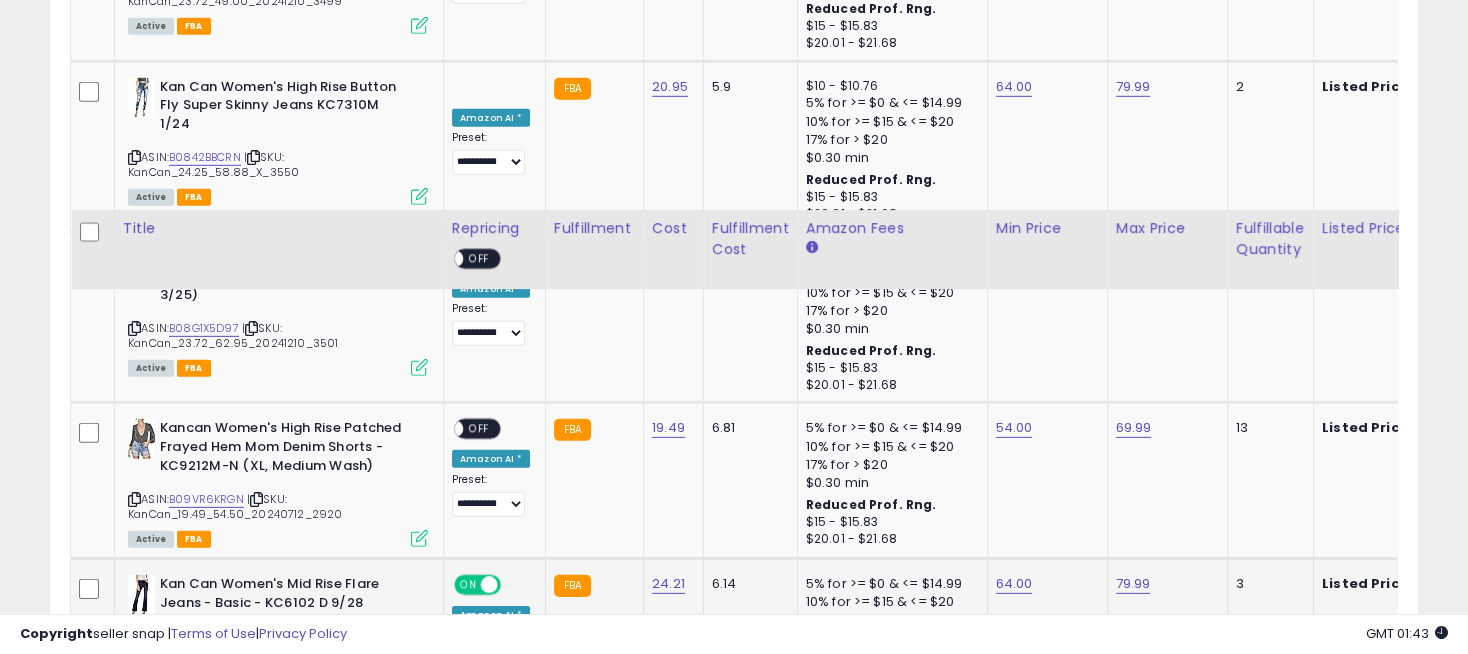 scroll, scrollTop: 7029, scrollLeft: 0, axis: vertical 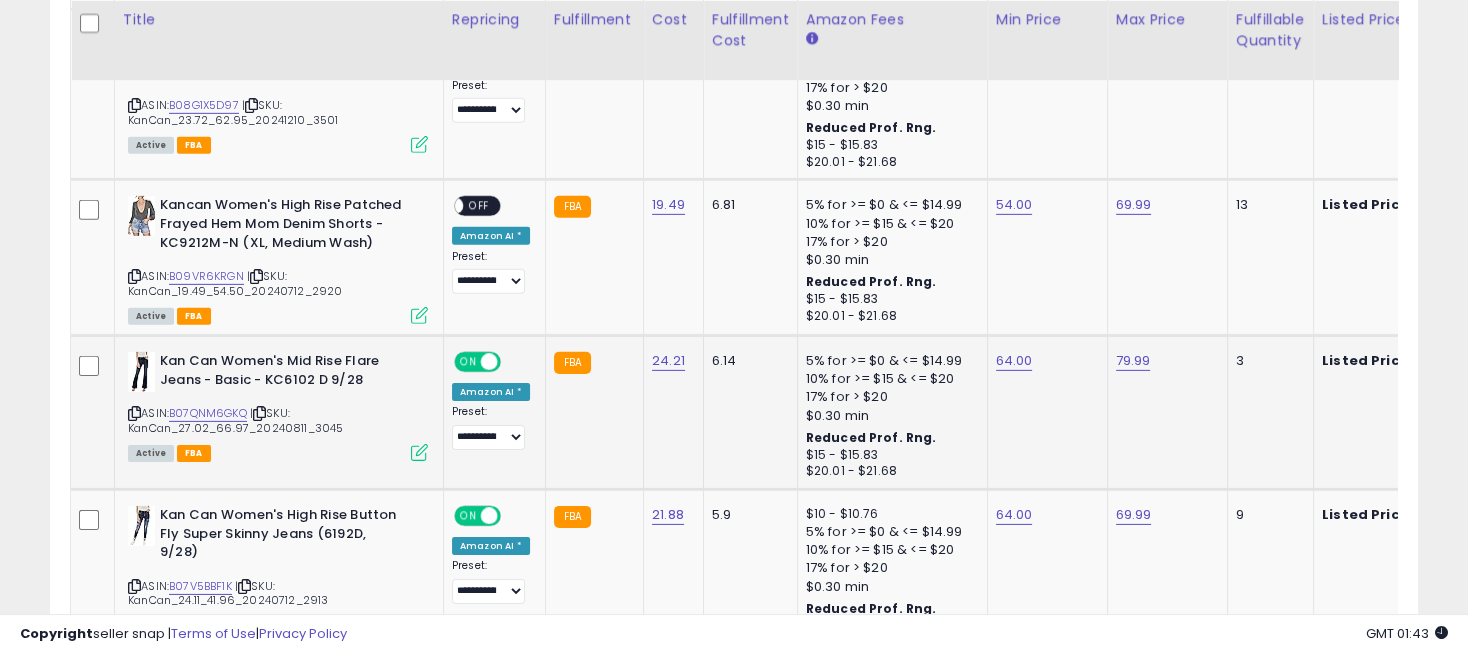 click on "ON" at bounding box center (468, 362) 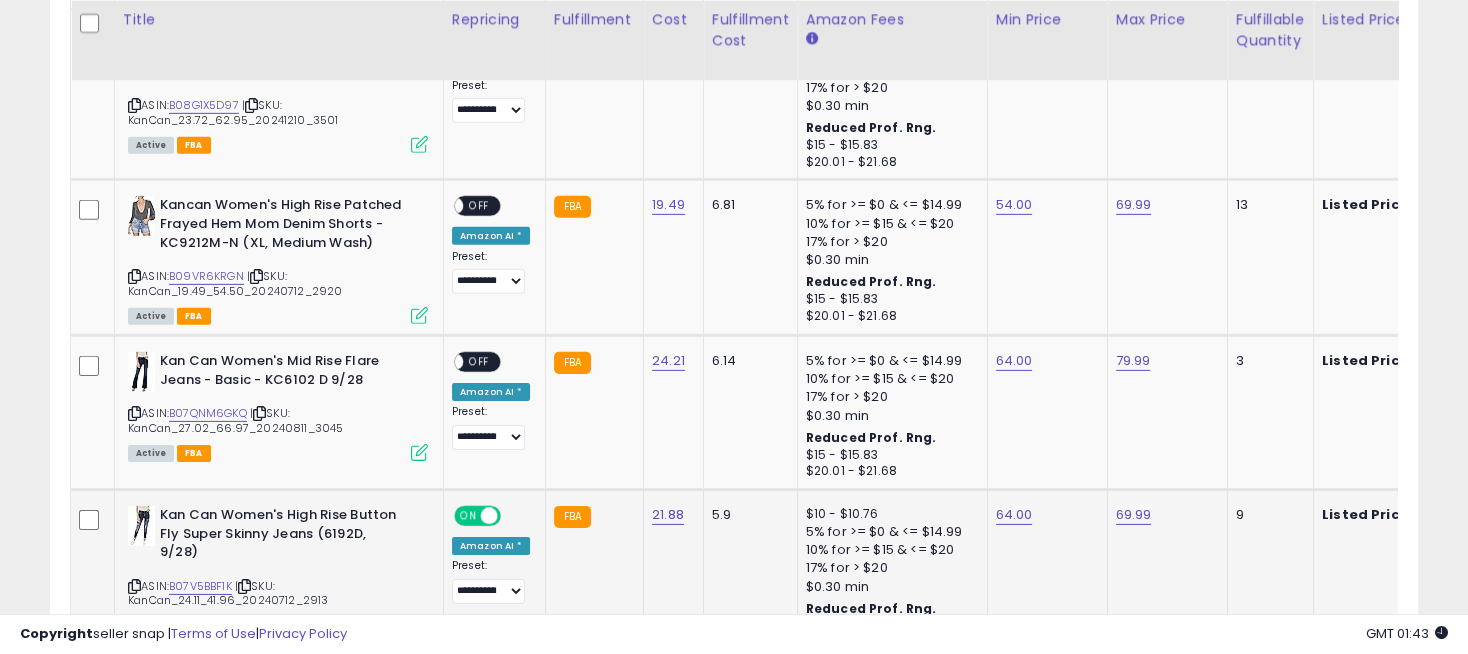 click on "ON   OFF" at bounding box center [479, 516] 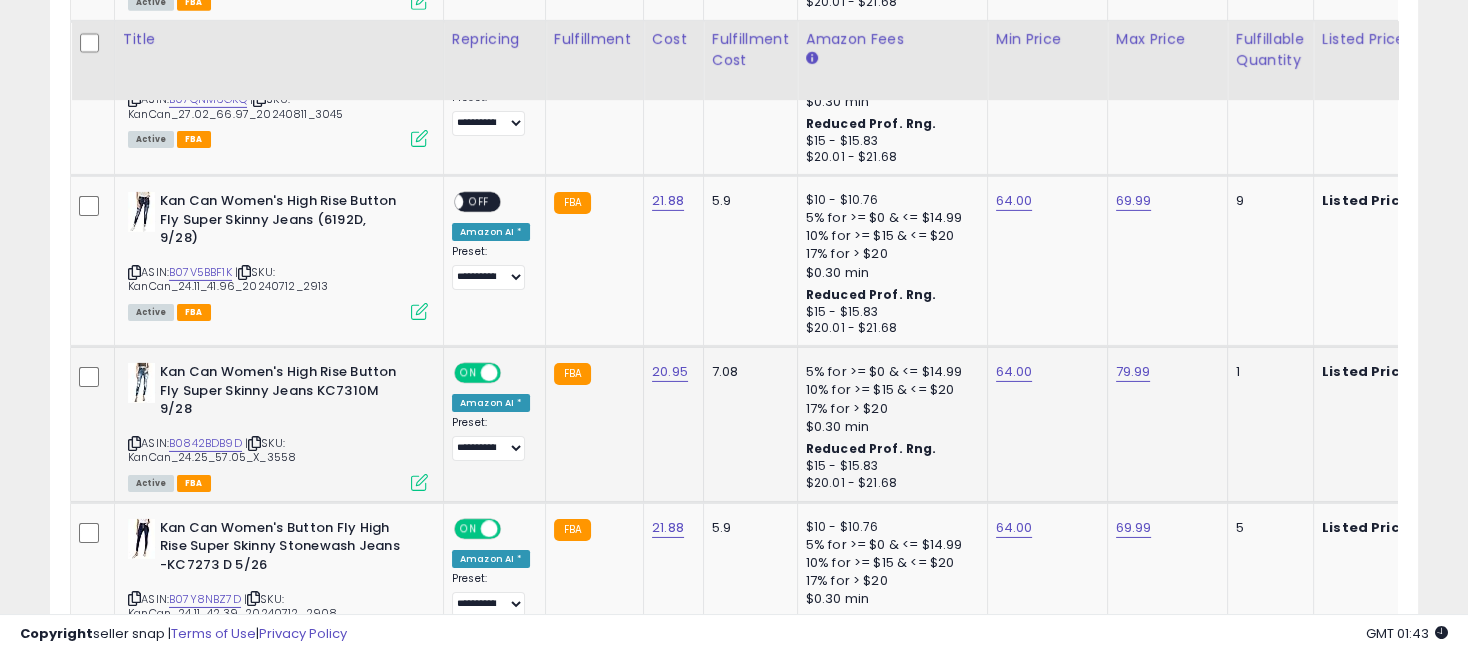 scroll, scrollTop: 7362, scrollLeft: 0, axis: vertical 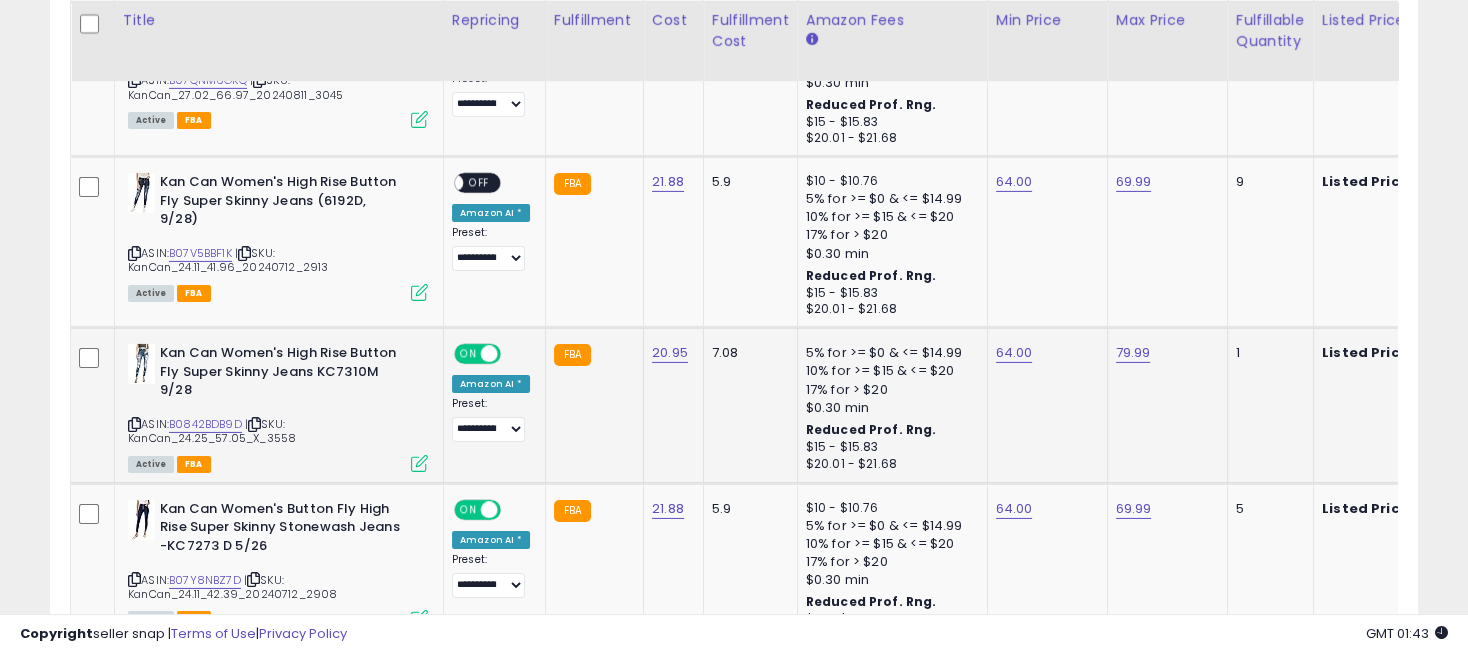 click on "ON" at bounding box center (468, 354) 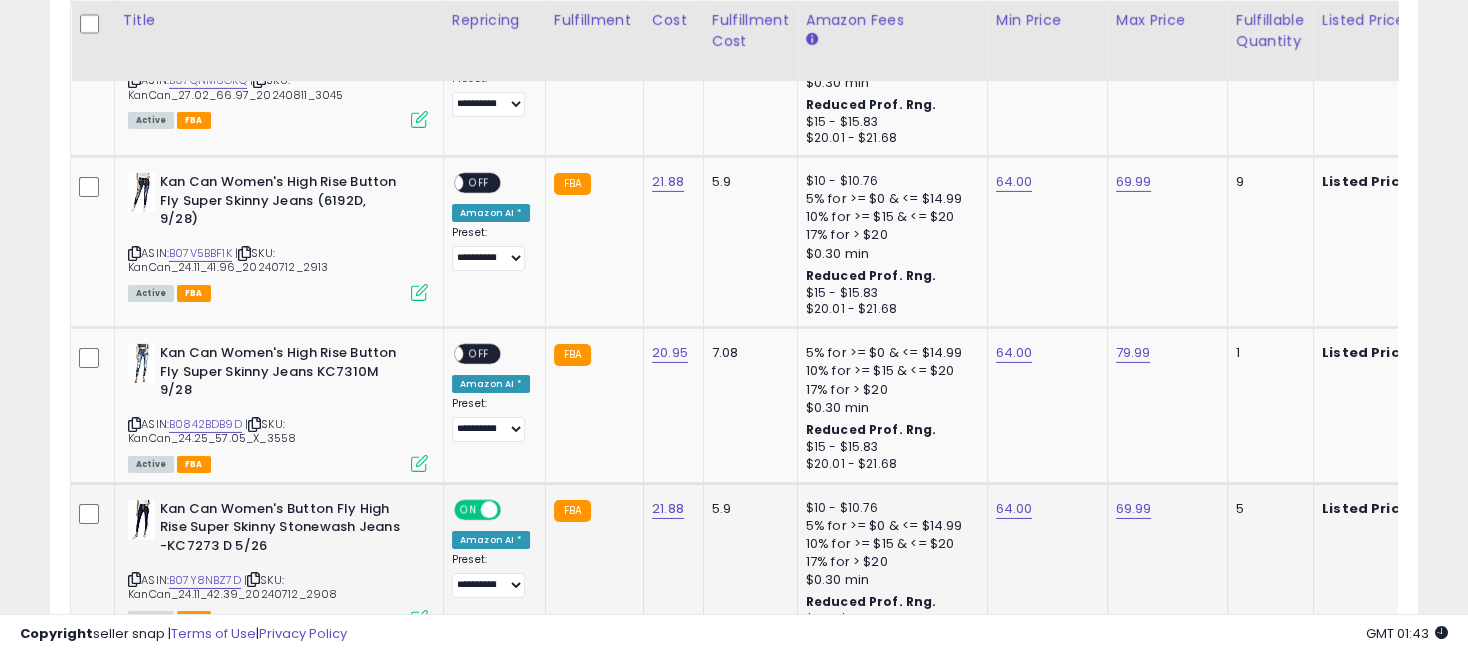 click on "ON   OFF" at bounding box center [477, 509] 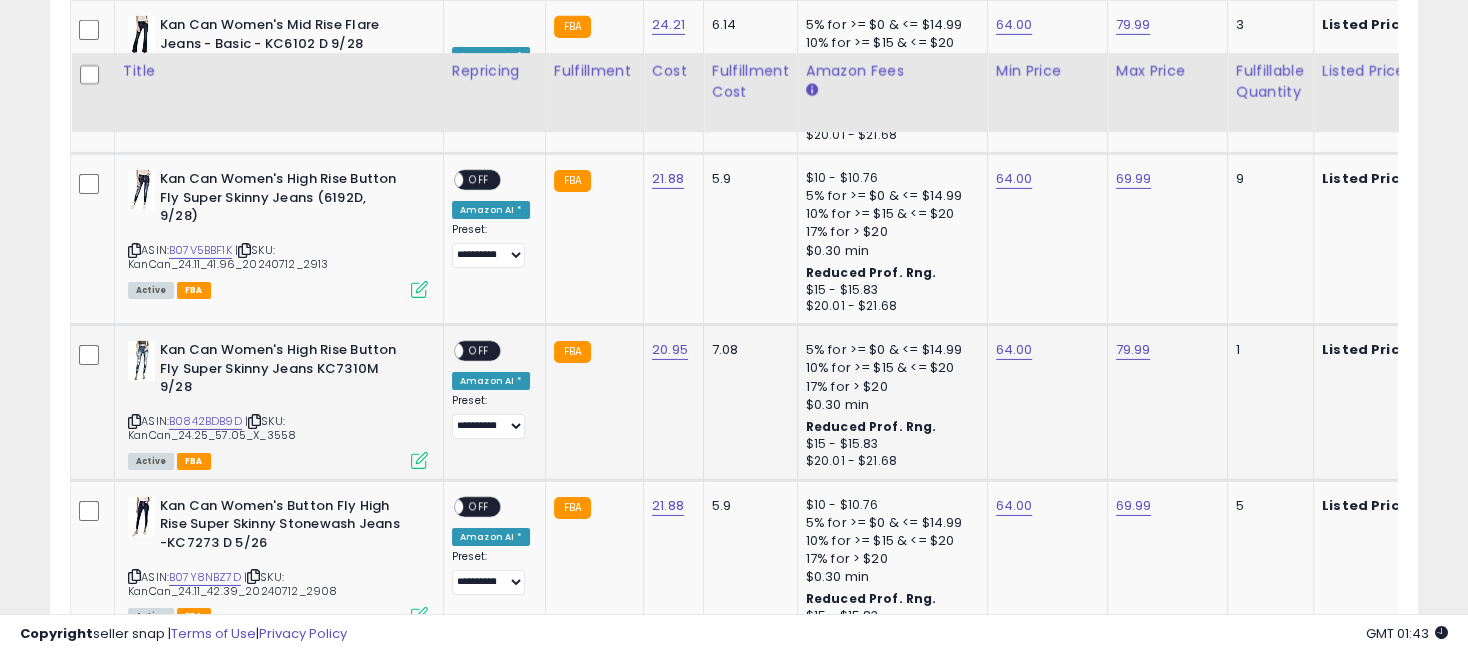 scroll, scrollTop: 7584, scrollLeft: 0, axis: vertical 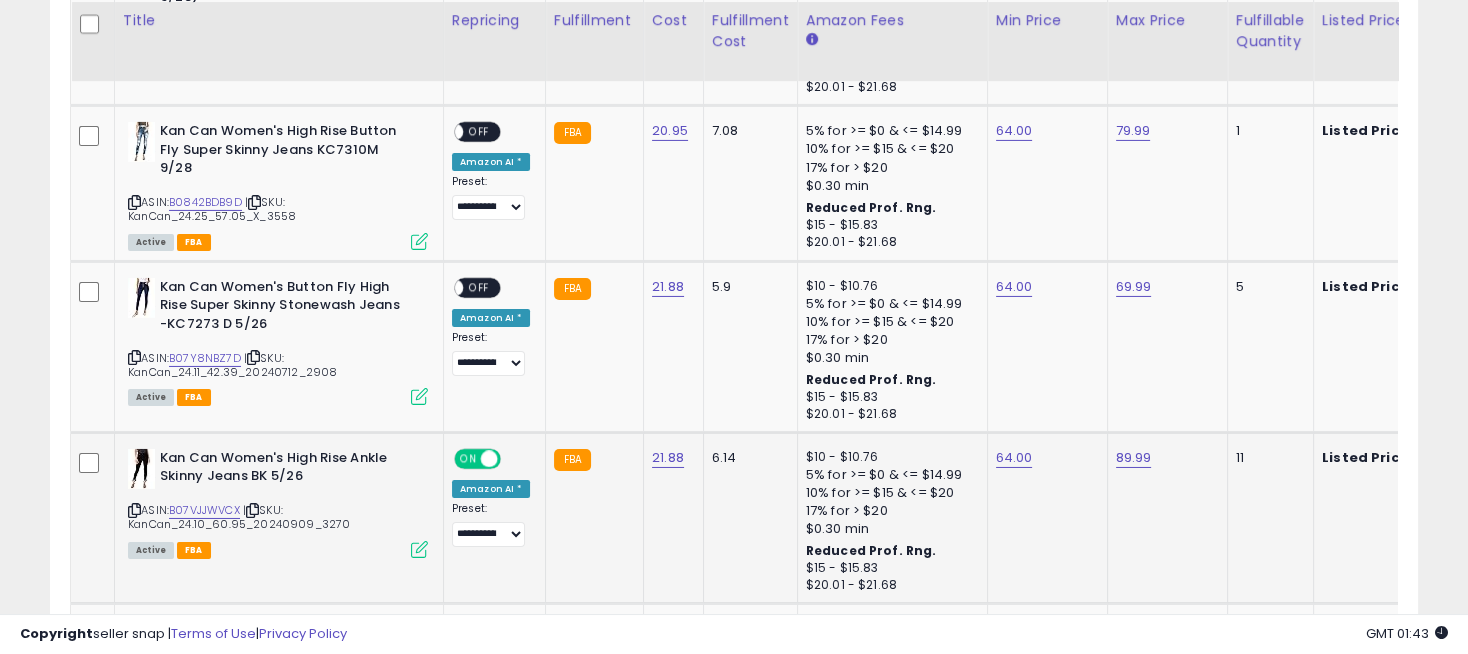 click on "ON" at bounding box center [468, 458] 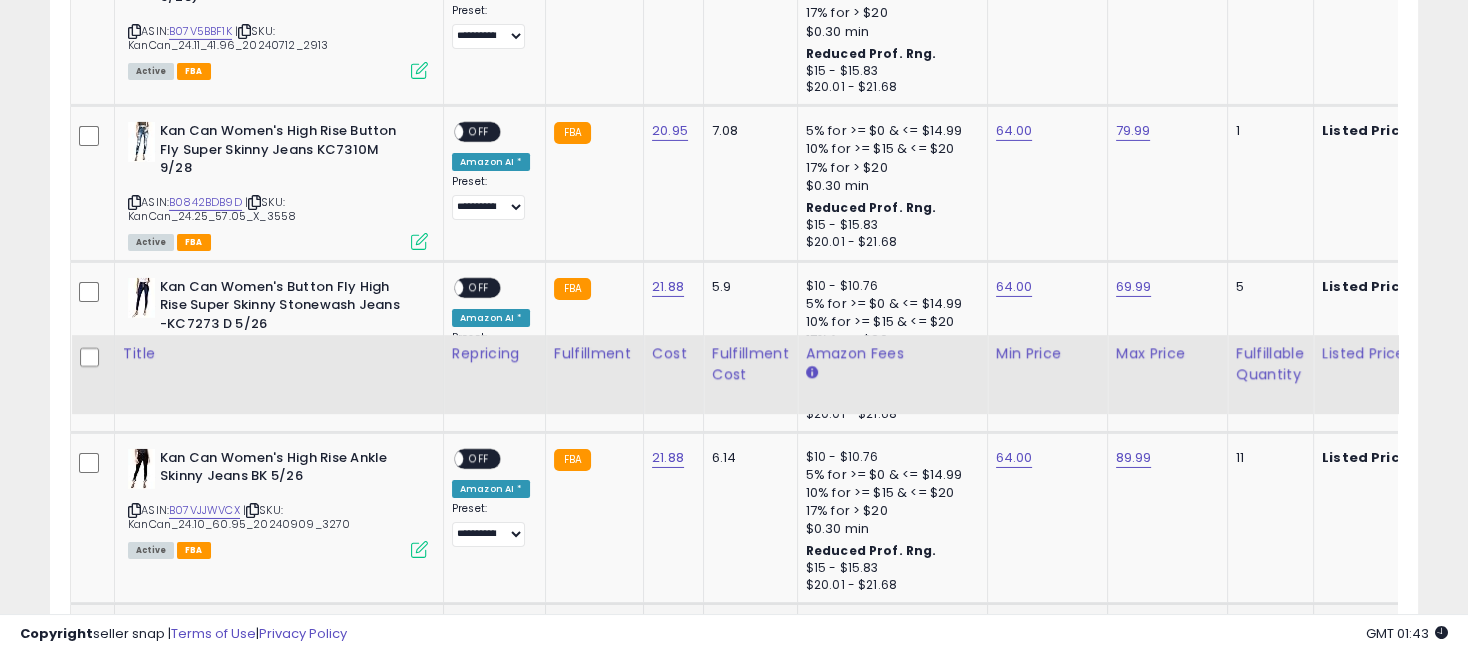 scroll, scrollTop: 7918, scrollLeft: 0, axis: vertical 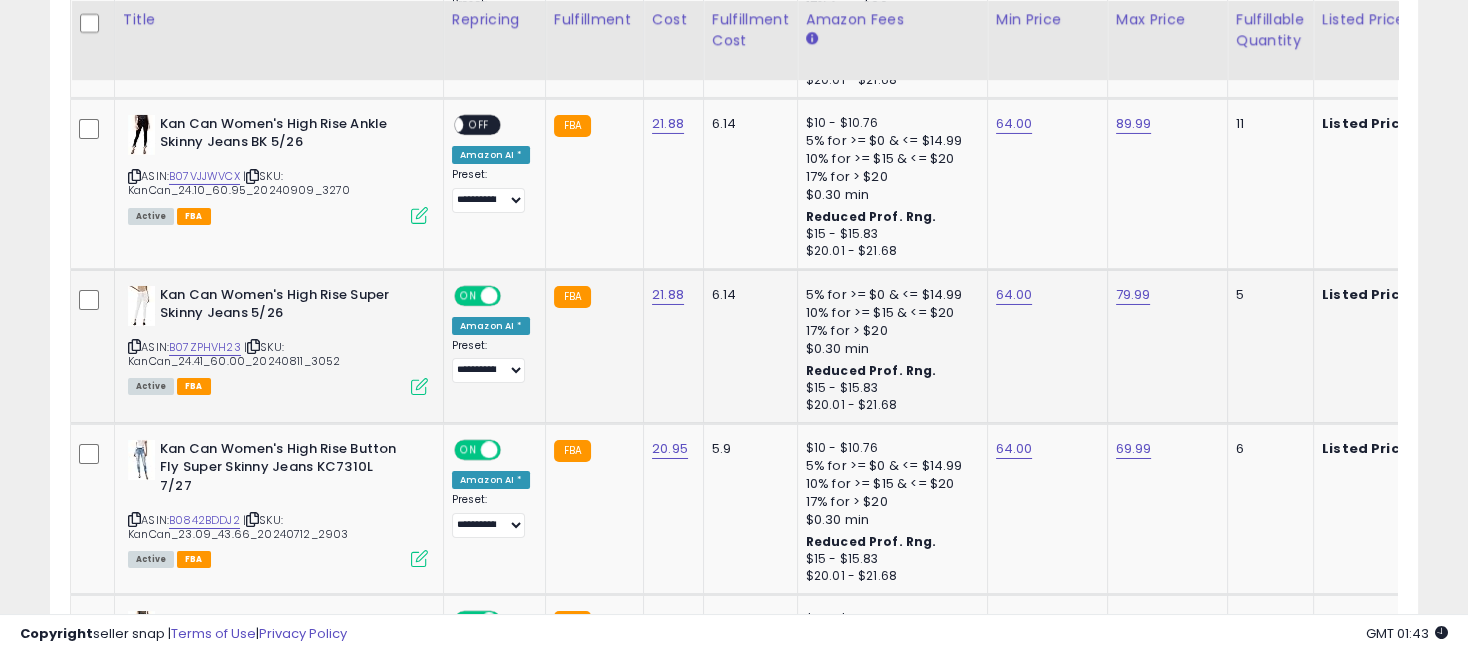 click on "**********" at bounding box center [491, 335] 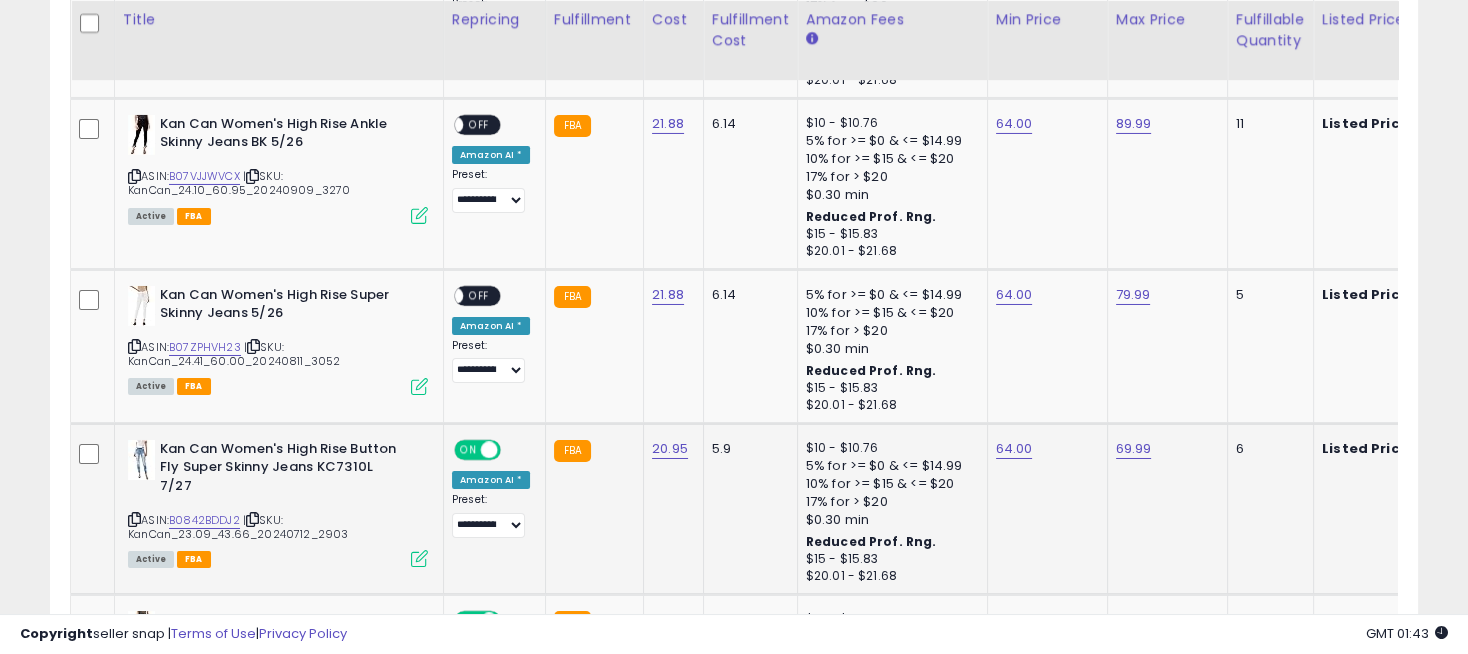 click on "ON" at bounding box center (468, 449) 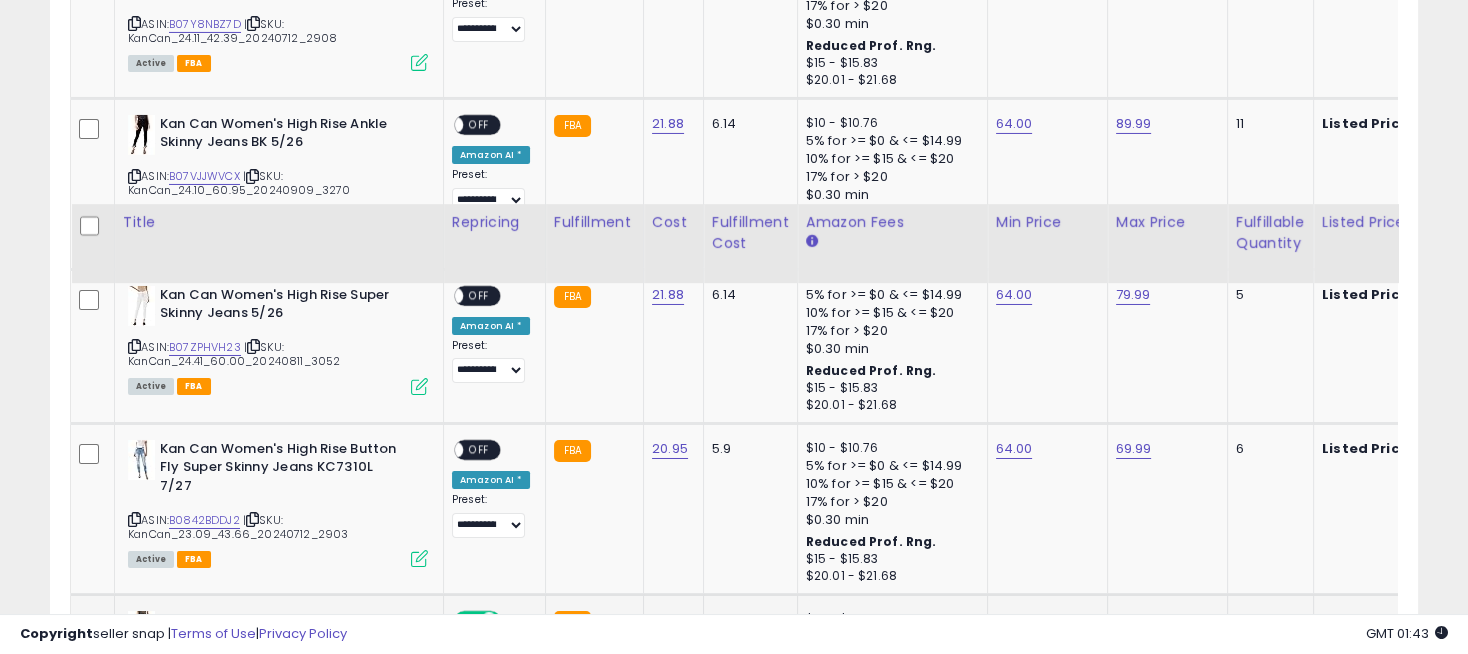 scroll, scrollTop: 8140, scrollLeft: 0, axis: vertical 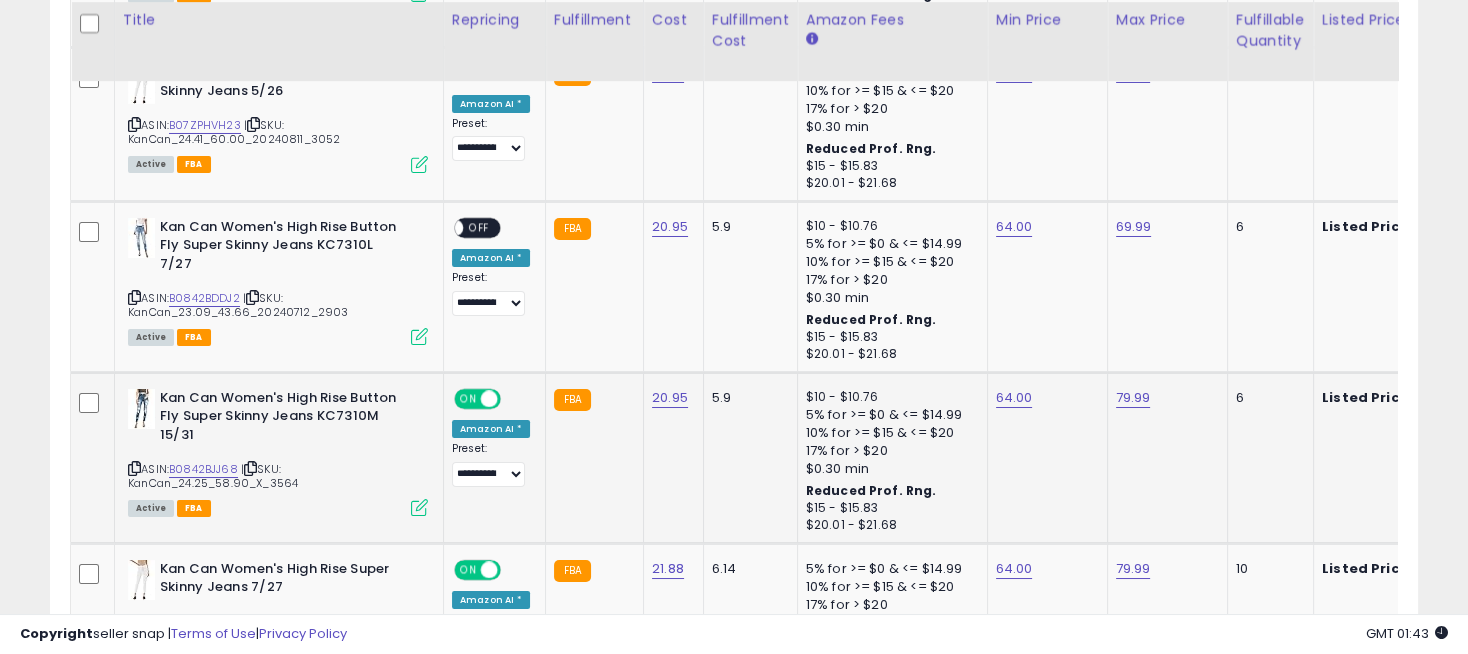 click on "ON" at bounding box center (468, 398) 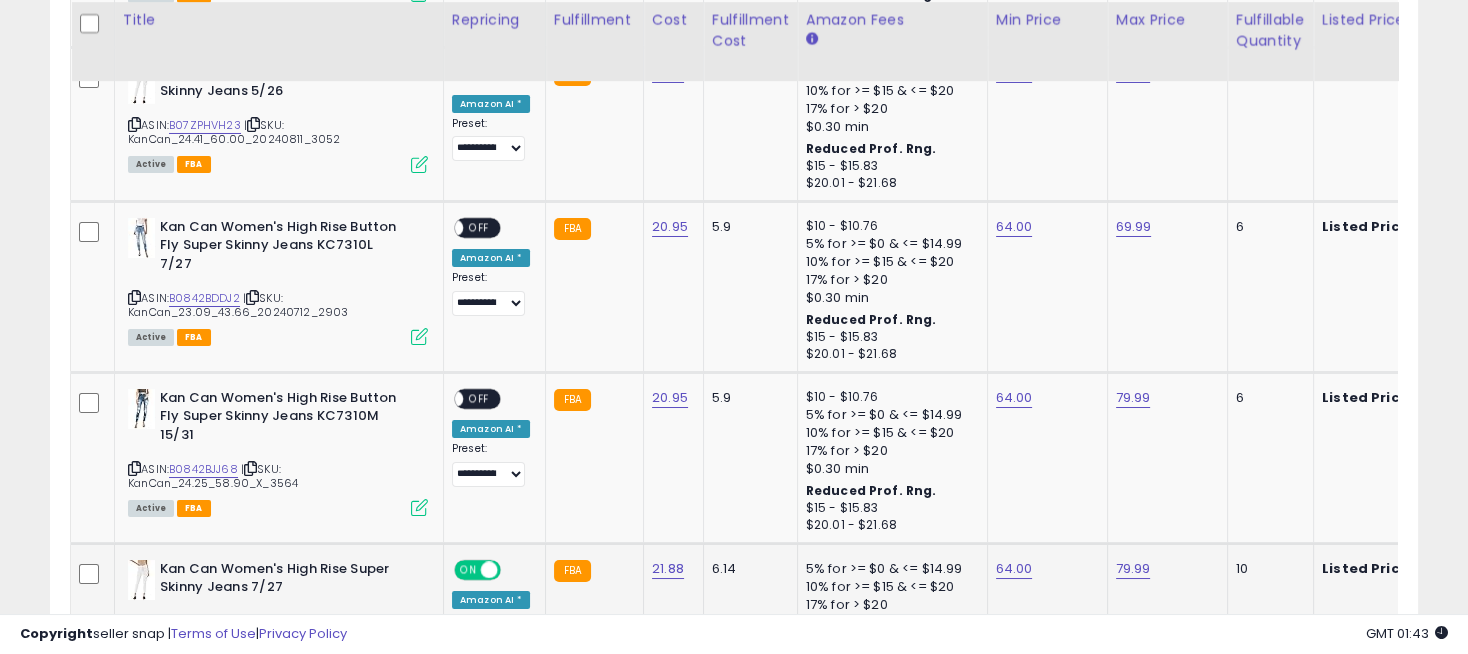 click on "ON   OFF" at bounding box center (479, 569) 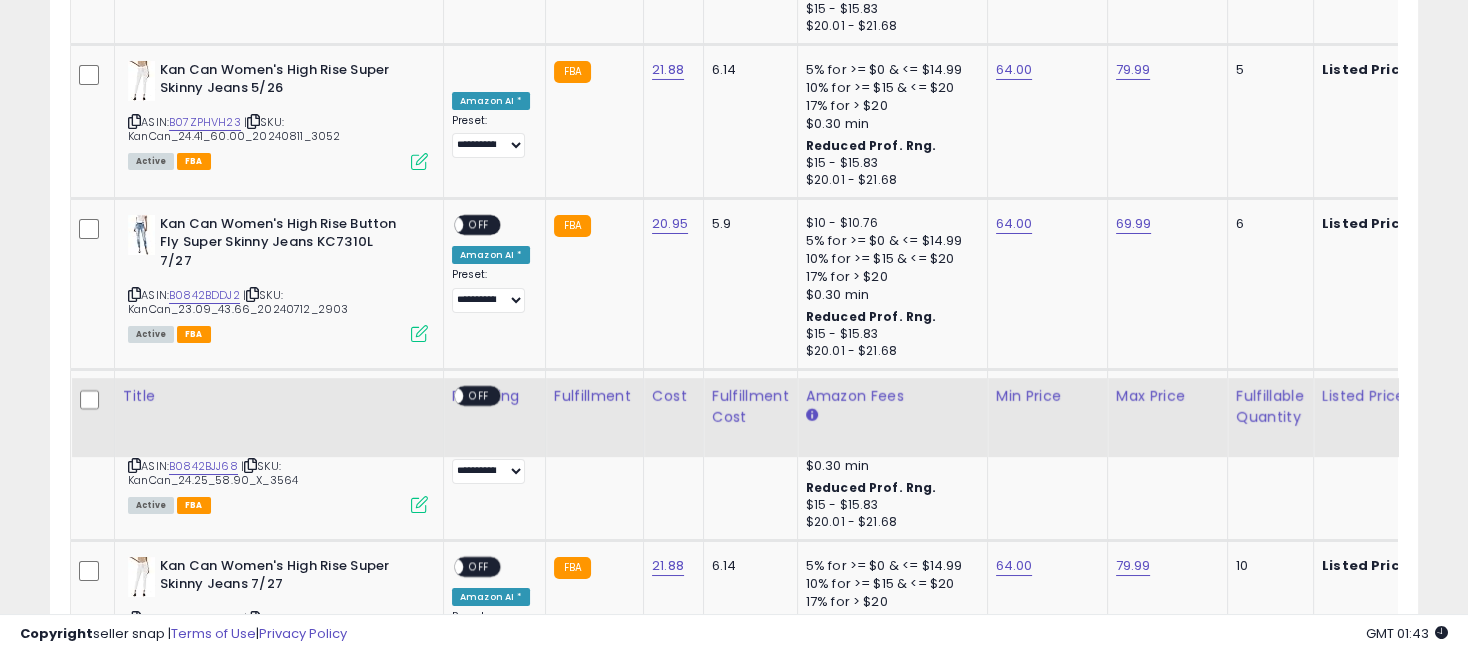 scroll, scrollTop: 8584, scrollLeft: 0, axis: vertical 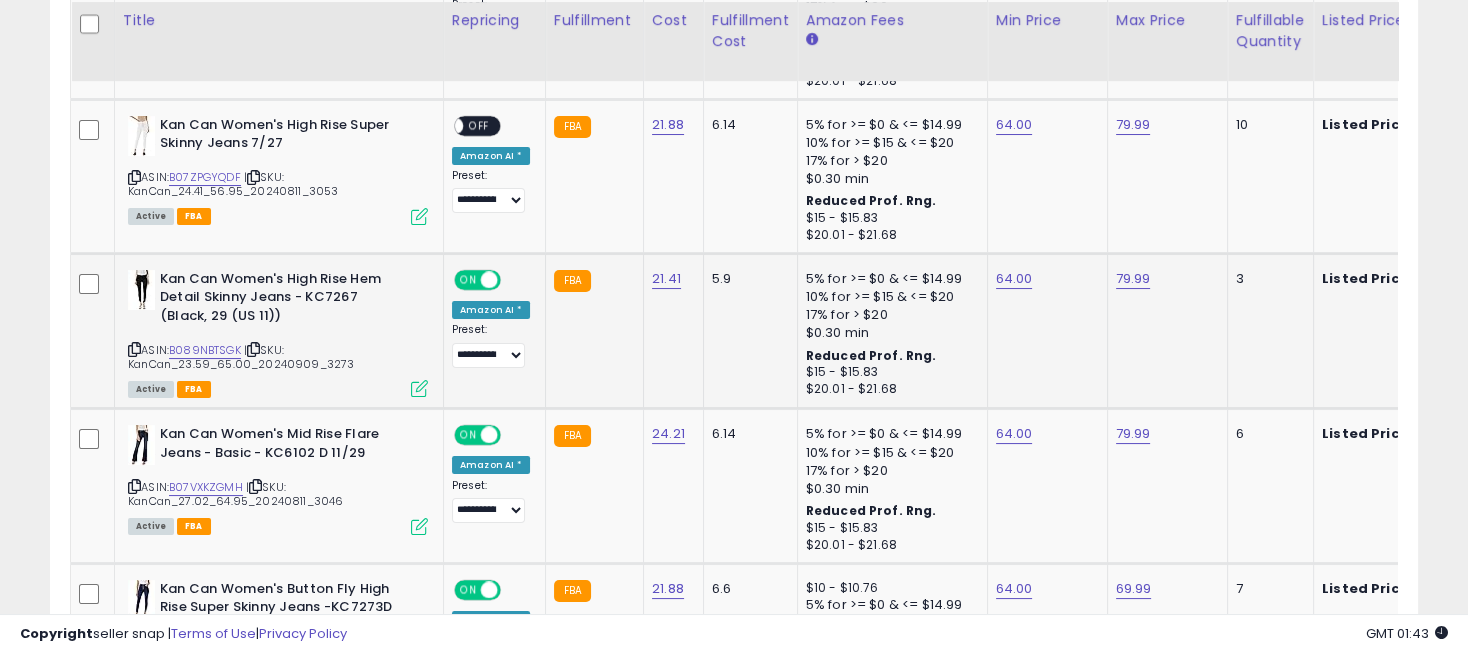 click on "**********" at bounding box center [491, 319] 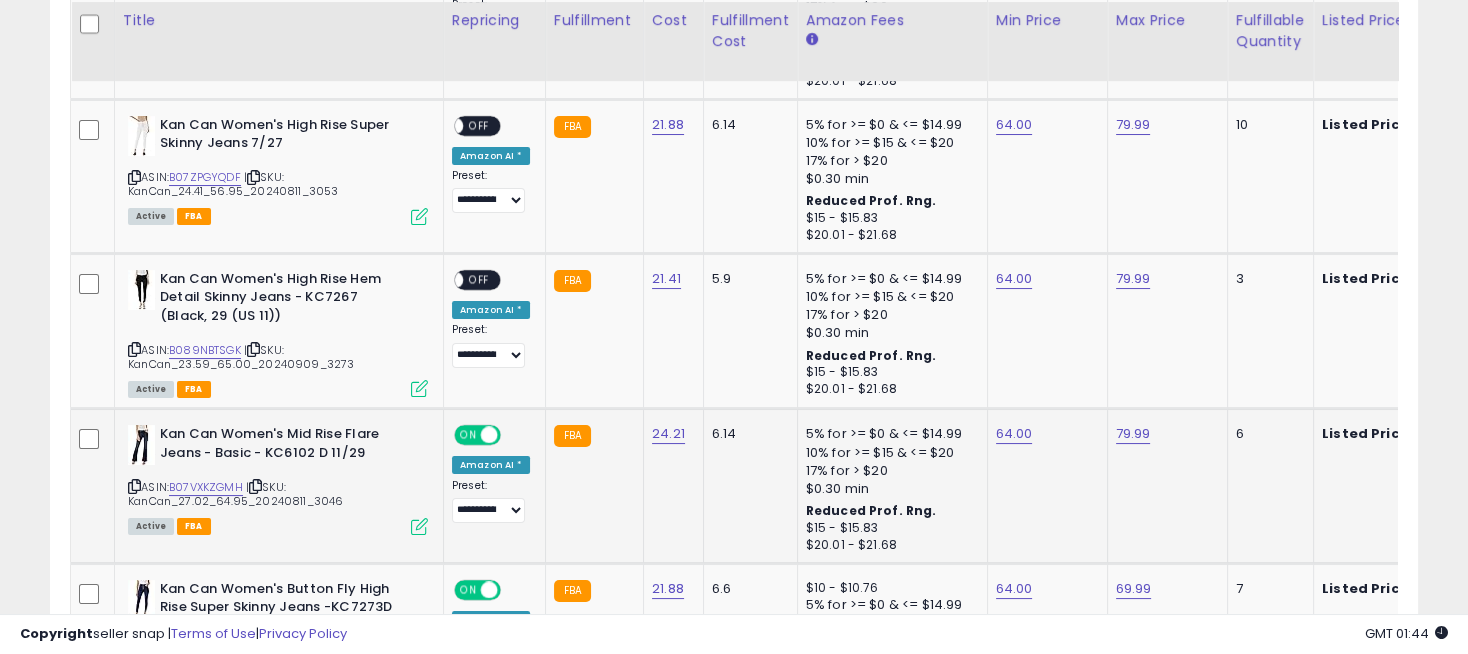 click on "ON   OFF" at bounding box center (479, 435) 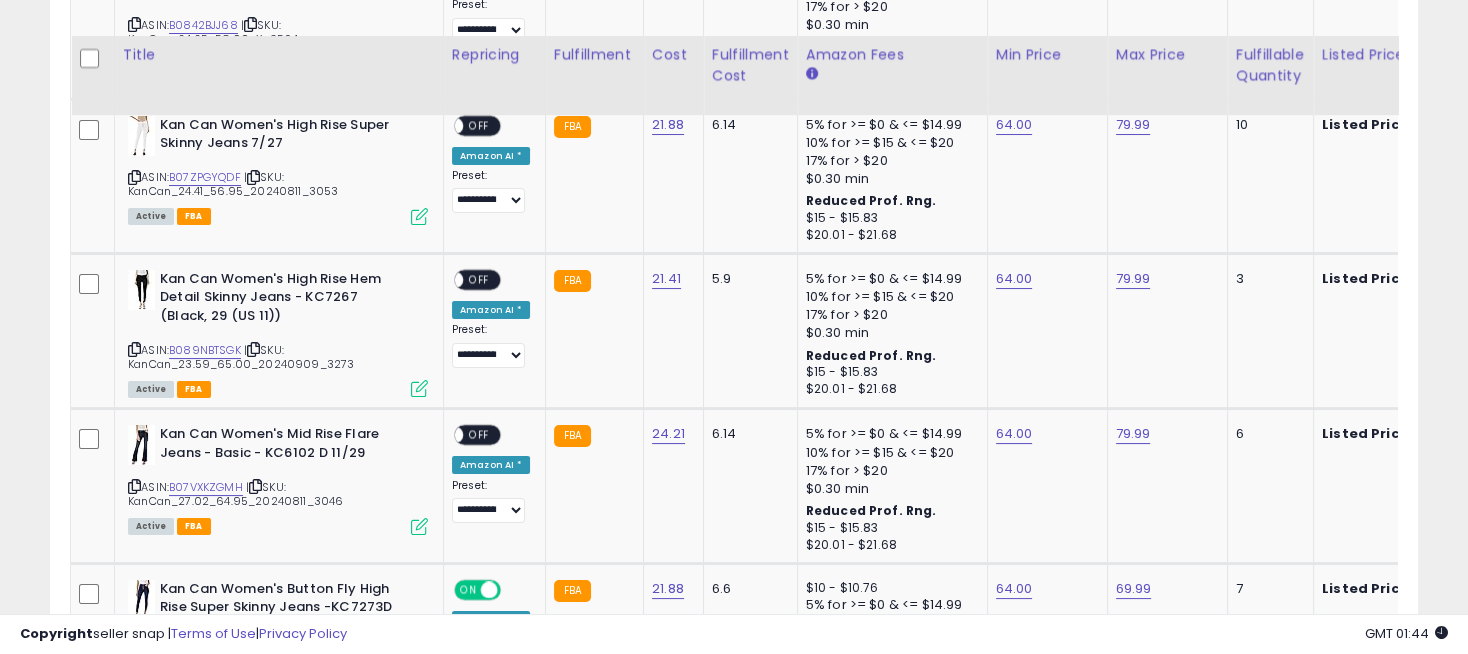 scroll, scrollTop: 8858, scrollLeft: 0, axis: vertical 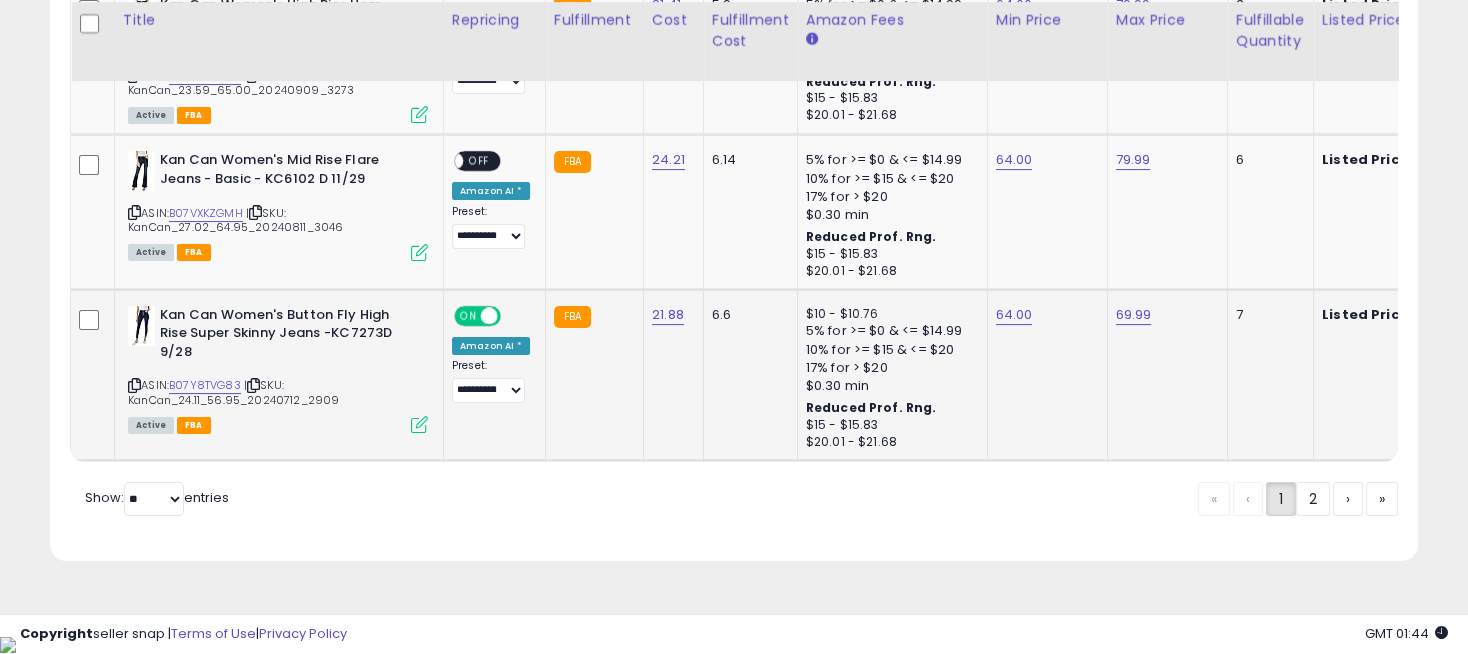 click on "ON" at bounding box center [468, 315] 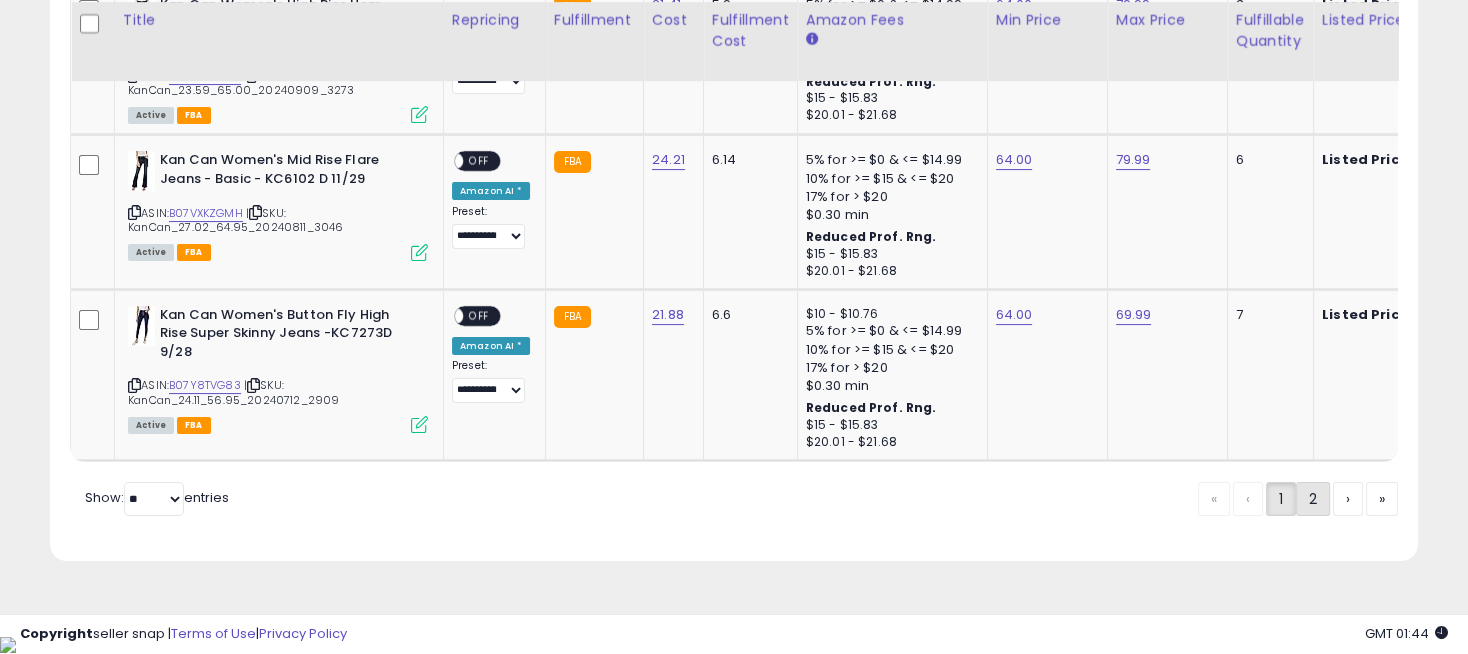 click on "2" 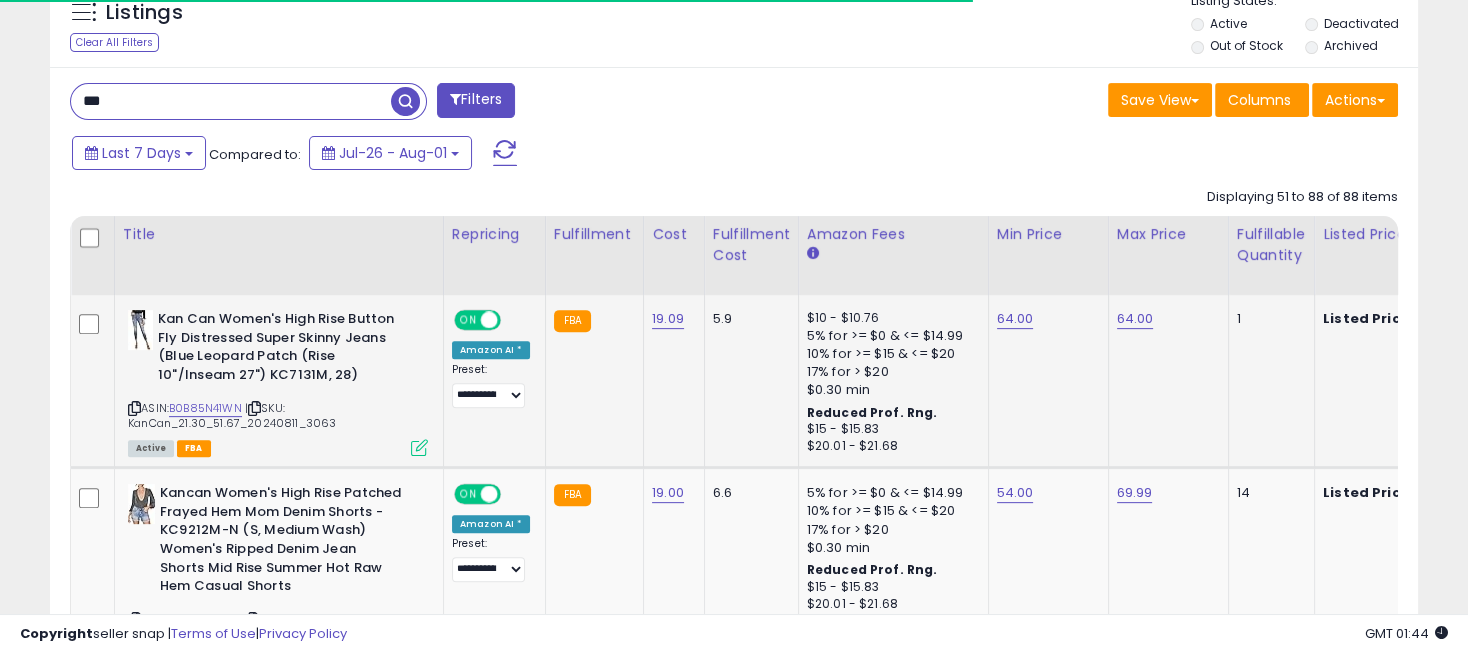 scroll, scrollTop: 918, scrollLeft: 0, axis: vertical 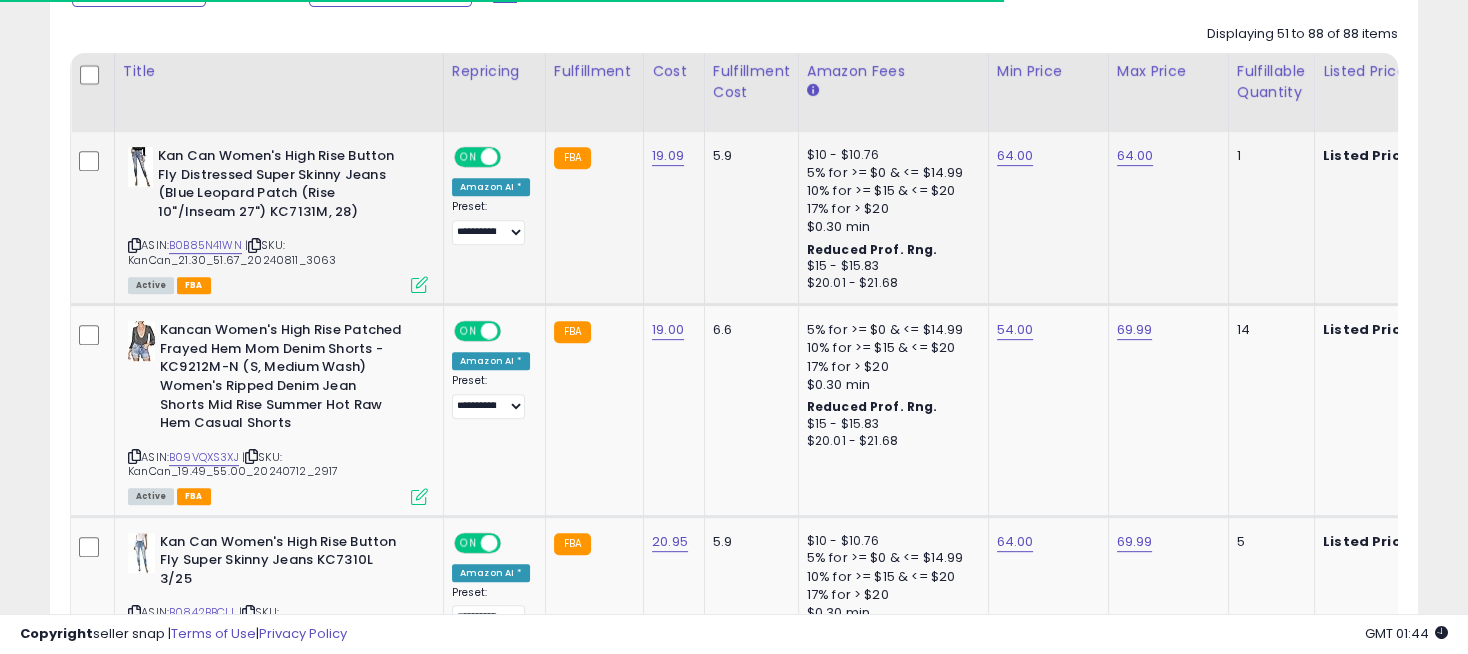 click at bounding box center [489, 157] 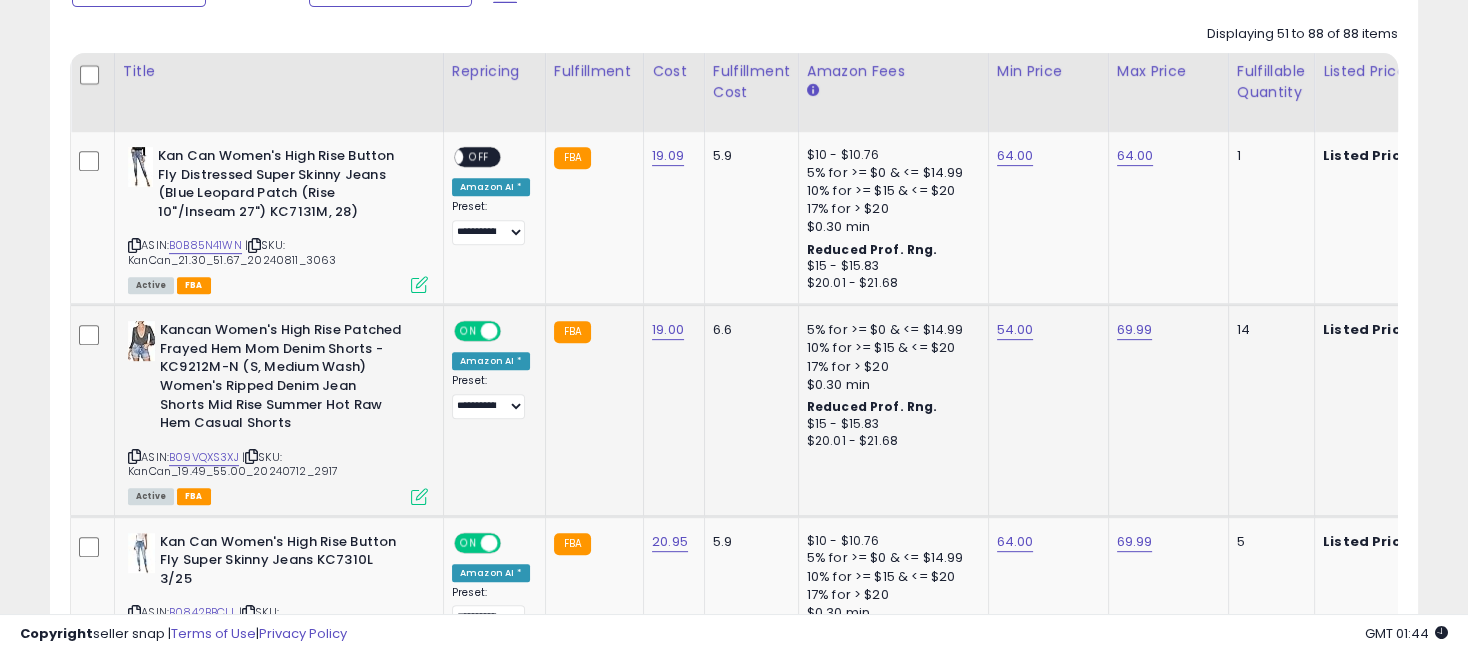 click at bounding box center [489, 331] 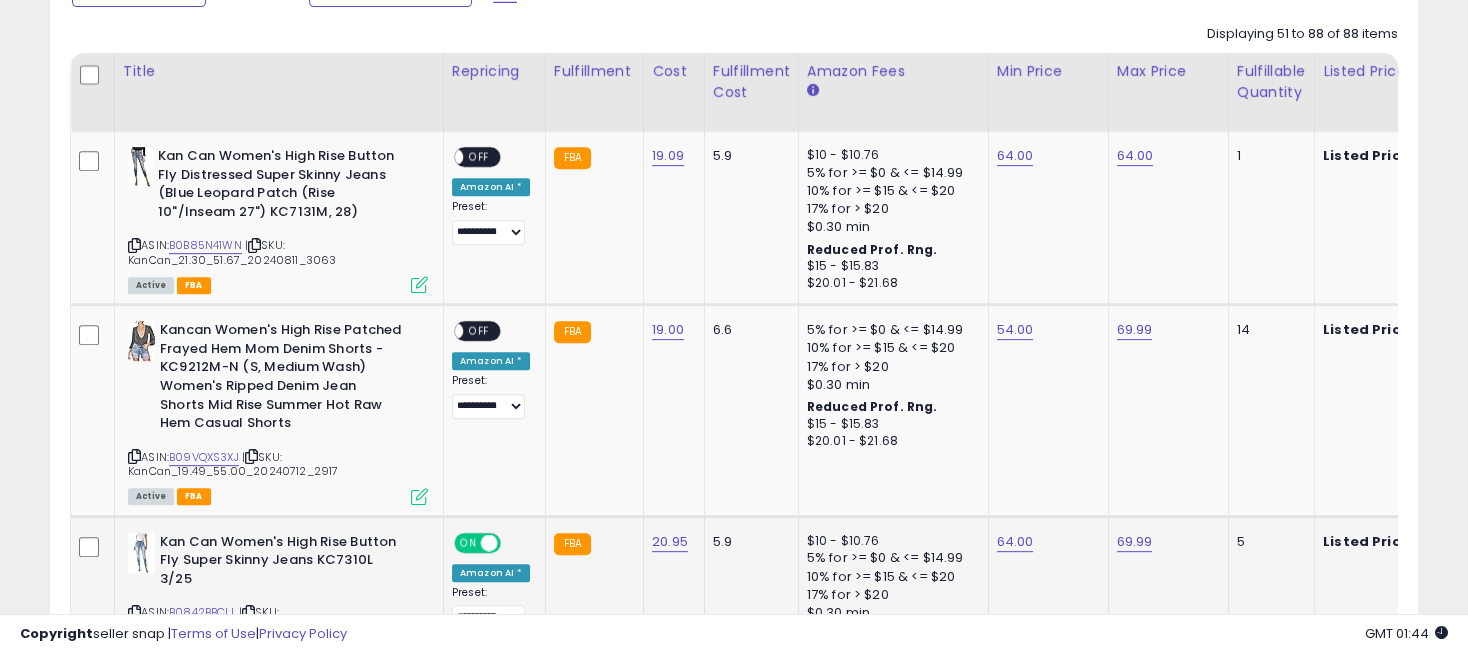 click at bounding box center (489, 542) 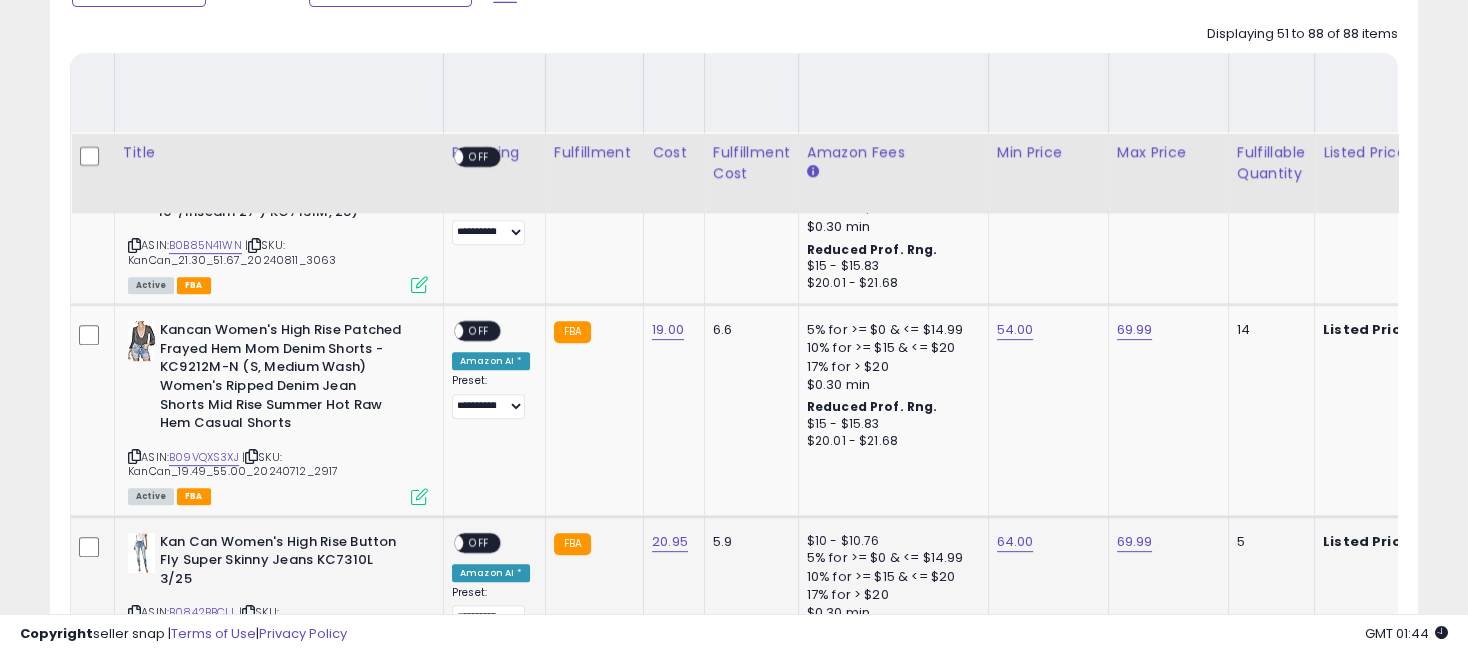 scroll, scrollTop: 1140, scrollLeft: 0, axis: vertical 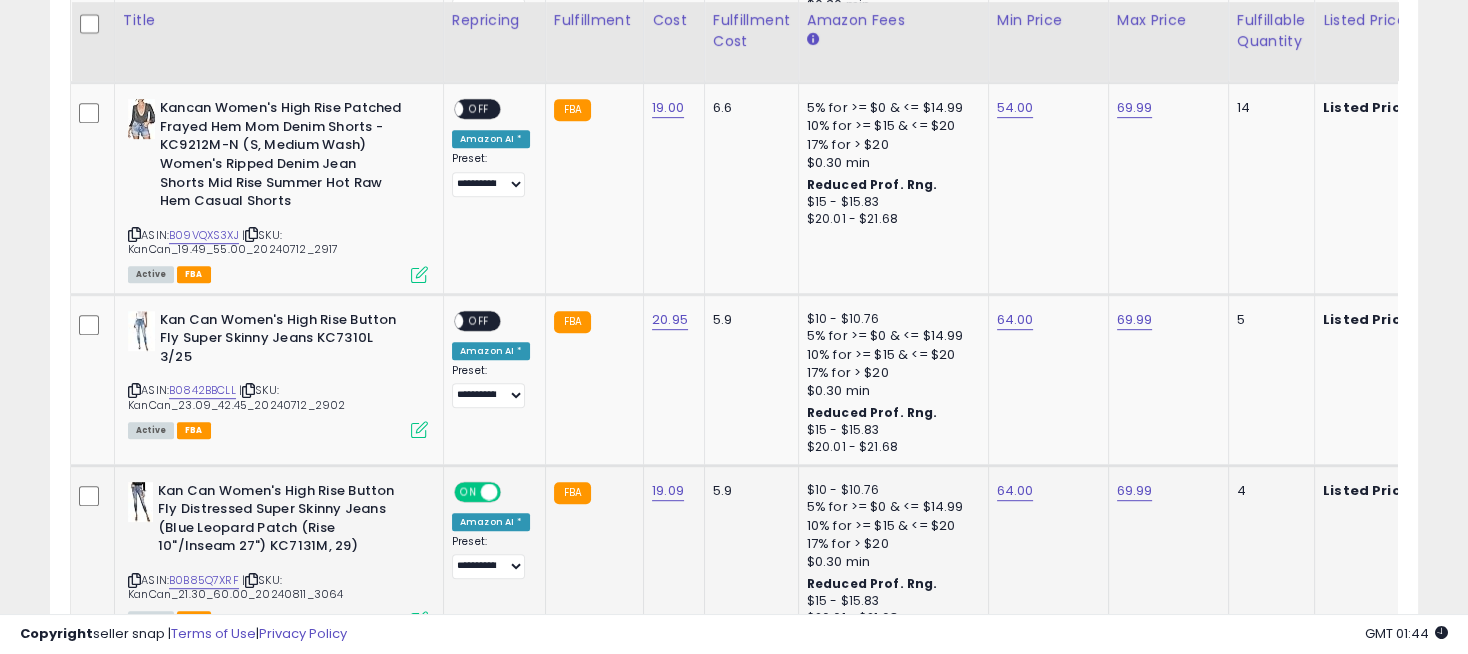 click on "ON" at bounding box center [468, 491] 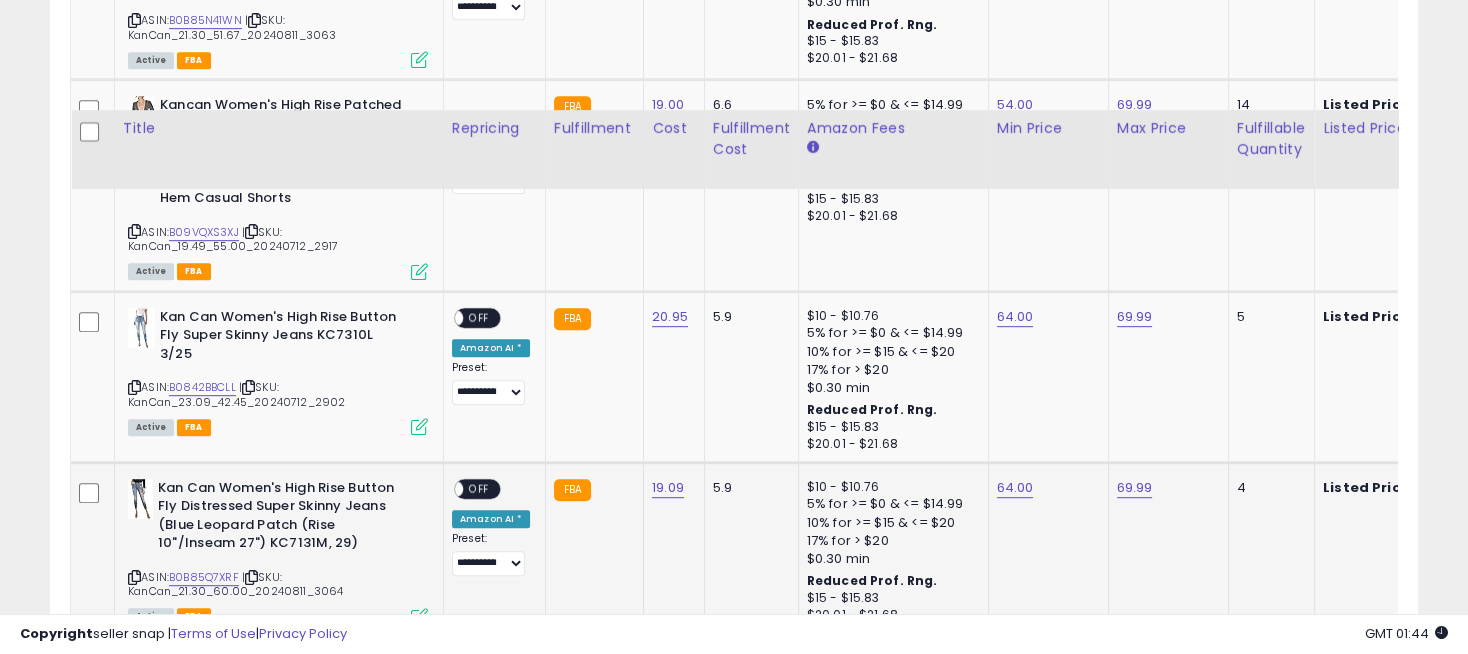 scroll, scrollTop: 1251, scrollLeft: 0, axis: vertical 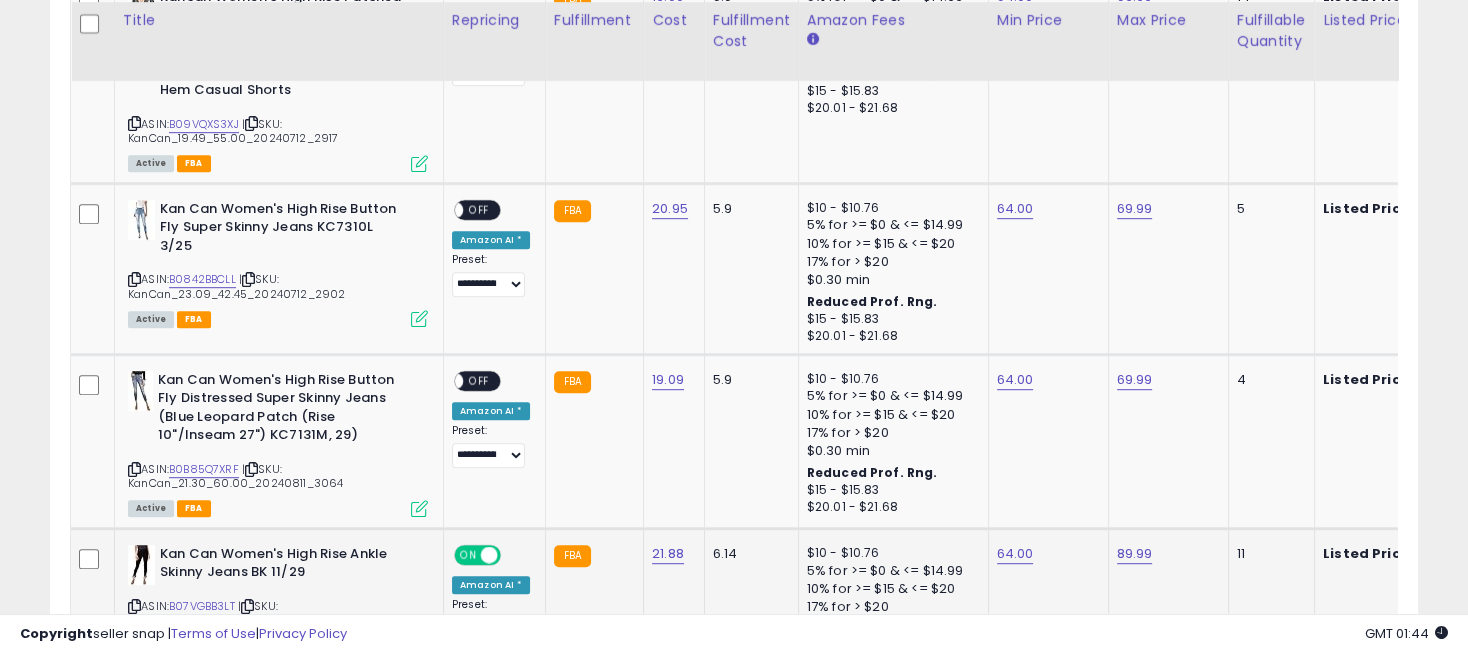 click at bounding box center (489, 554) 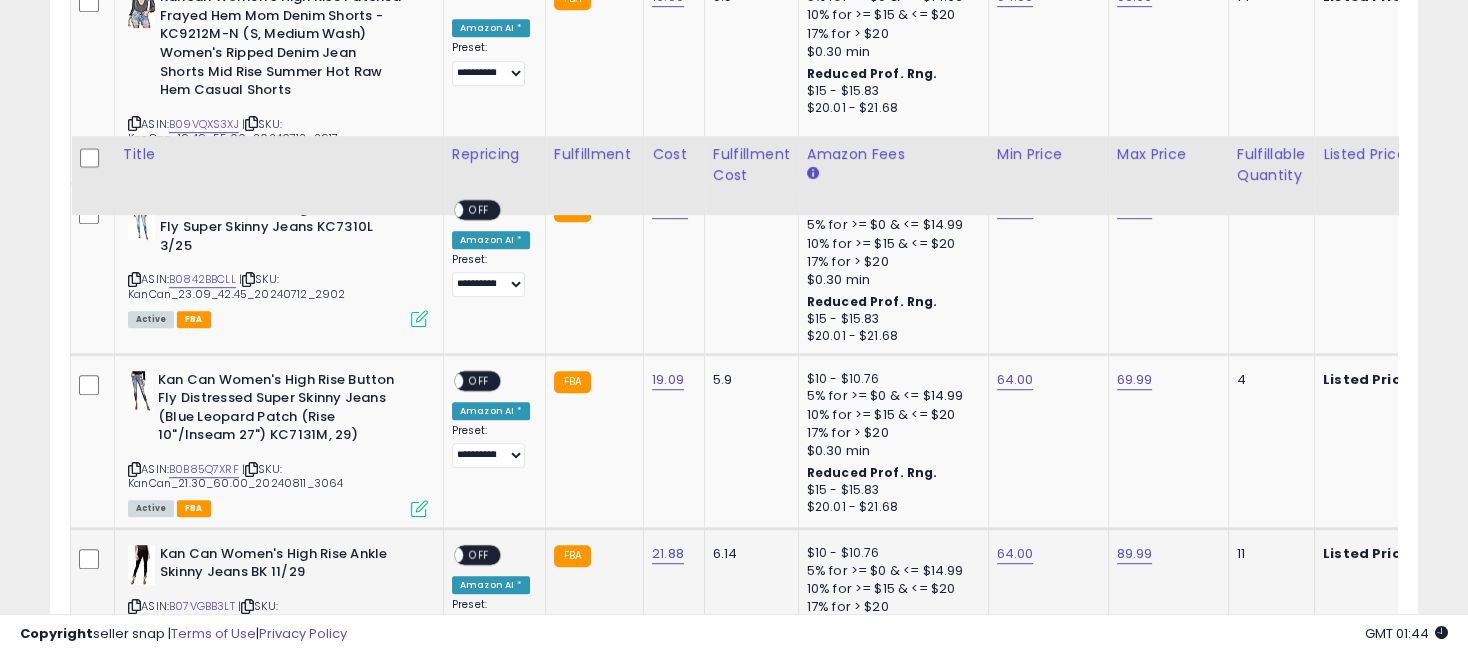 scroll, scrollTop: 1473, scrollLeft: 0, axis: vertical 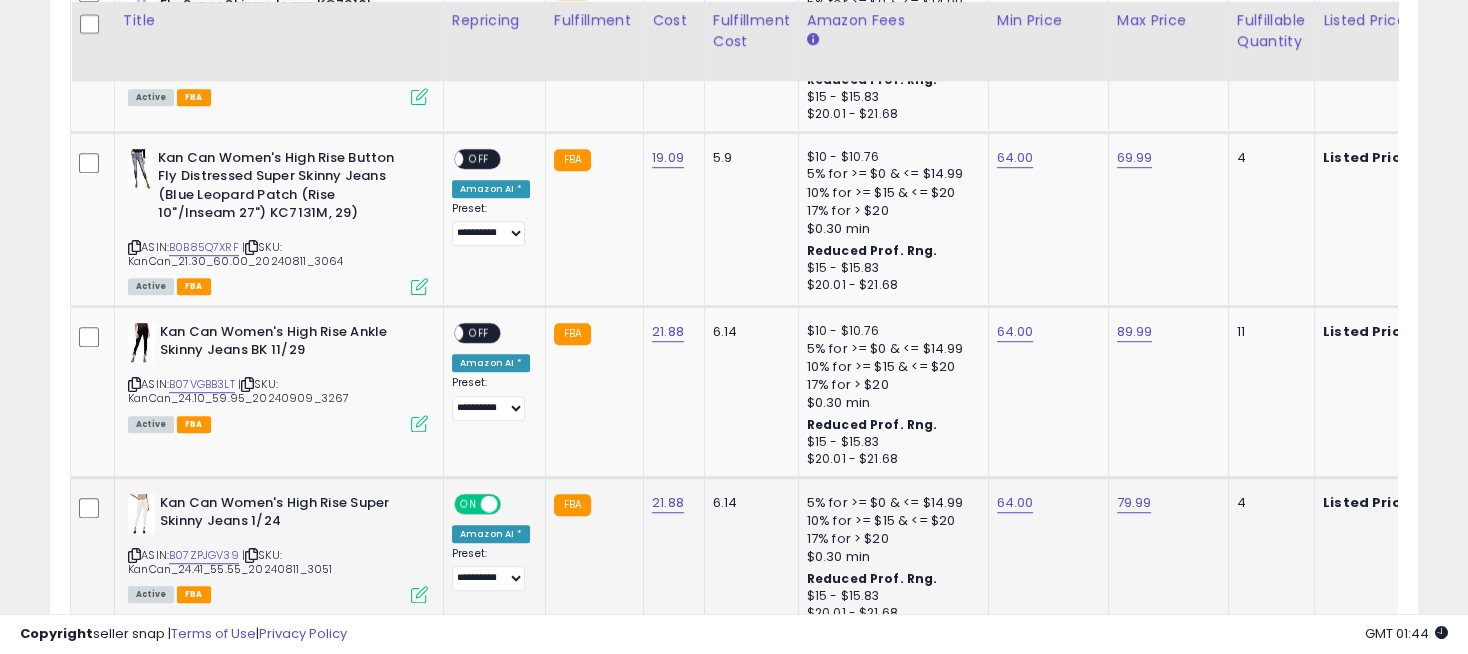 click at bounding box center (489, 503) 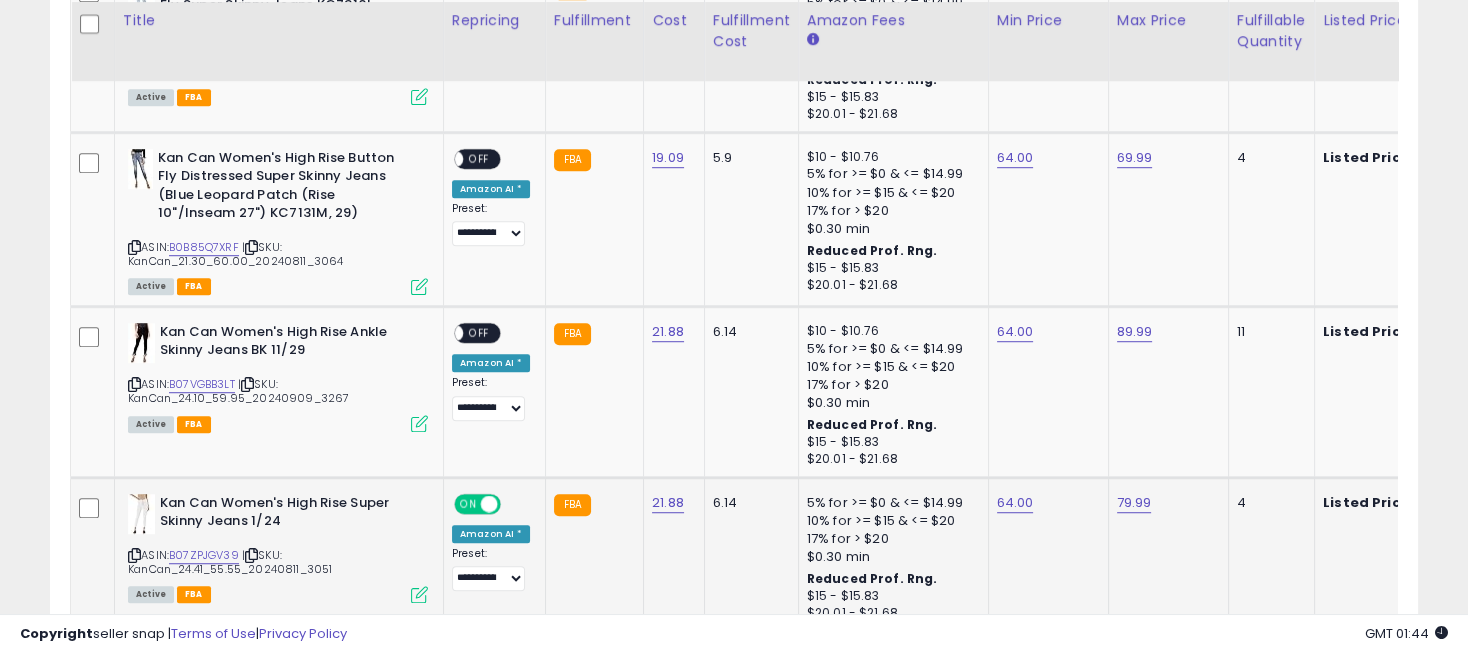 click on "ON" at bounding box center (468, 503) 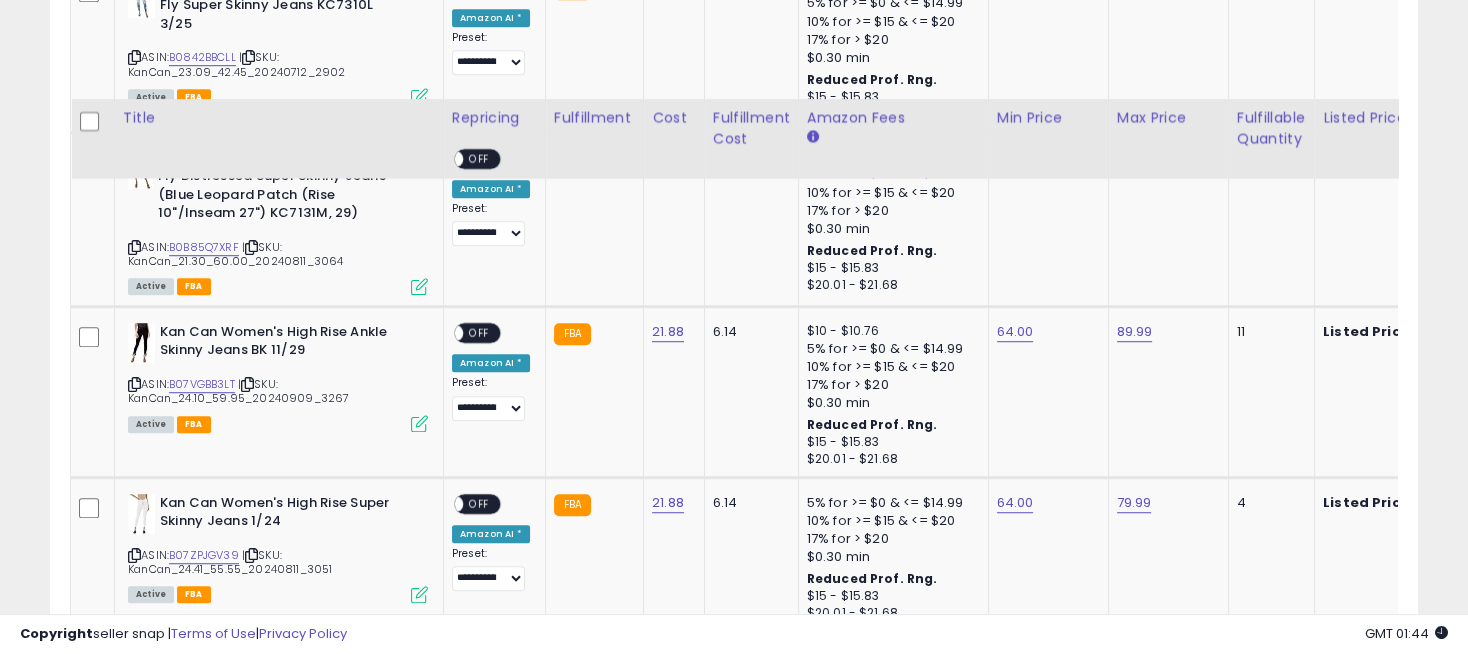 scroll, scrollTop: 1695, scrollLeft: 0, axis: vertical 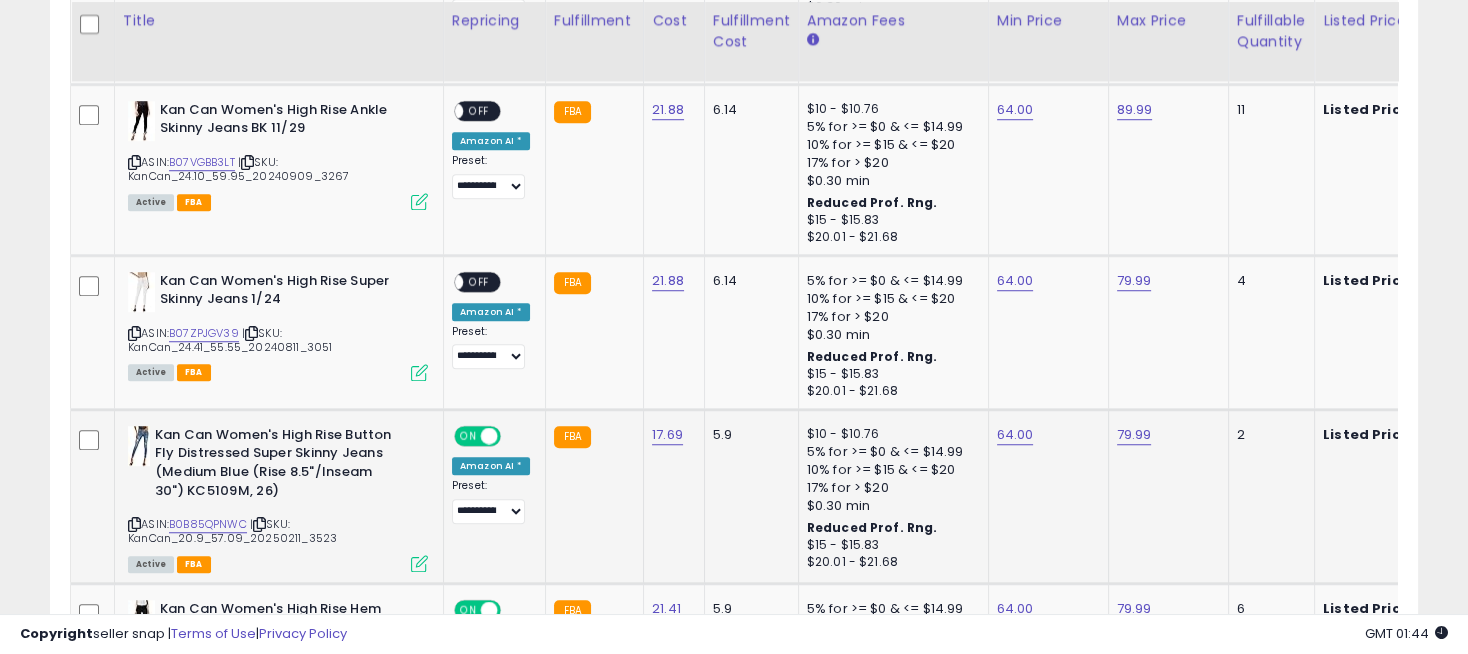click on "ON   OFF" at bounding box center [479, 435] 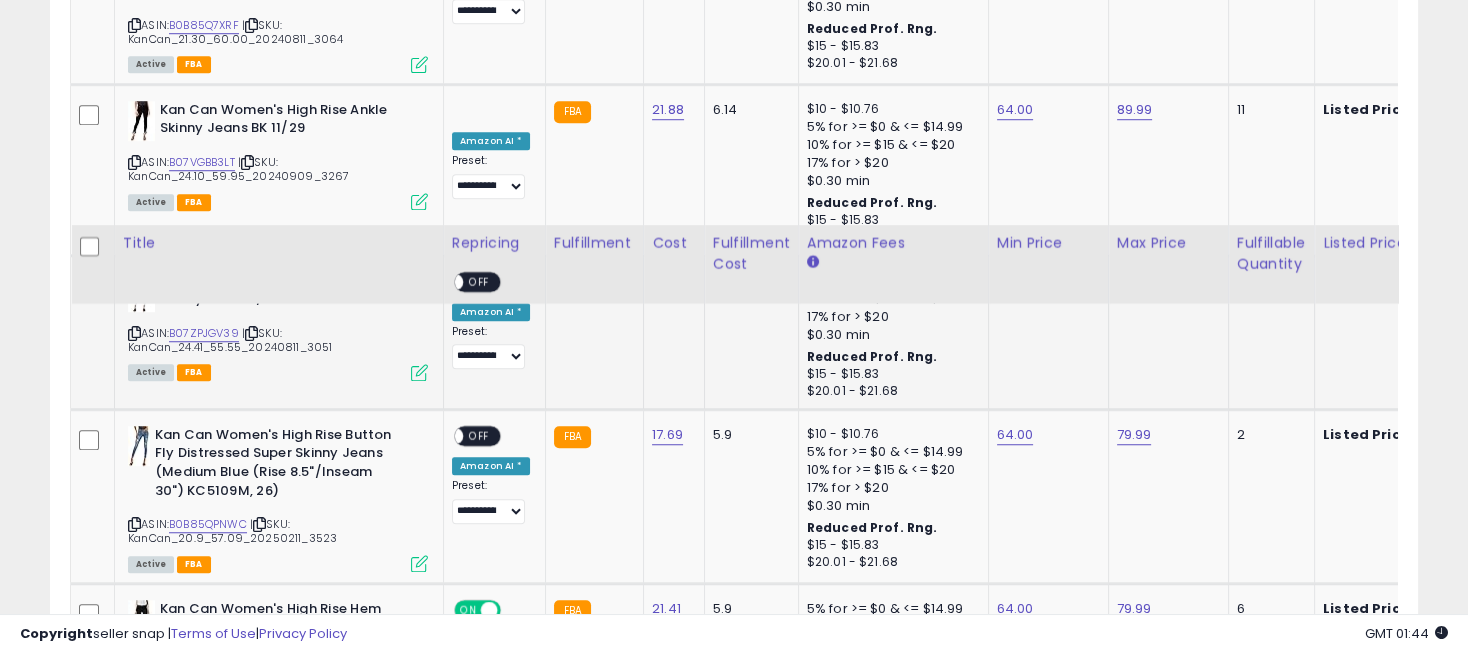 scroll, scrollTop: 1918, scrollLeft: 0, axis: vertical 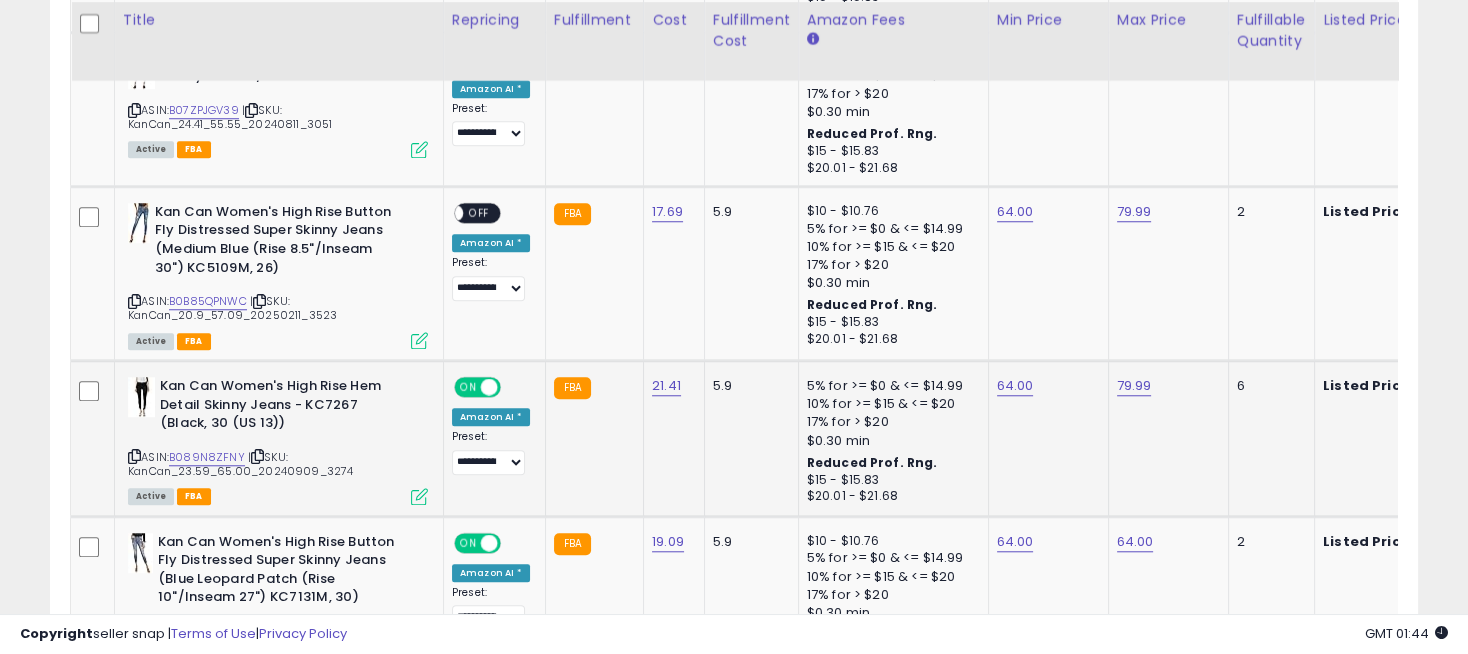 click on "ON" at bounding box center [468, 387] 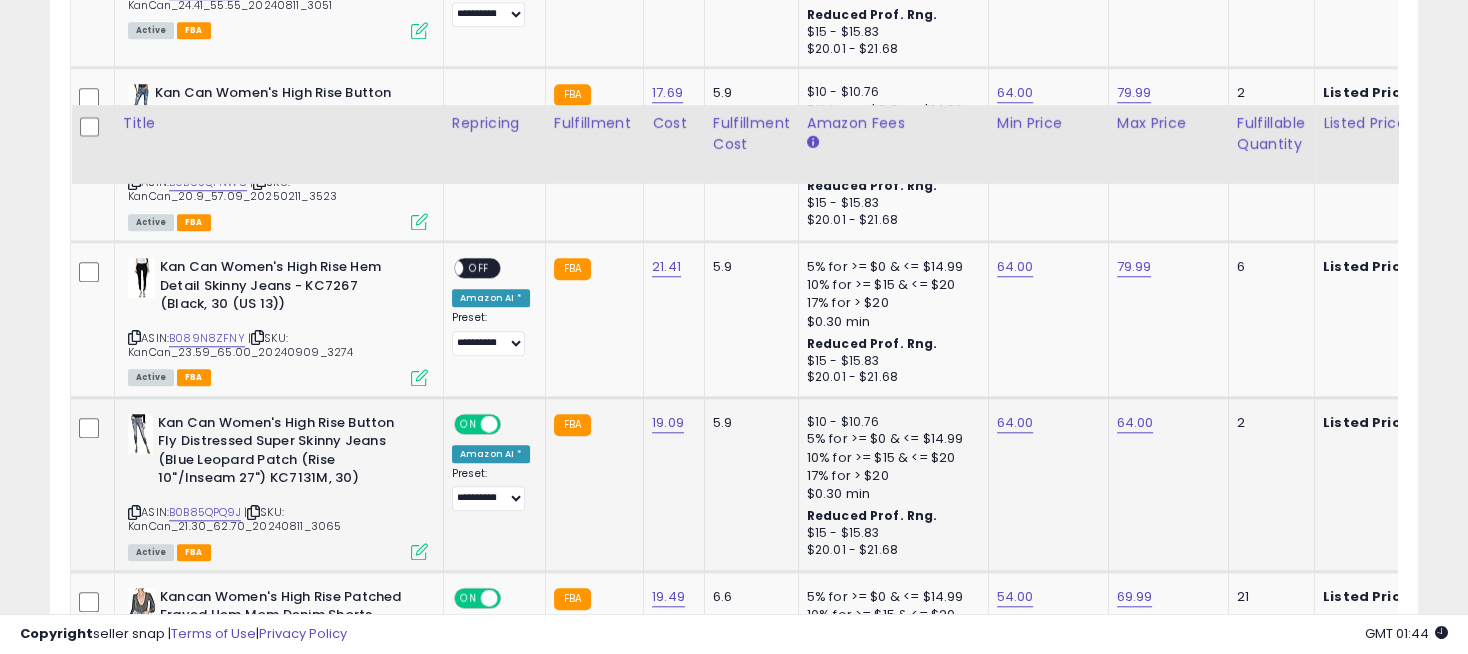 scroll, scrollTop: 2140, scrollLeft: 0, axis: vertical 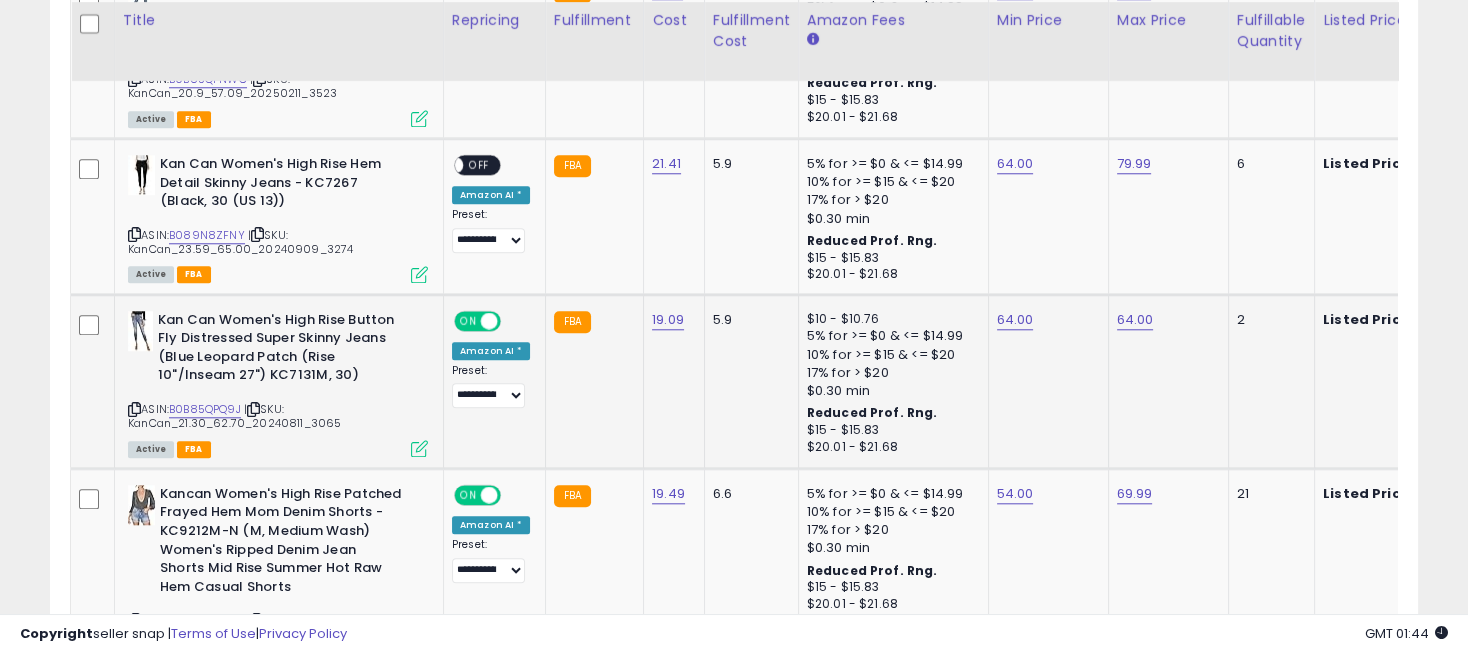 click on "**********" 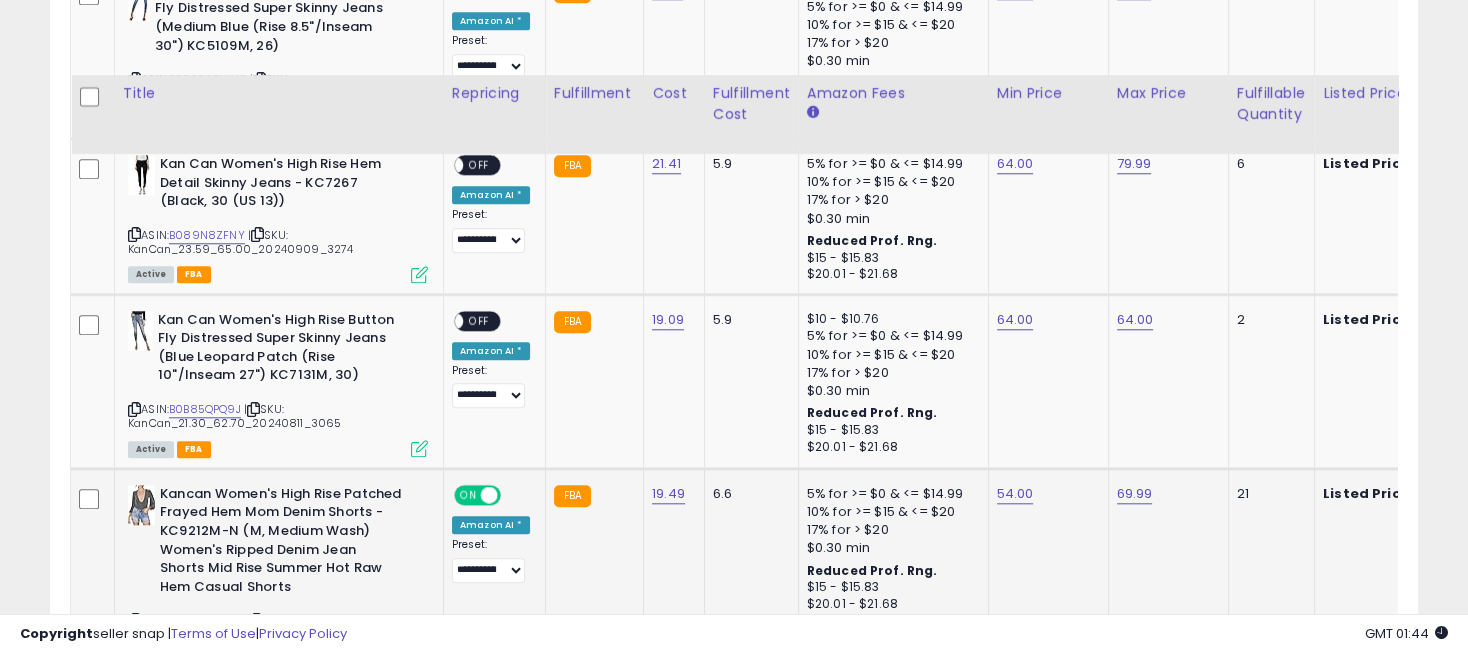 scroll, scrollTop: 2251, scrollLeft: 0, axis: vertical 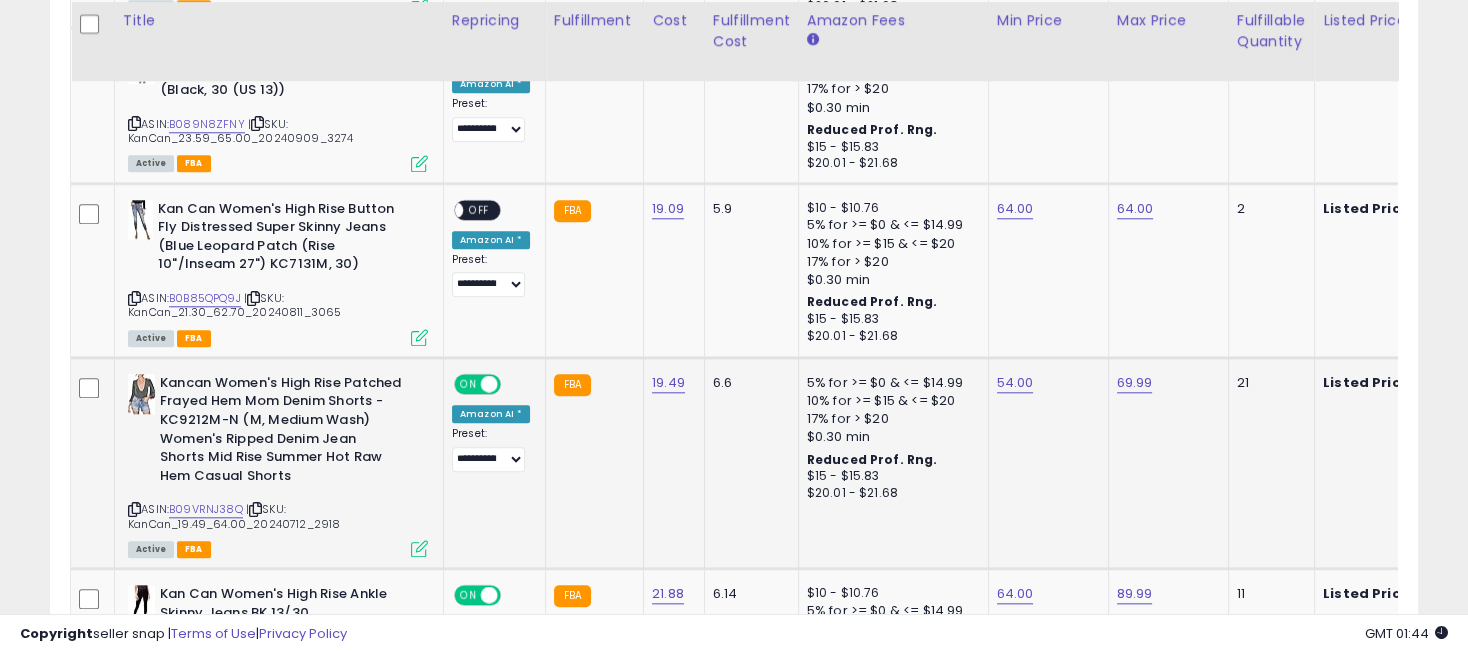 click on "ON" at bounding box center (468, 383) 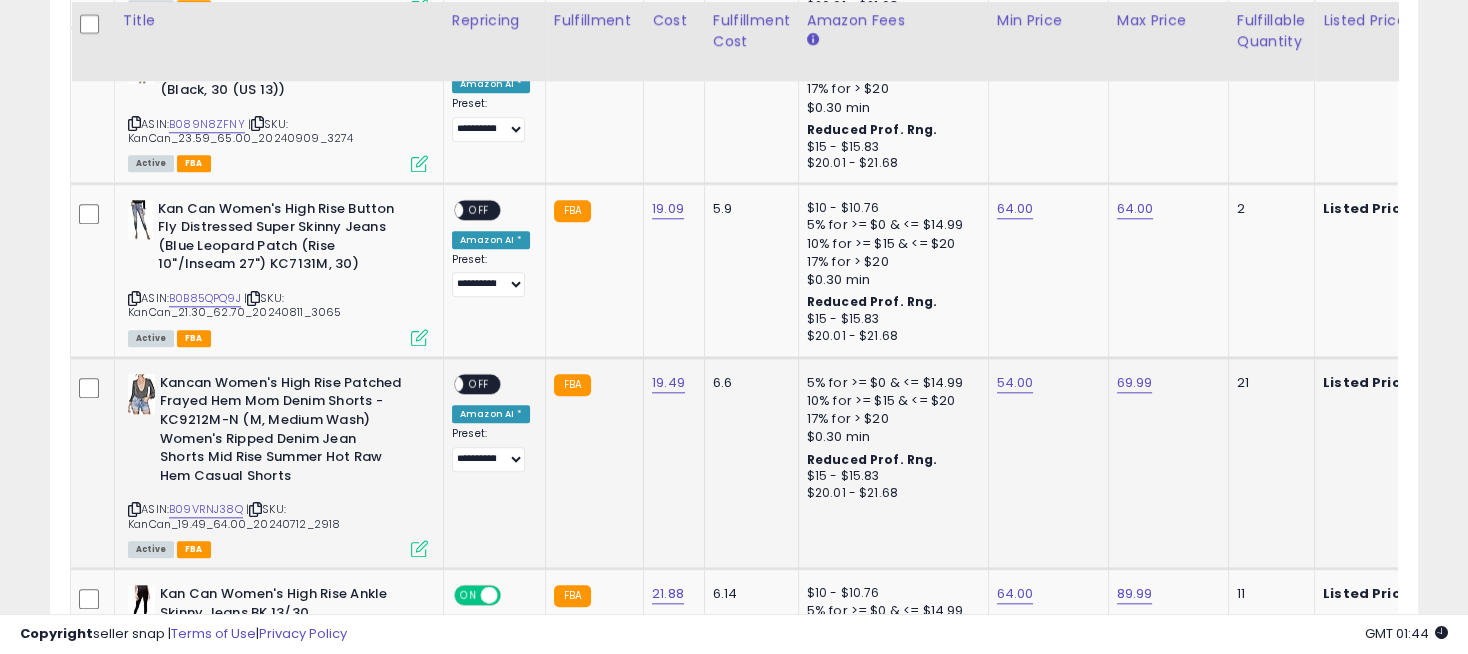 scroll, scrollTop: 2362, scrollLeft: 0, axis: vertical 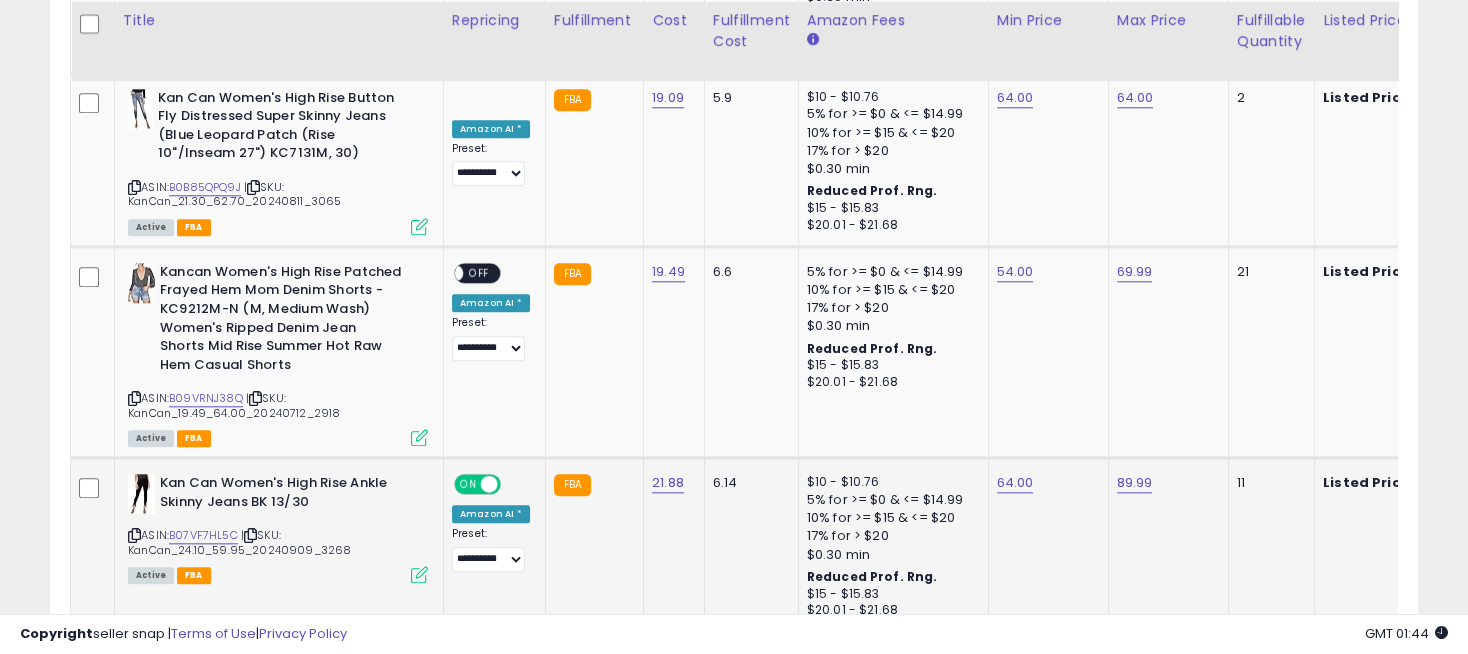 click at bounding box center (489, 484) 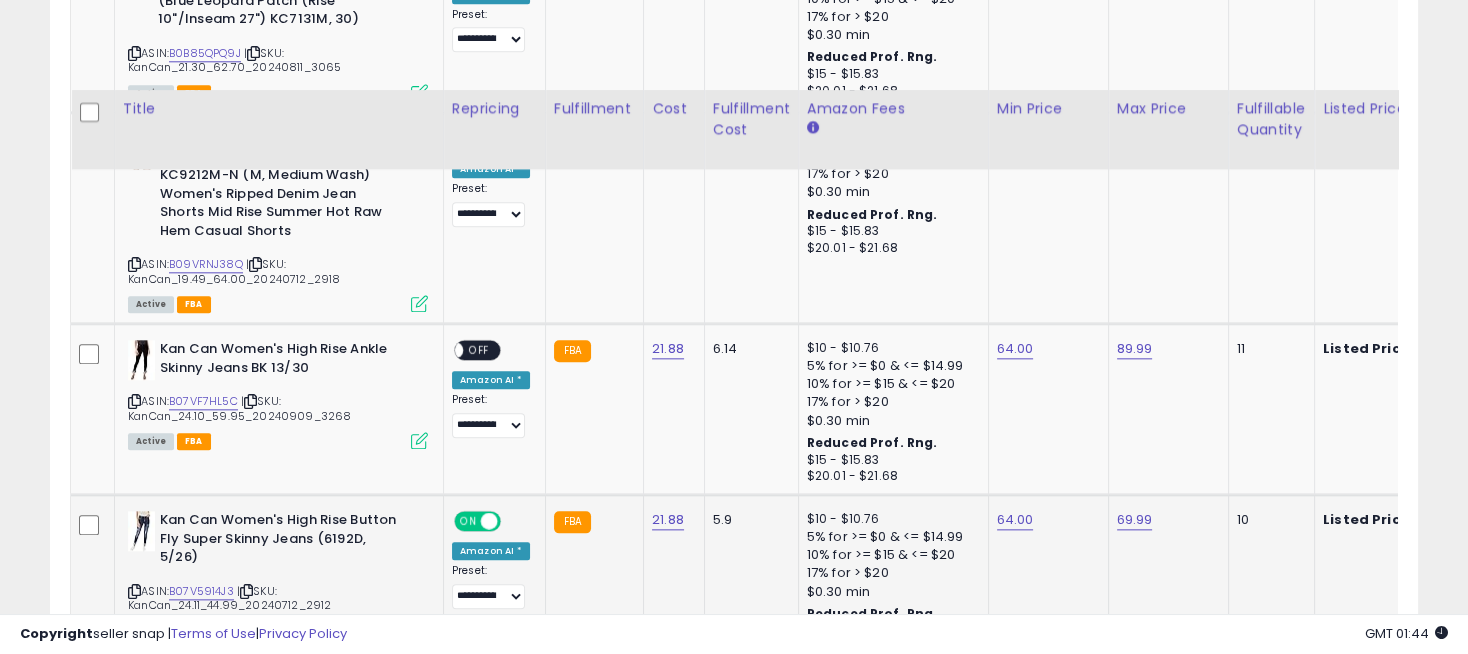 scroll, scrollTop: 2584, scrollLeft: 0, axis: vertical 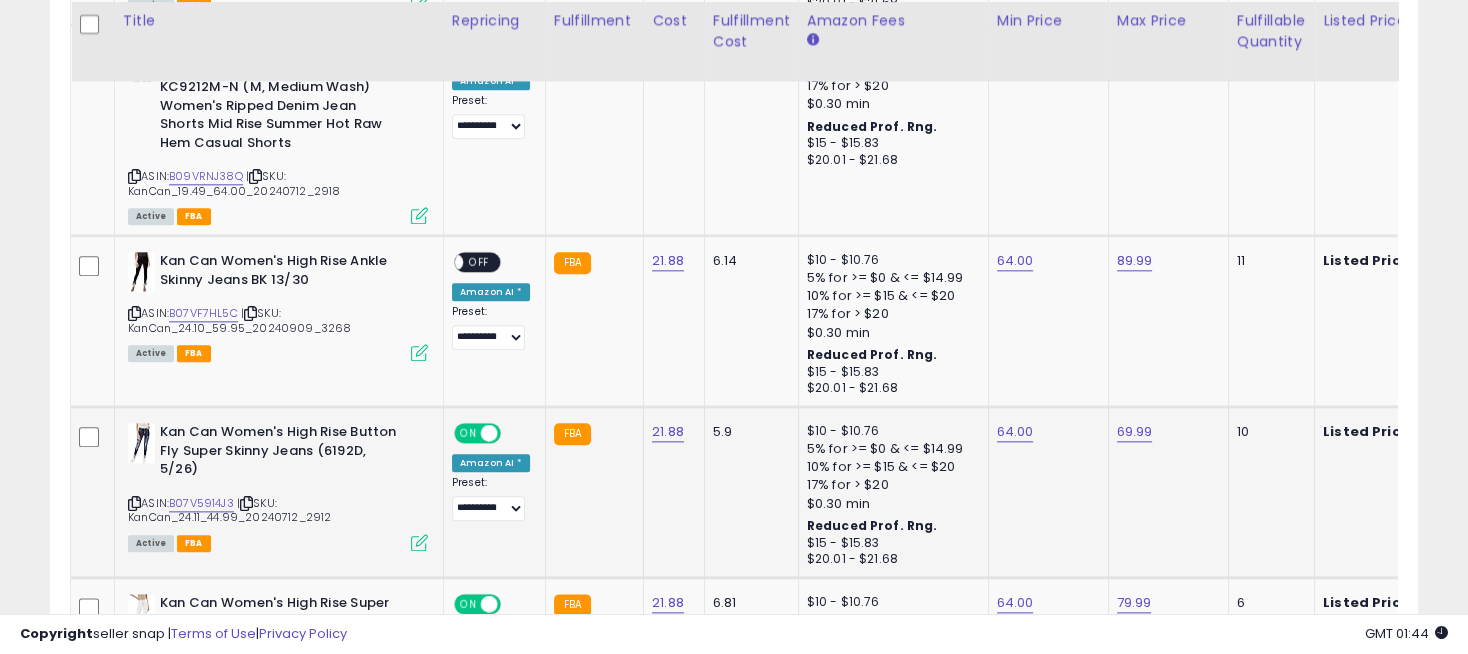 click at bounding box center [489, 433] 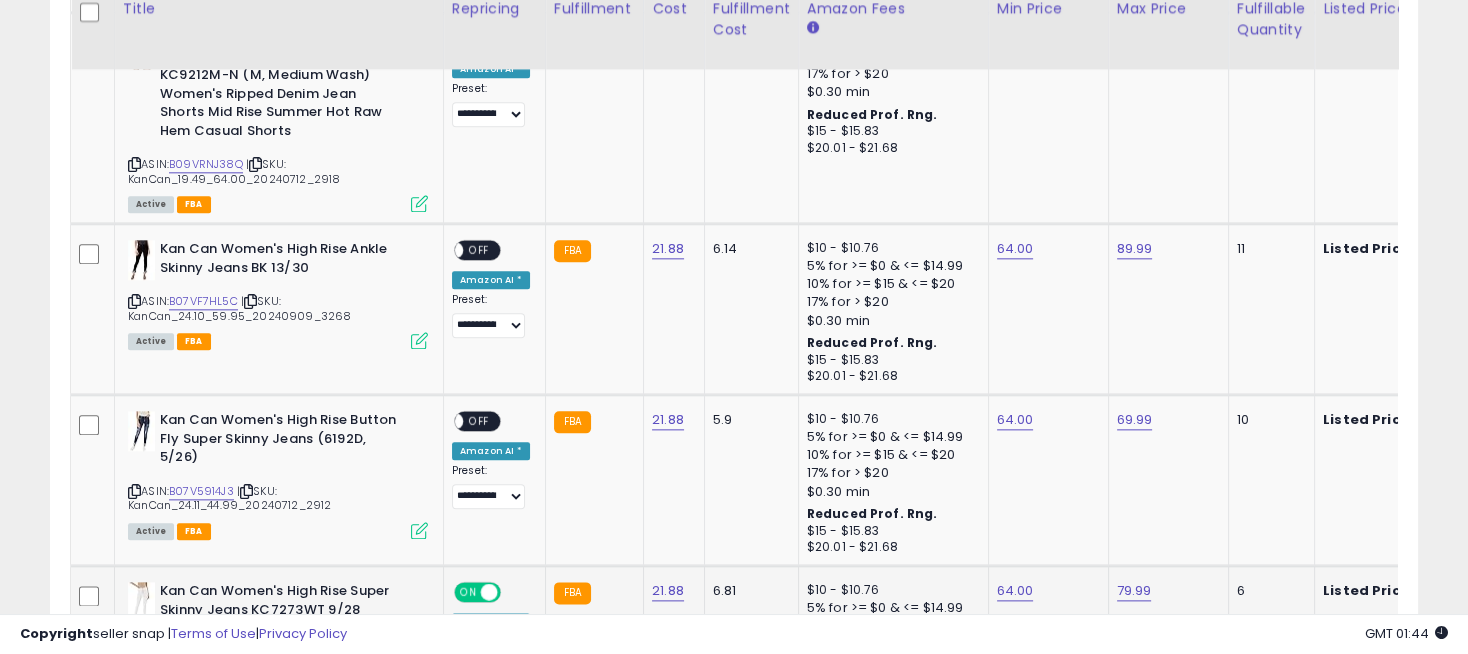 scroll, scrollTop: 2696, scrollLeft: 0, axis: vertical 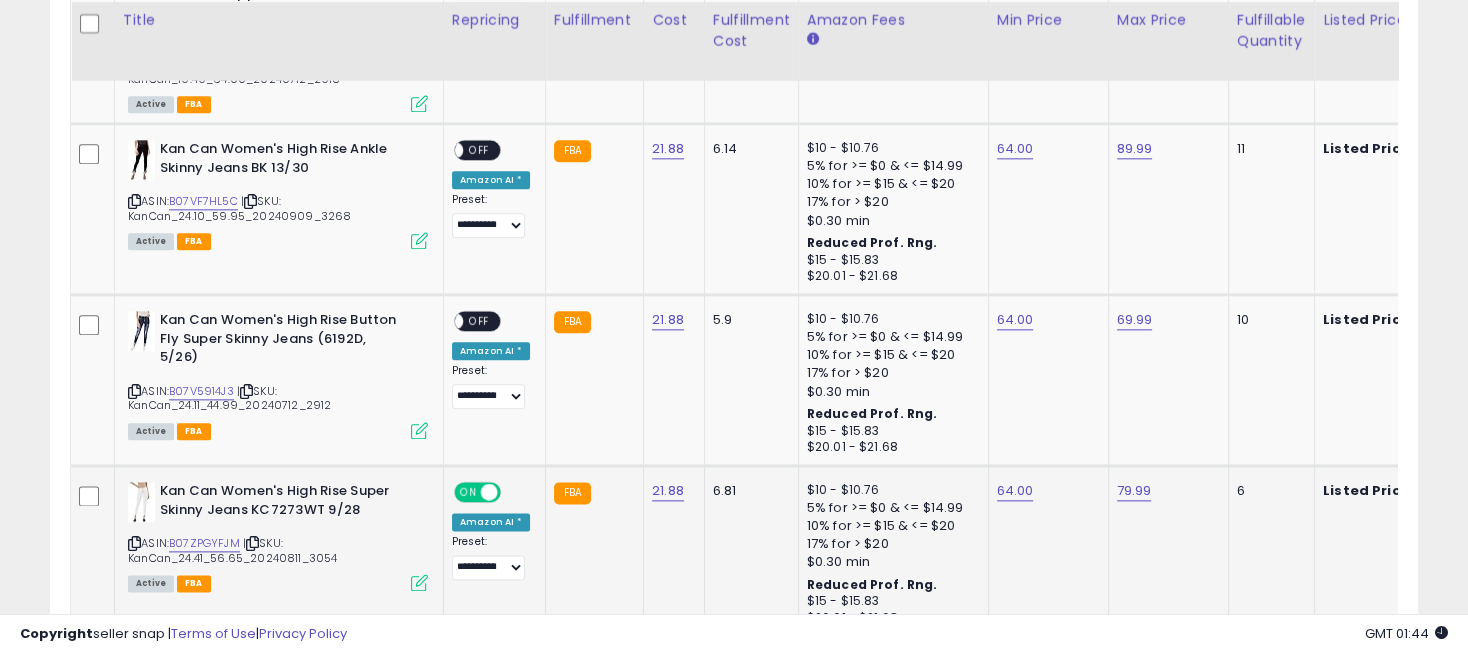 click at bounding box center (489, 492) 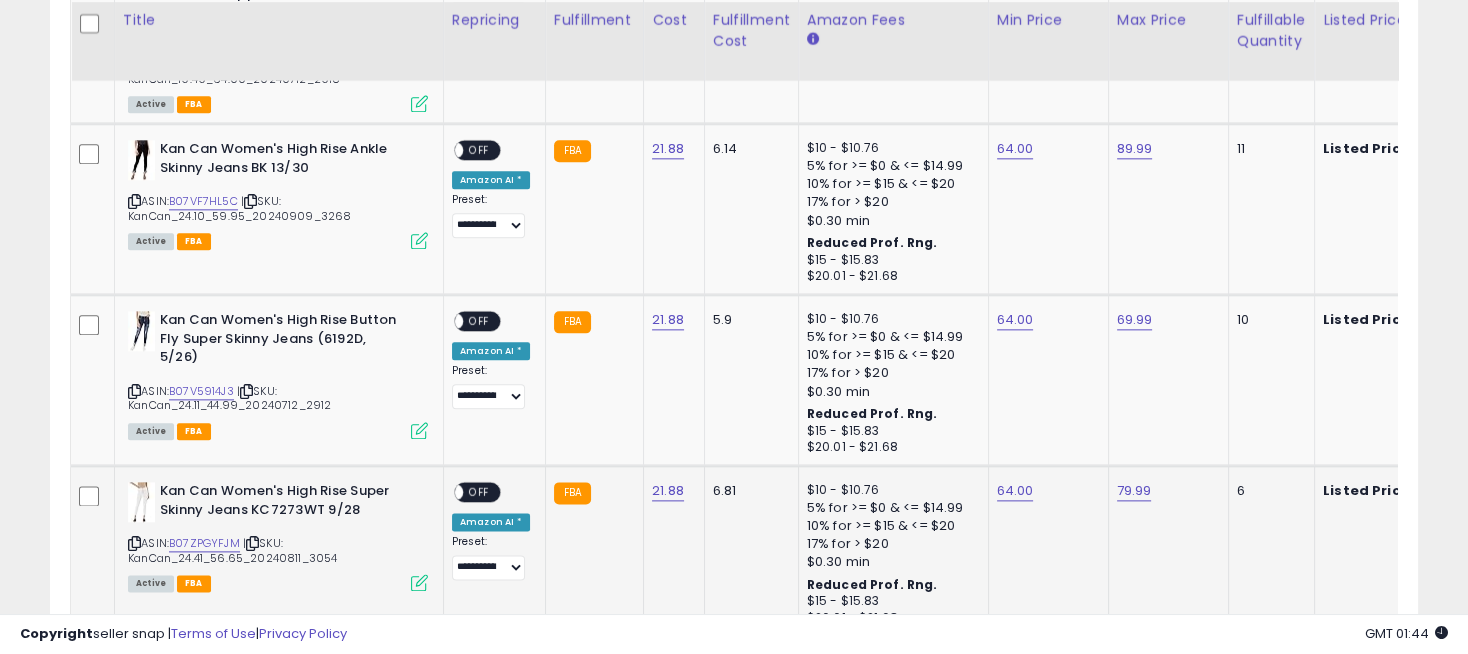 scroll, scrollTop: 3029, scrollLeft: 0, axis: vertical 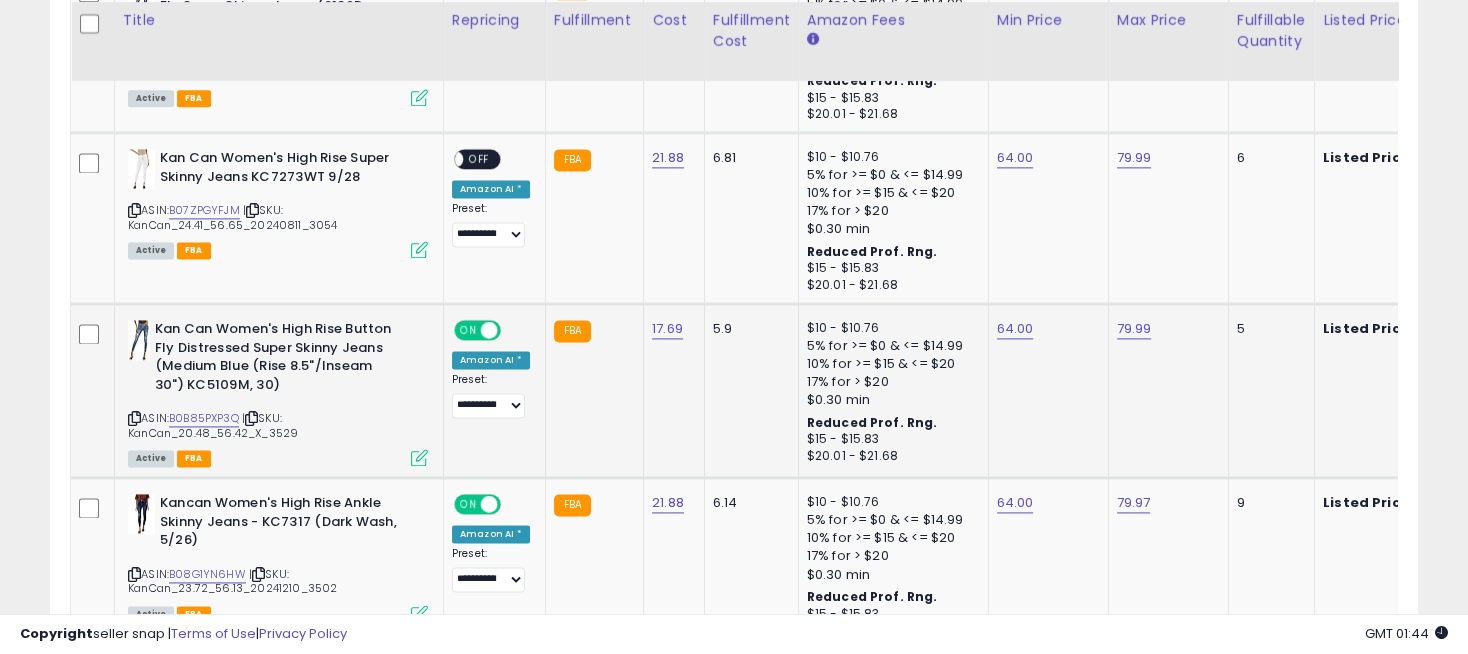 click on "ON" at bounding box center [468, 330] 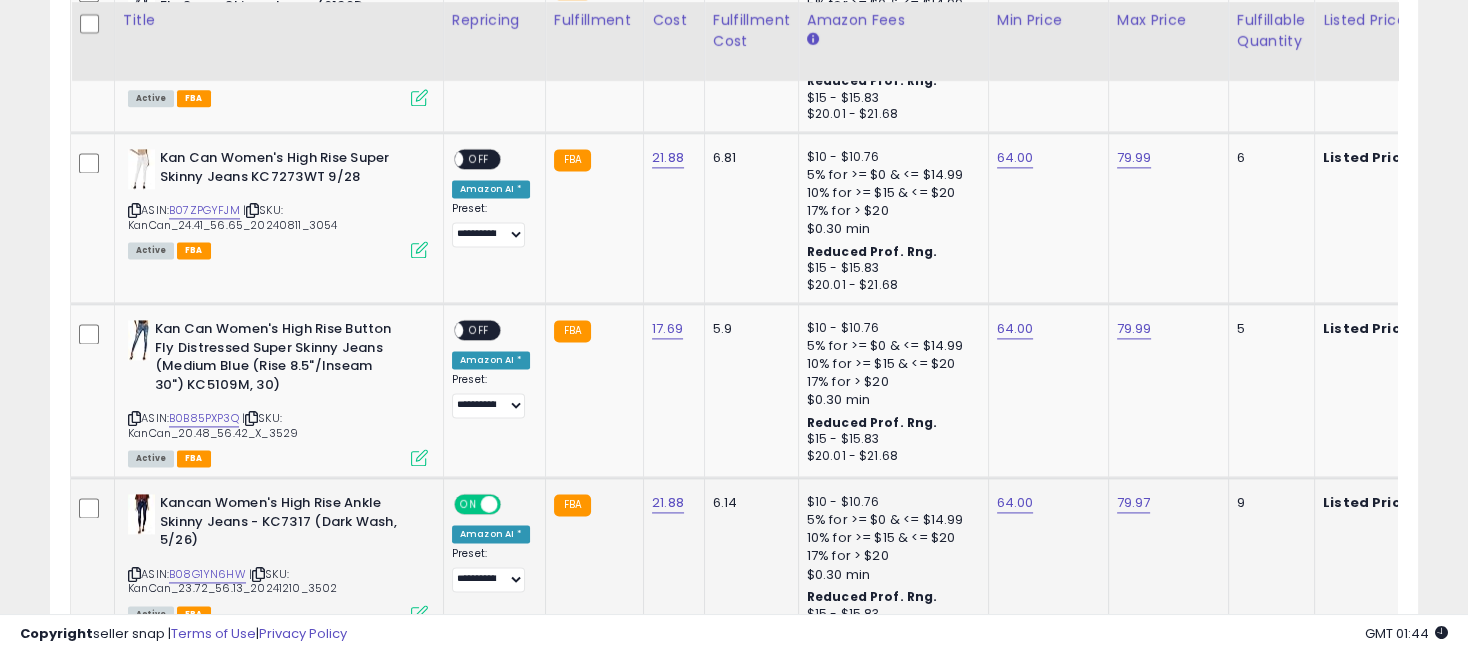 click on "ON" at bounding box center (468, 504) 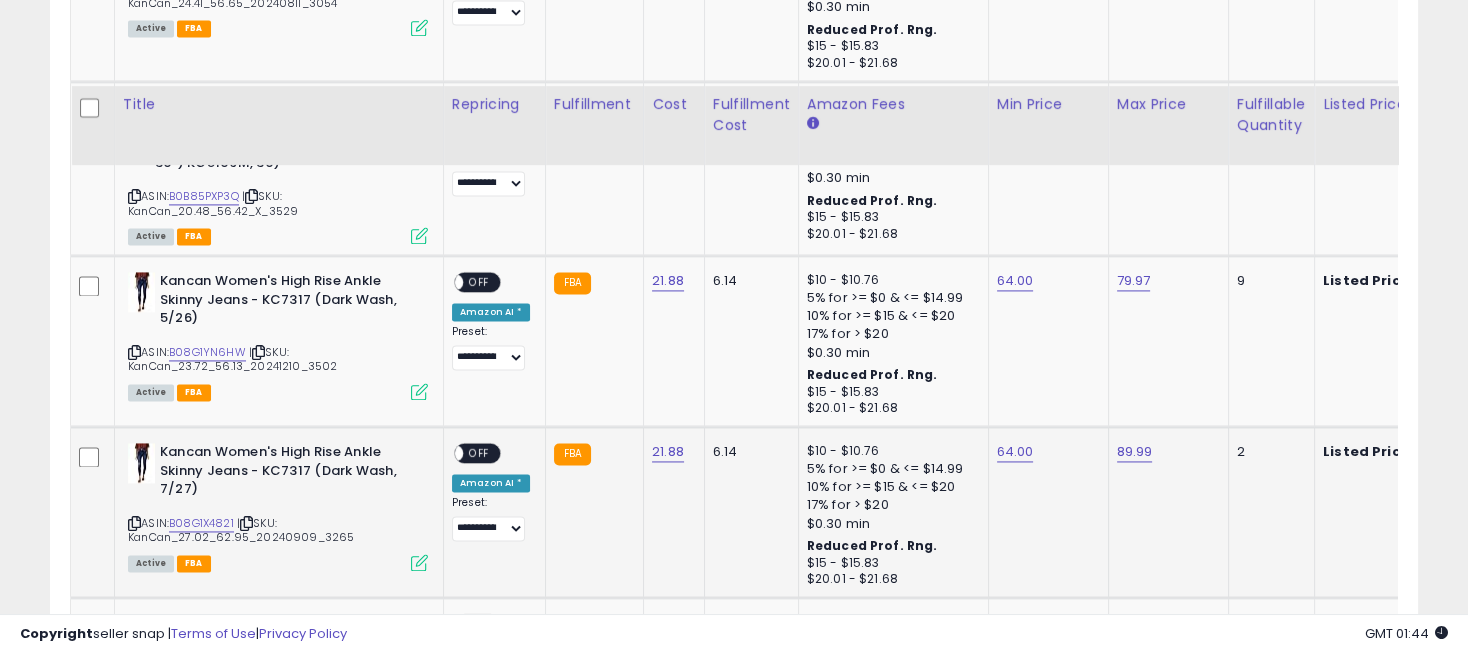 scroll, scrollTop: 3584, scrollLeft: 0, axis: vertical 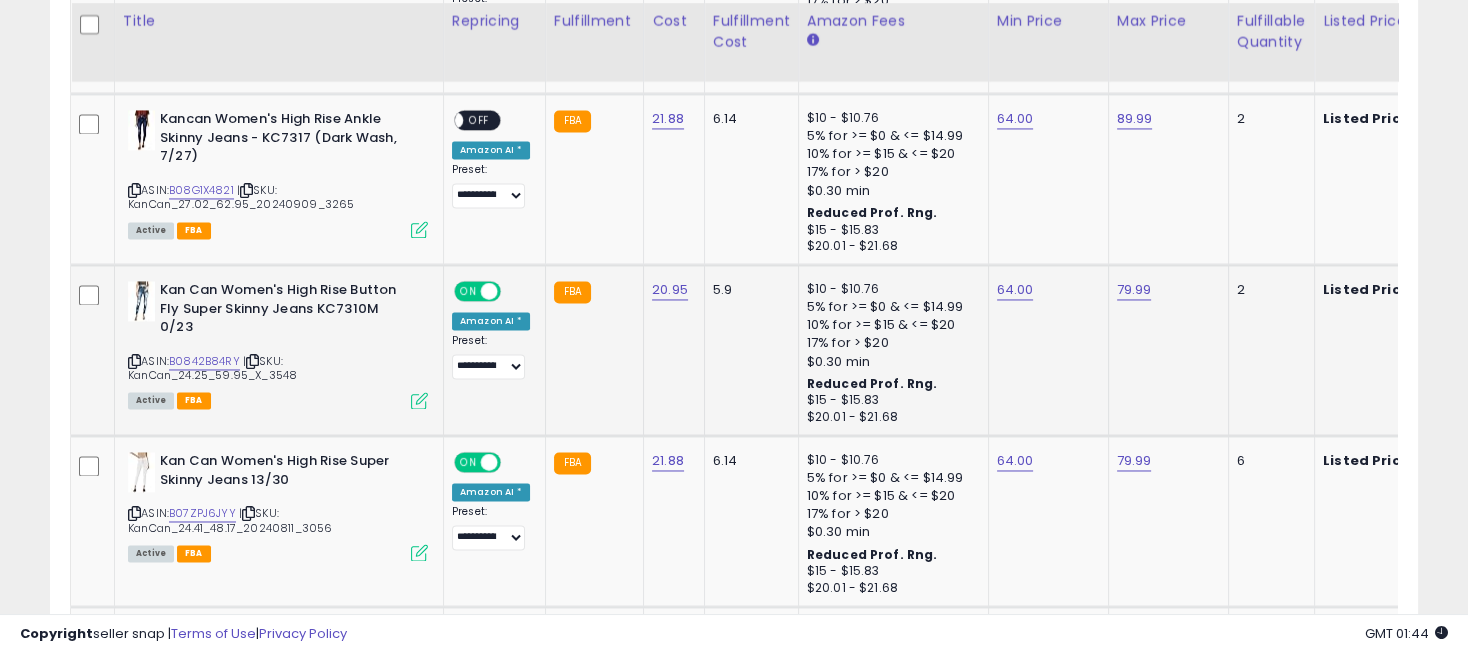 click at bounding box center [489, 291] 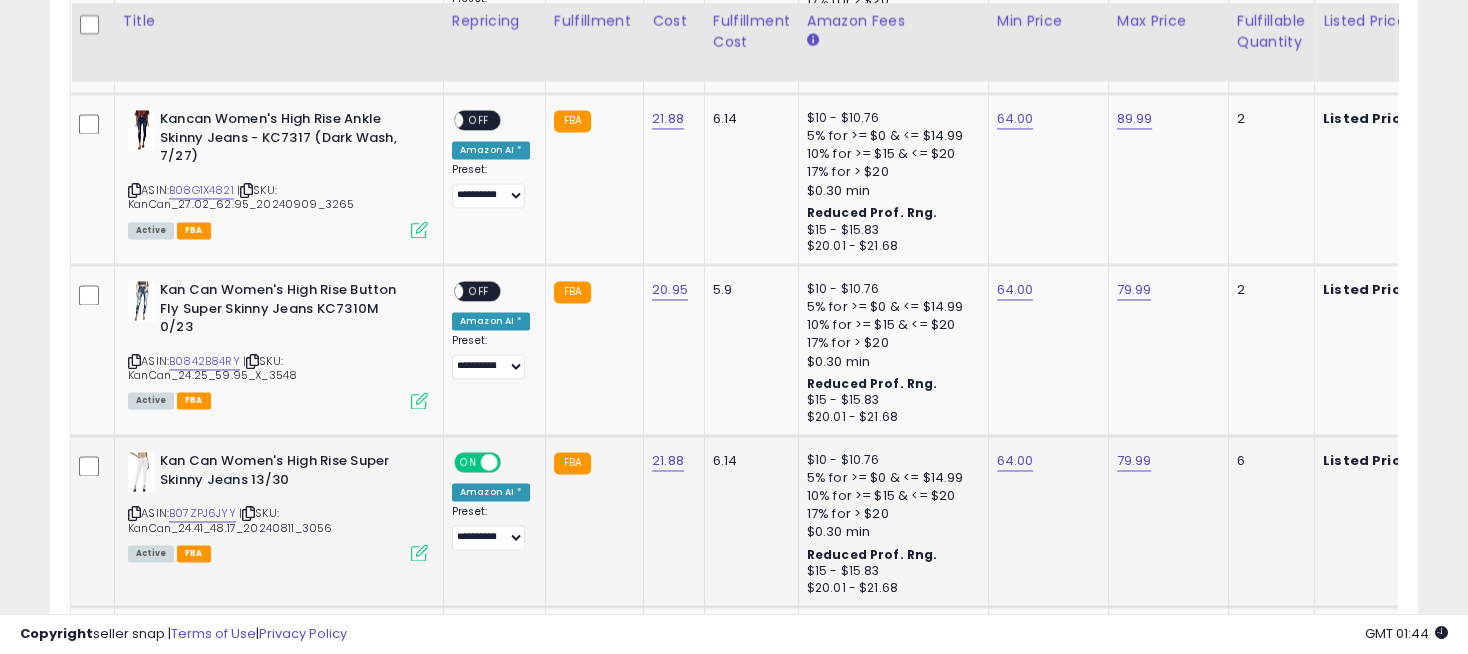click at bounding box center (489, 462) 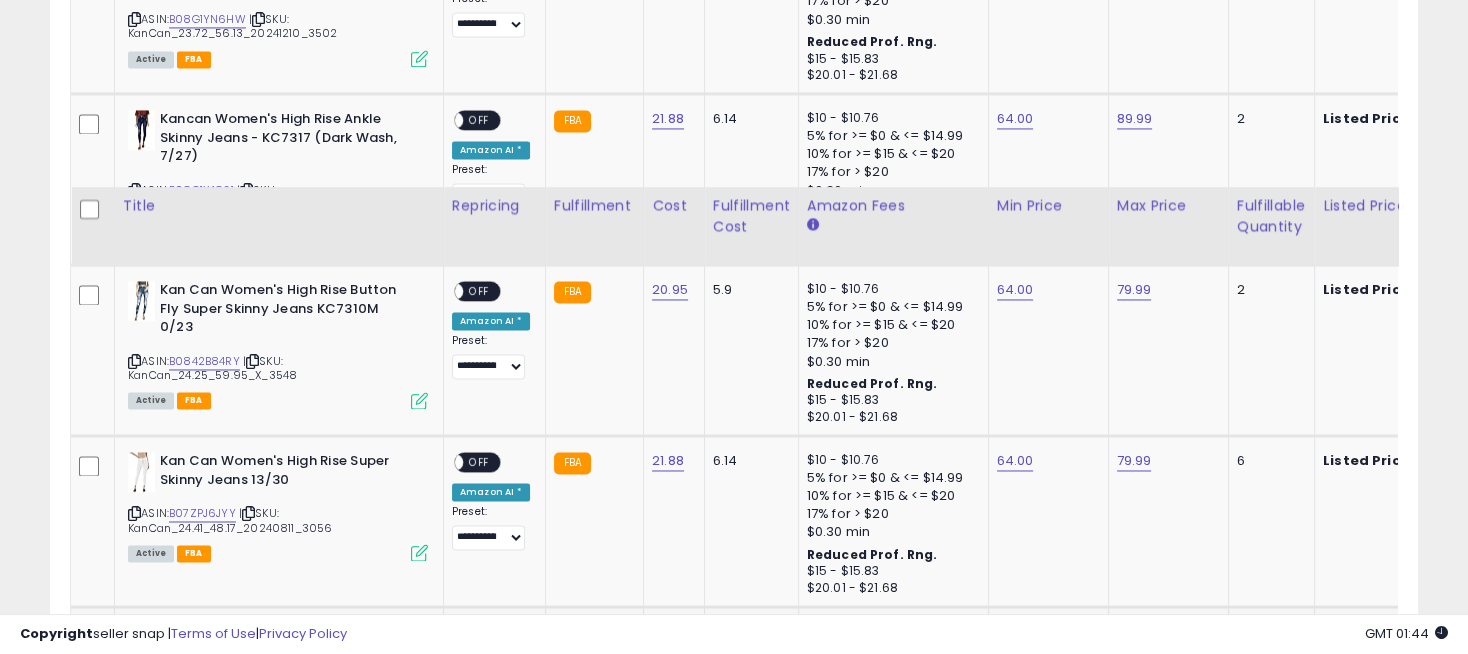 scroll, scrollTop: 3807, scrollLeft: 0, axis: vertical 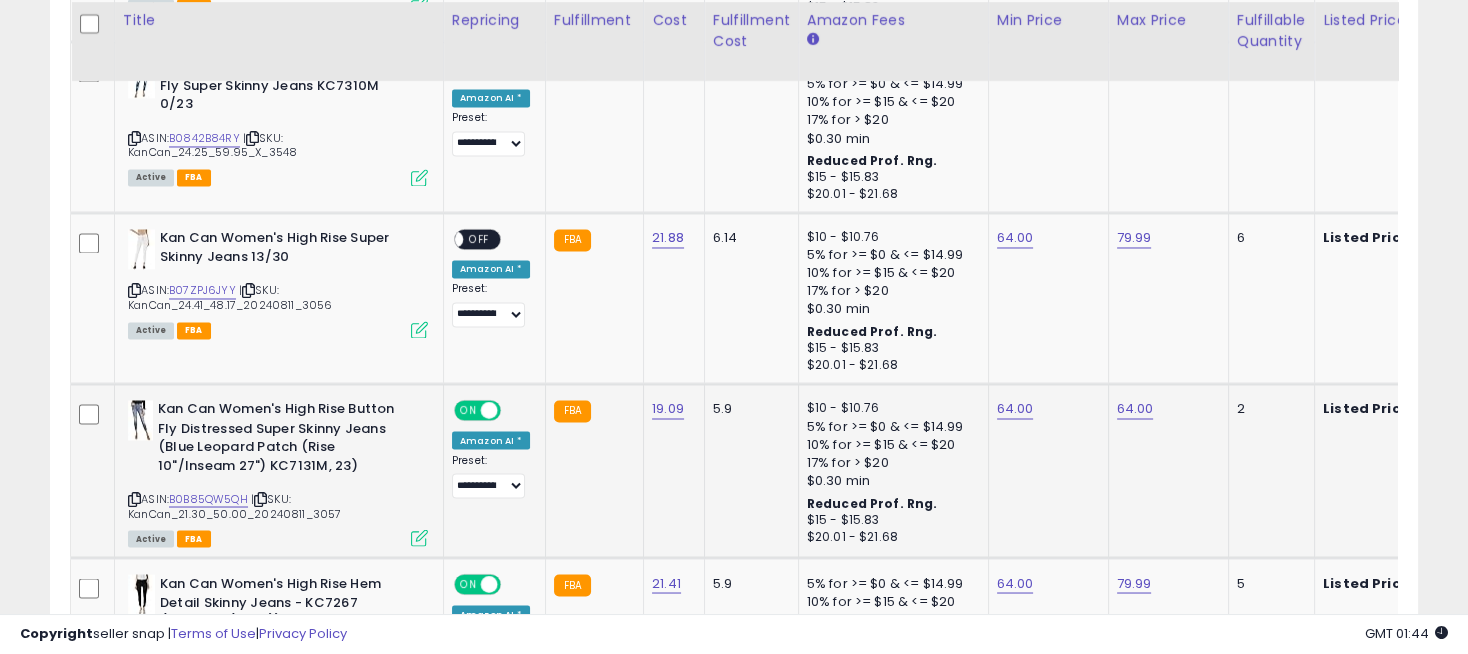 click at bounding box center (489, 410) 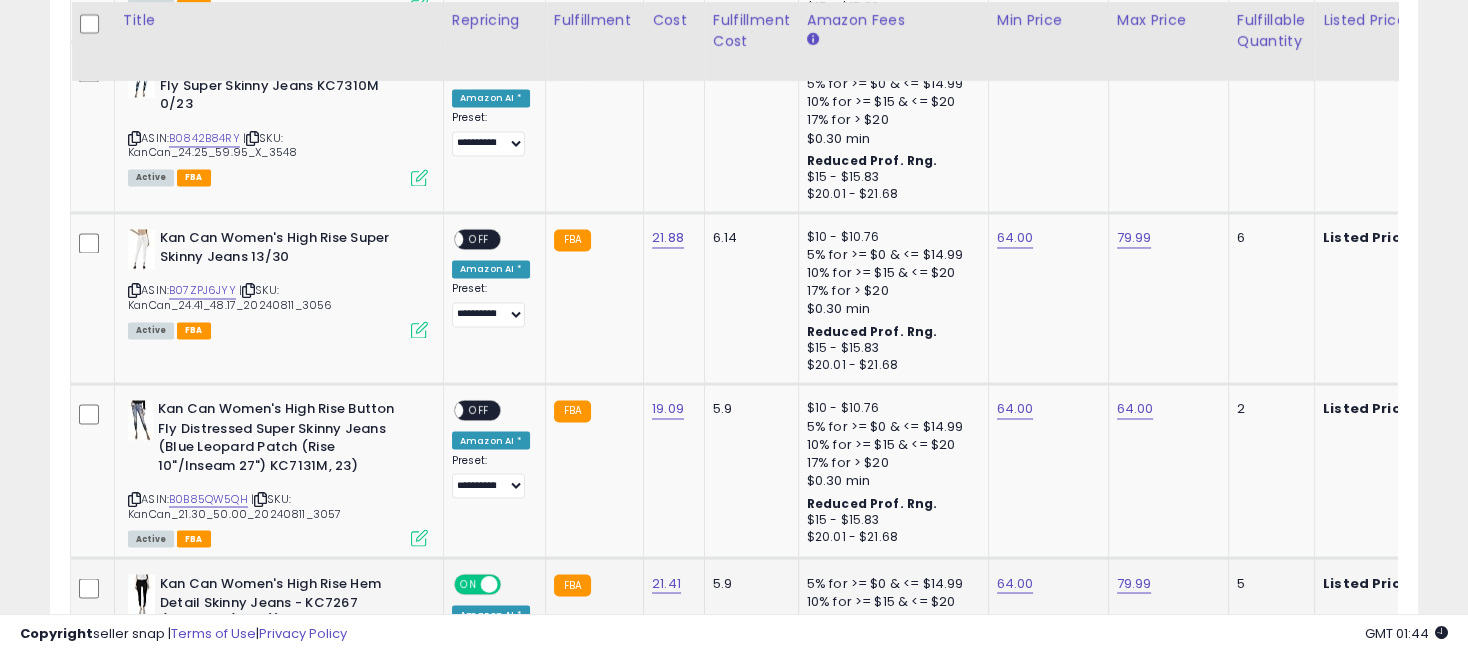 click on "ON" at bounding box center [468, 584] 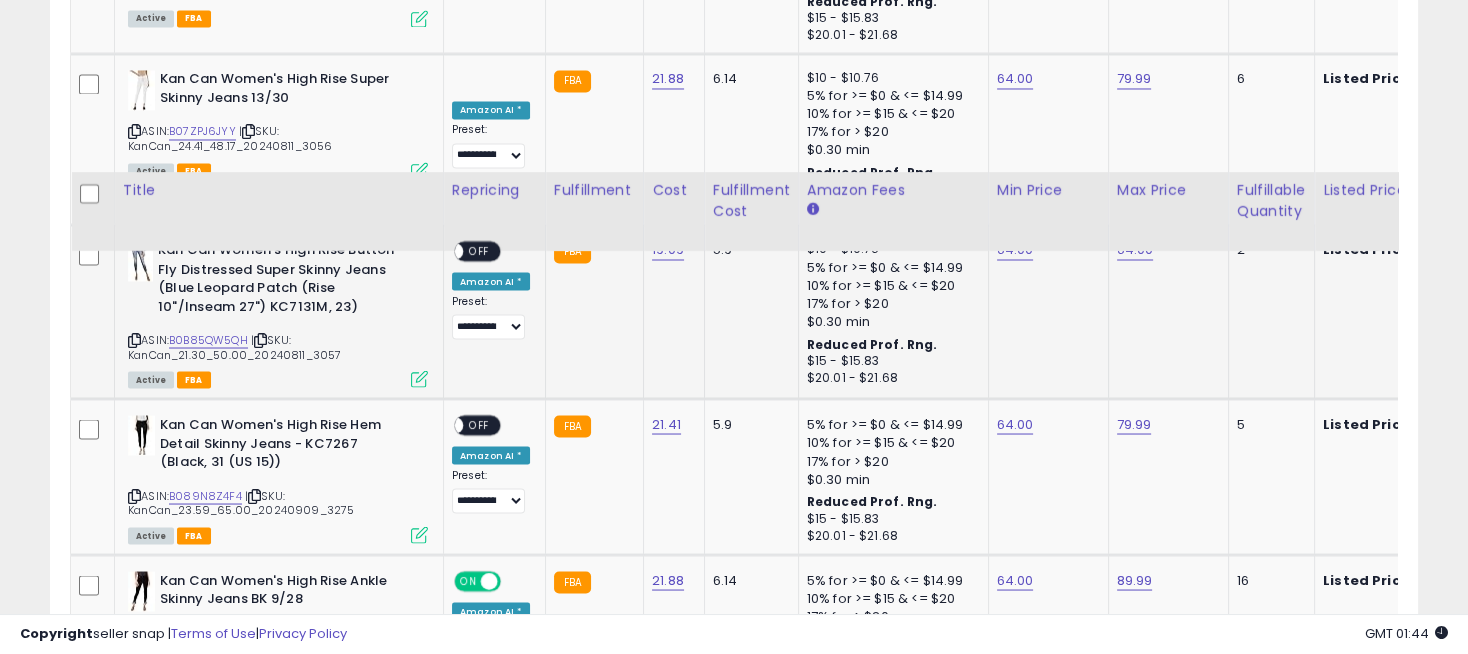 scroll, scrollTop: 4140, scrollLeft: 0, axis: vertical 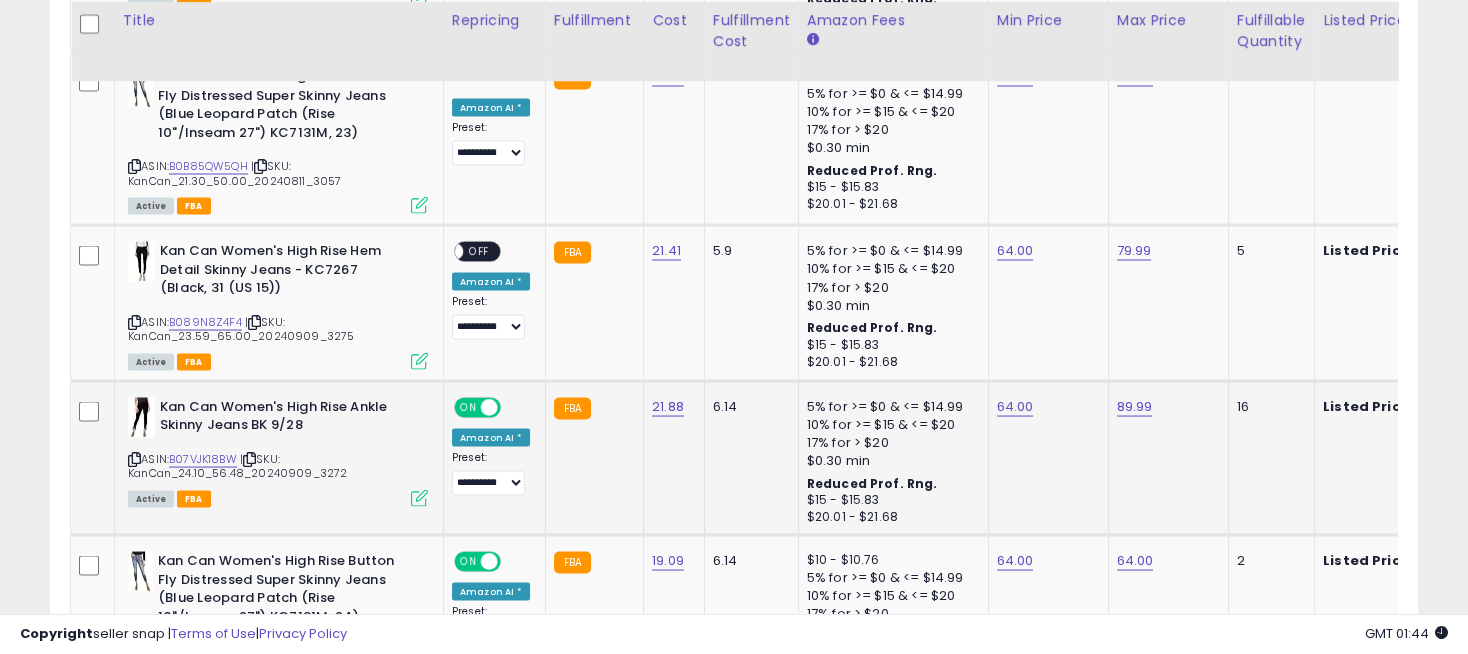 click on "ON" at bounding box center (468, 406) 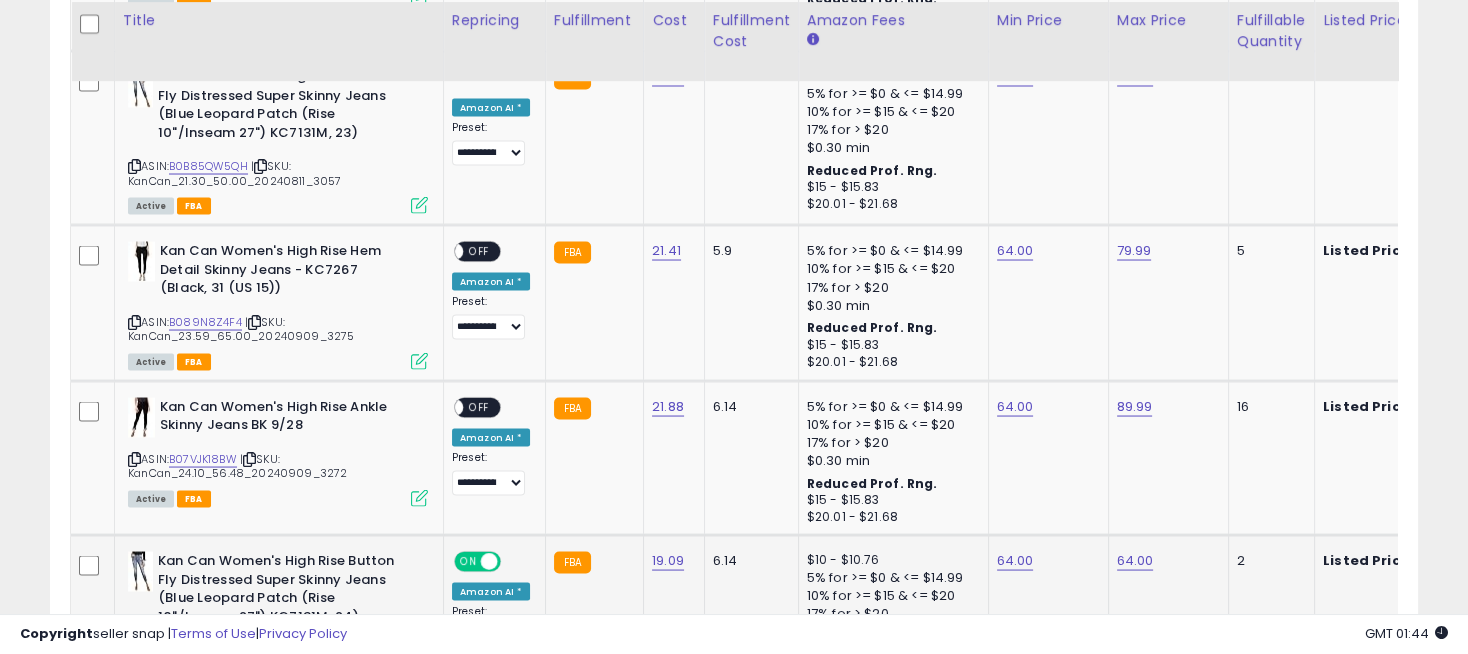 click on "ON" at bounding box center (468, 561) 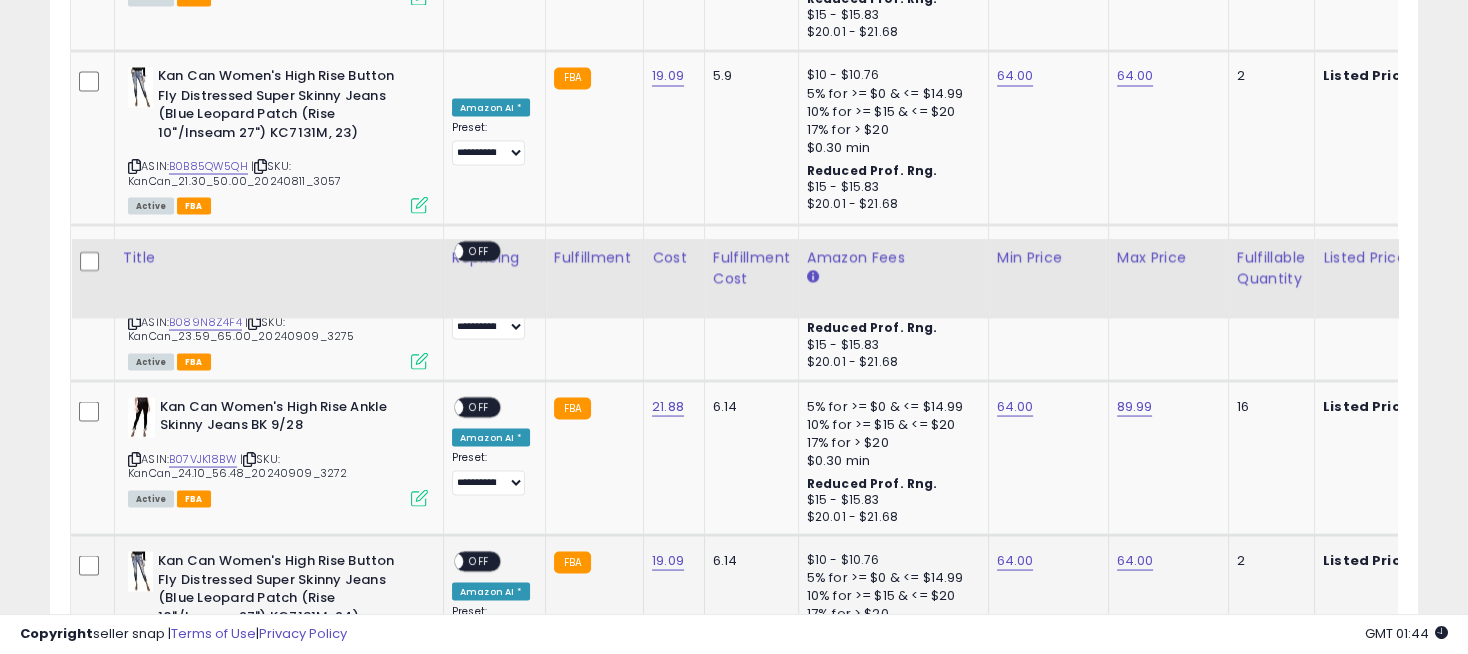 scroll, scrollTop: 4473, scrollLeft: 0, axis: vertical 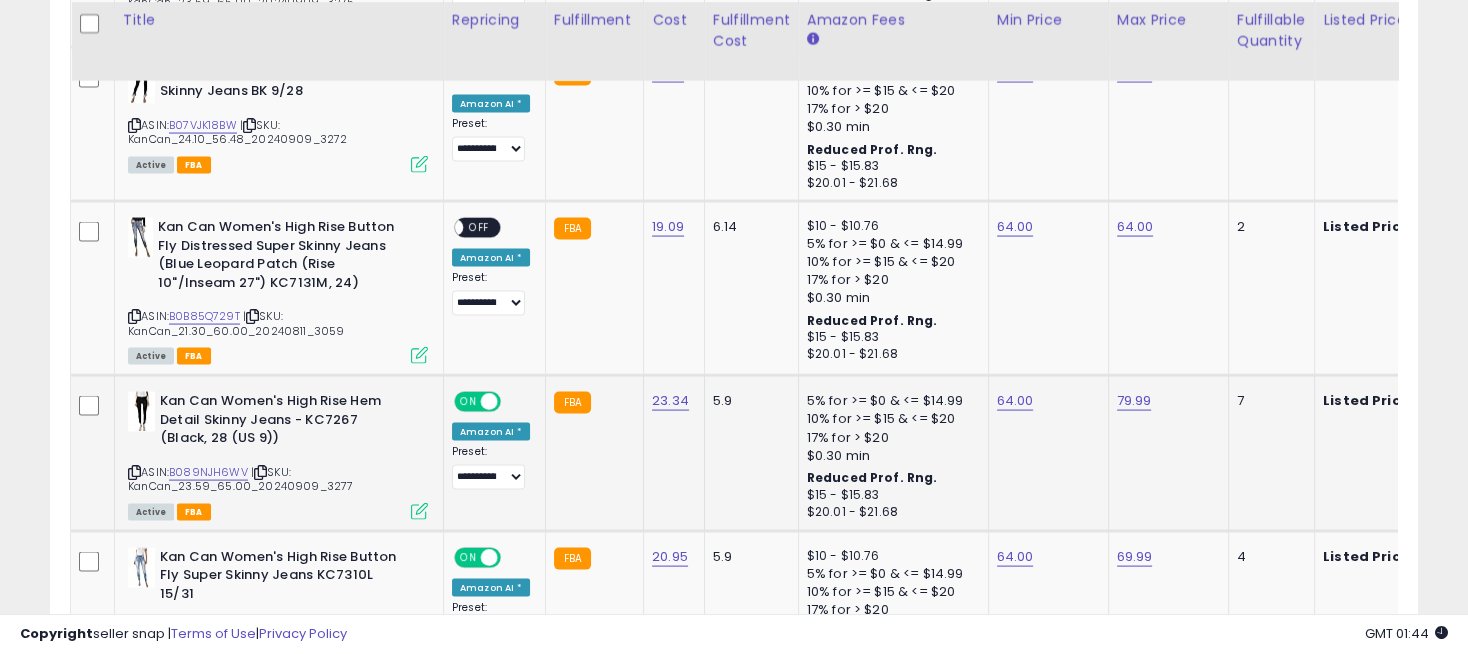 click on "ON" at bounding box center [468, 402] 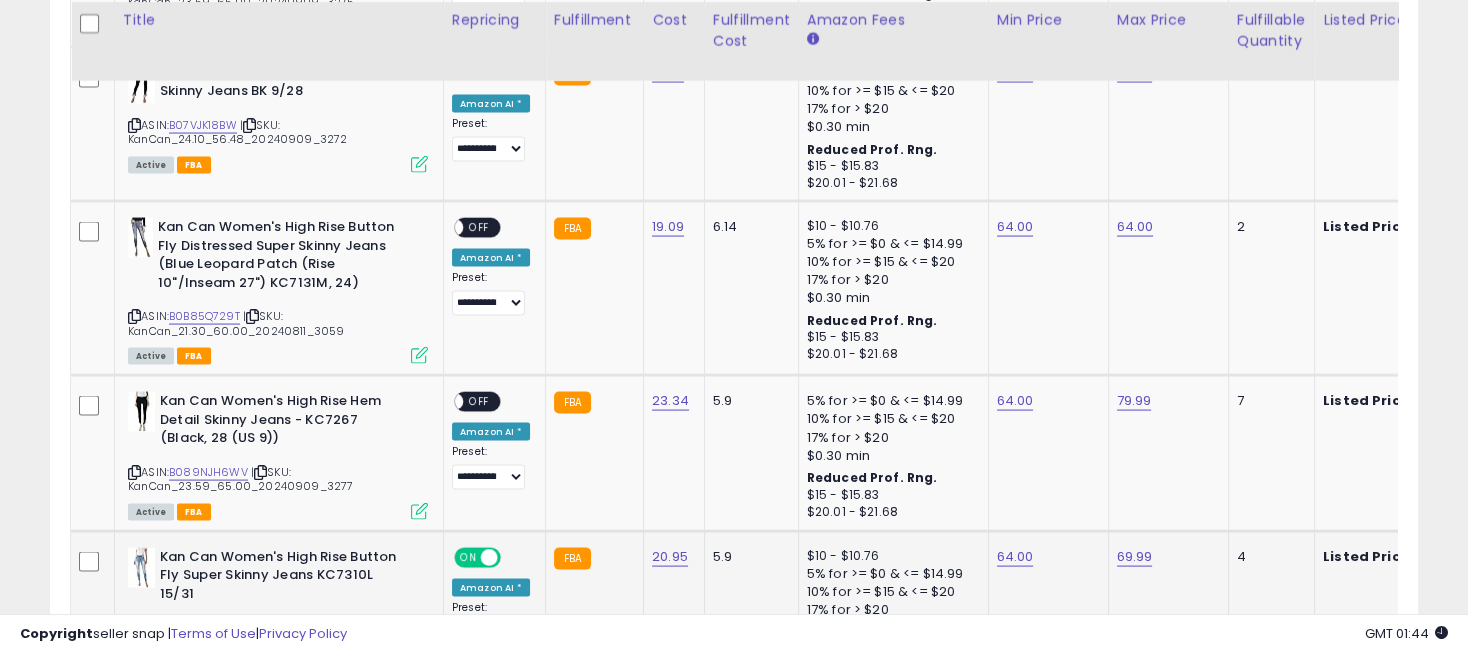 click on "ON" at bounding box center (468, 557) 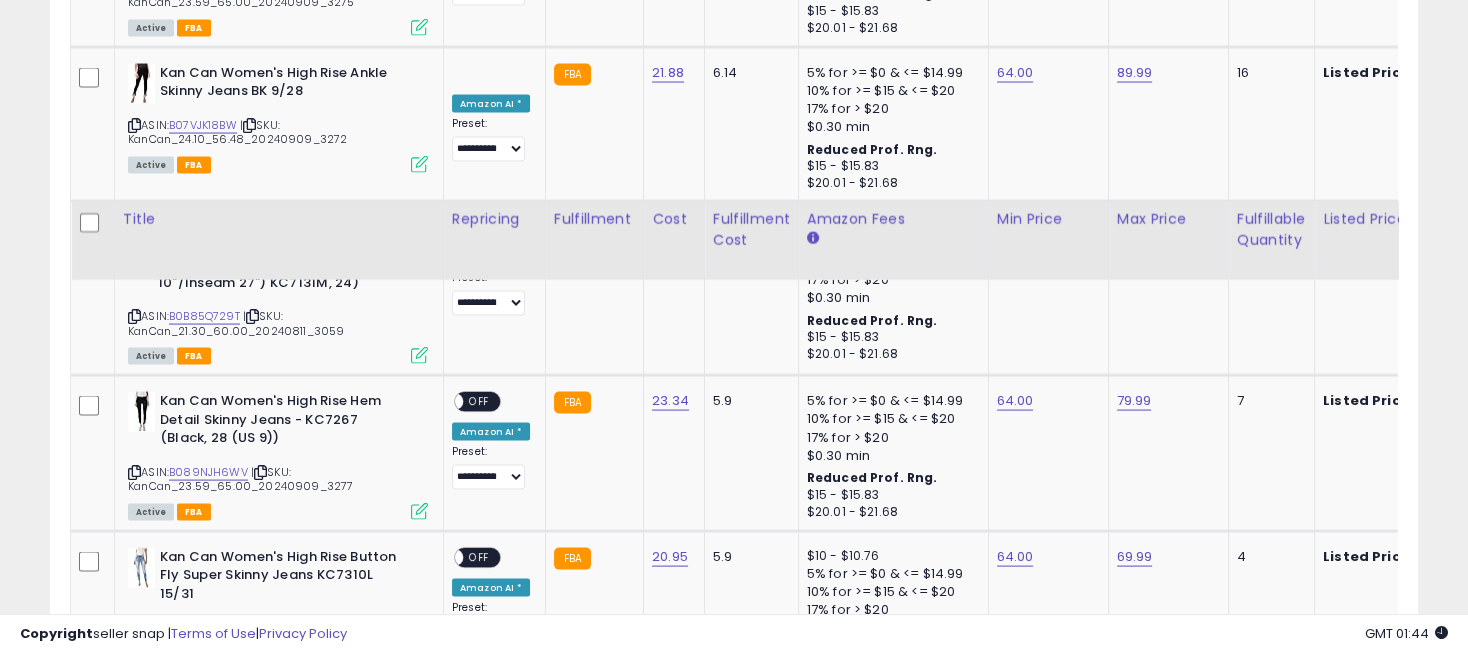 scroll, scrollTop: 4696, scrollLeft: 0, axis: vertical 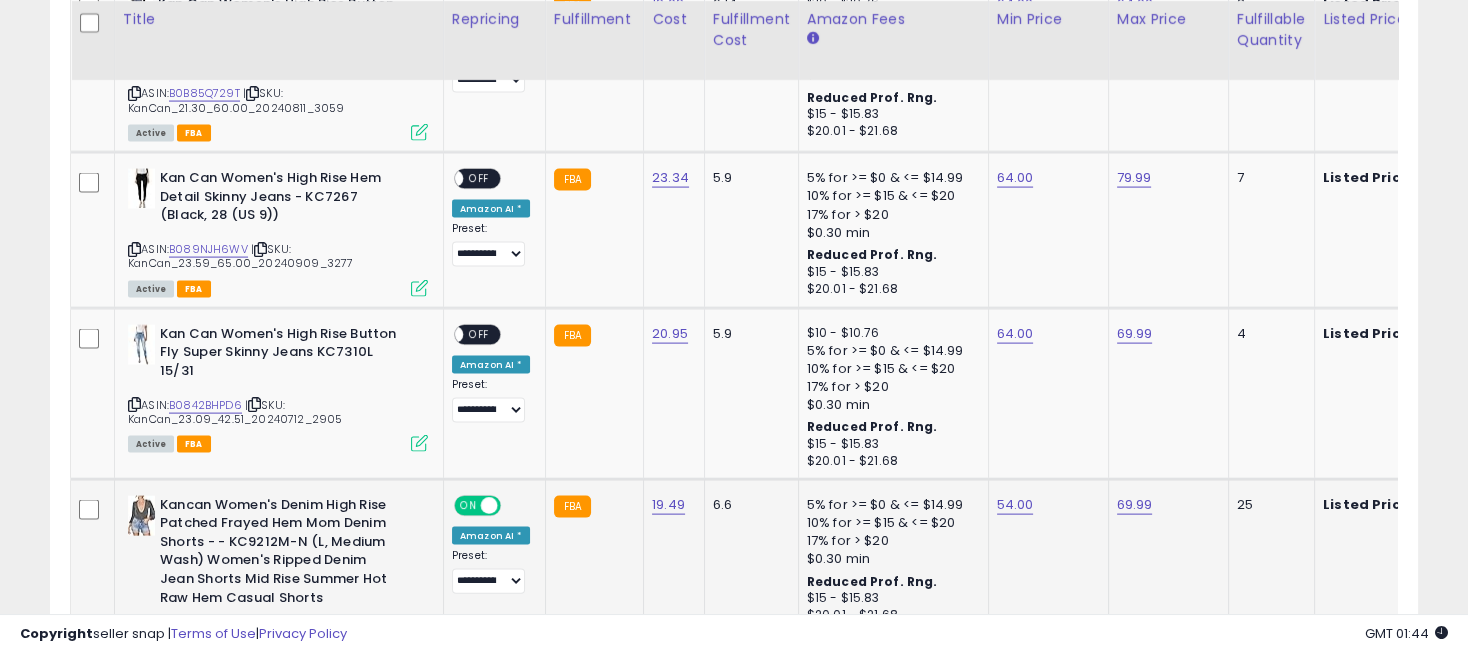 click on "ON" at bounding box center [468, 505] 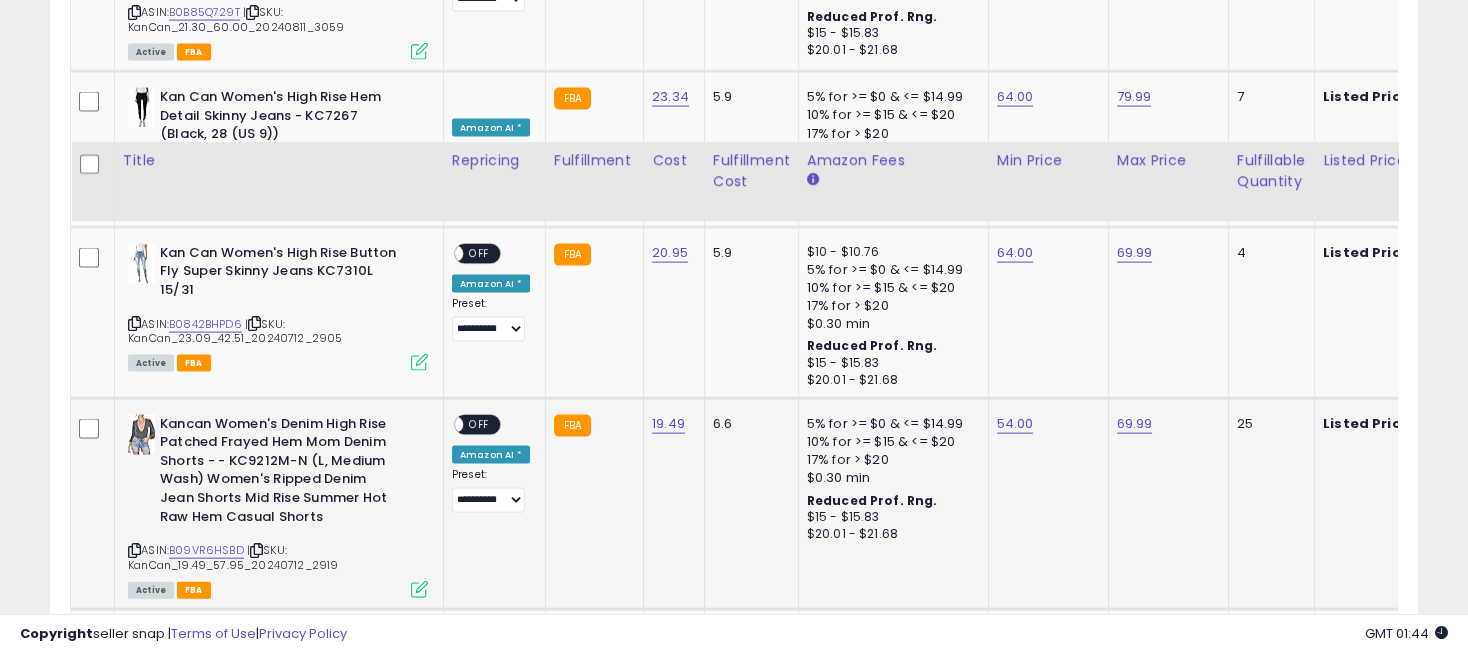 scroll, scrollTop: 4918, scrollLeft: 0, axis: vertical 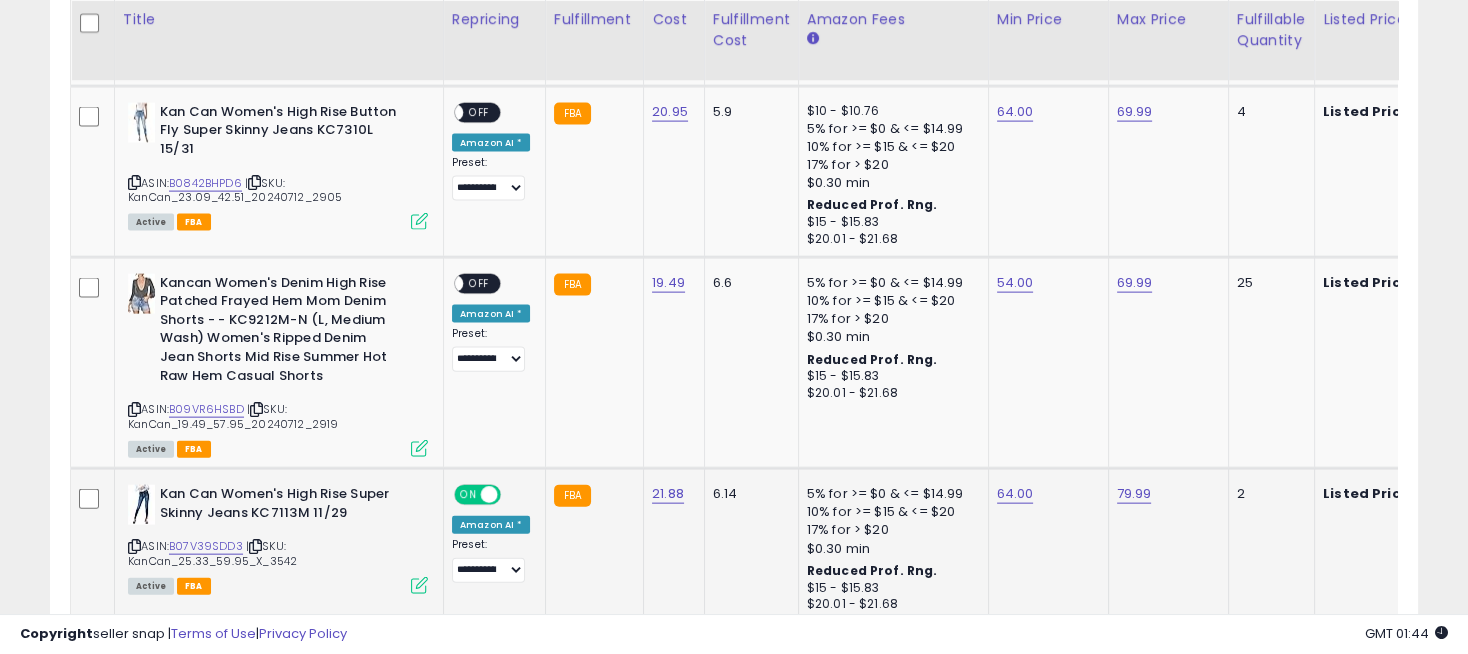 click on "ON" at bounding box center [468, 495] 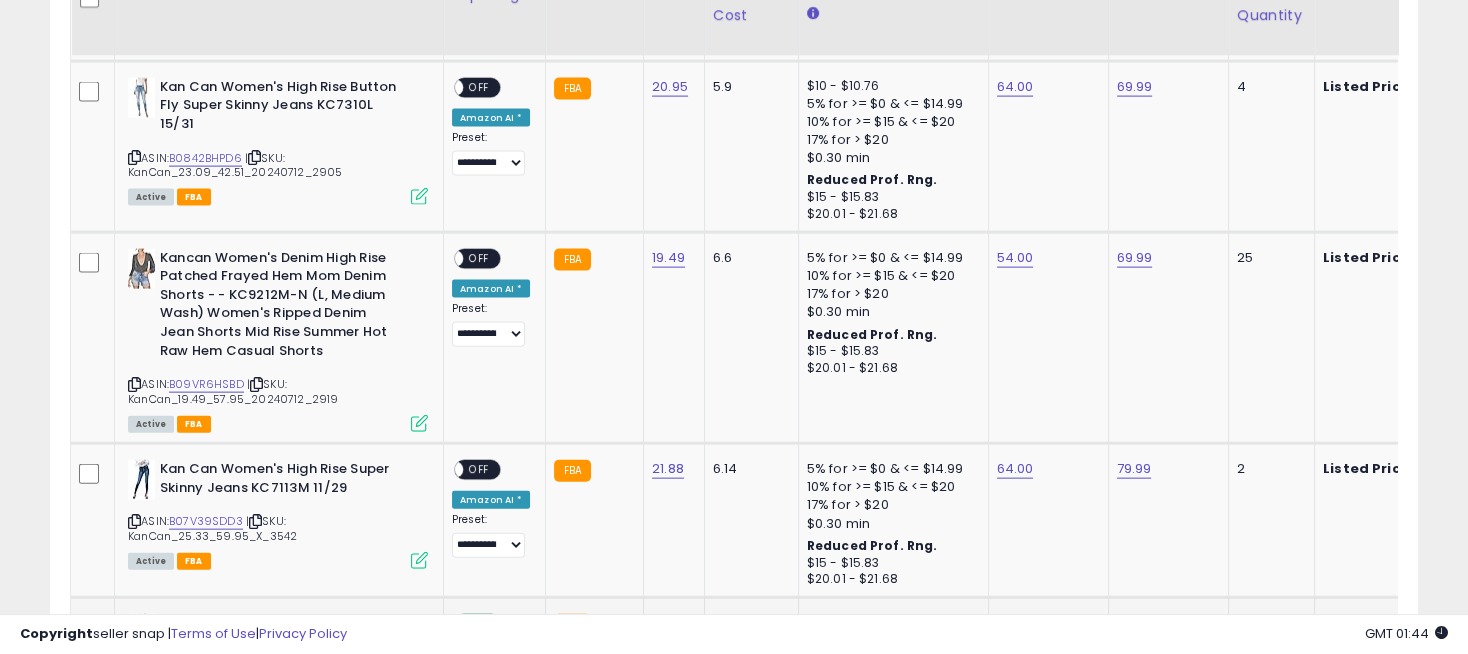 scroll, scrollTop: 5140, scrollLeft: 0, axis: vertical 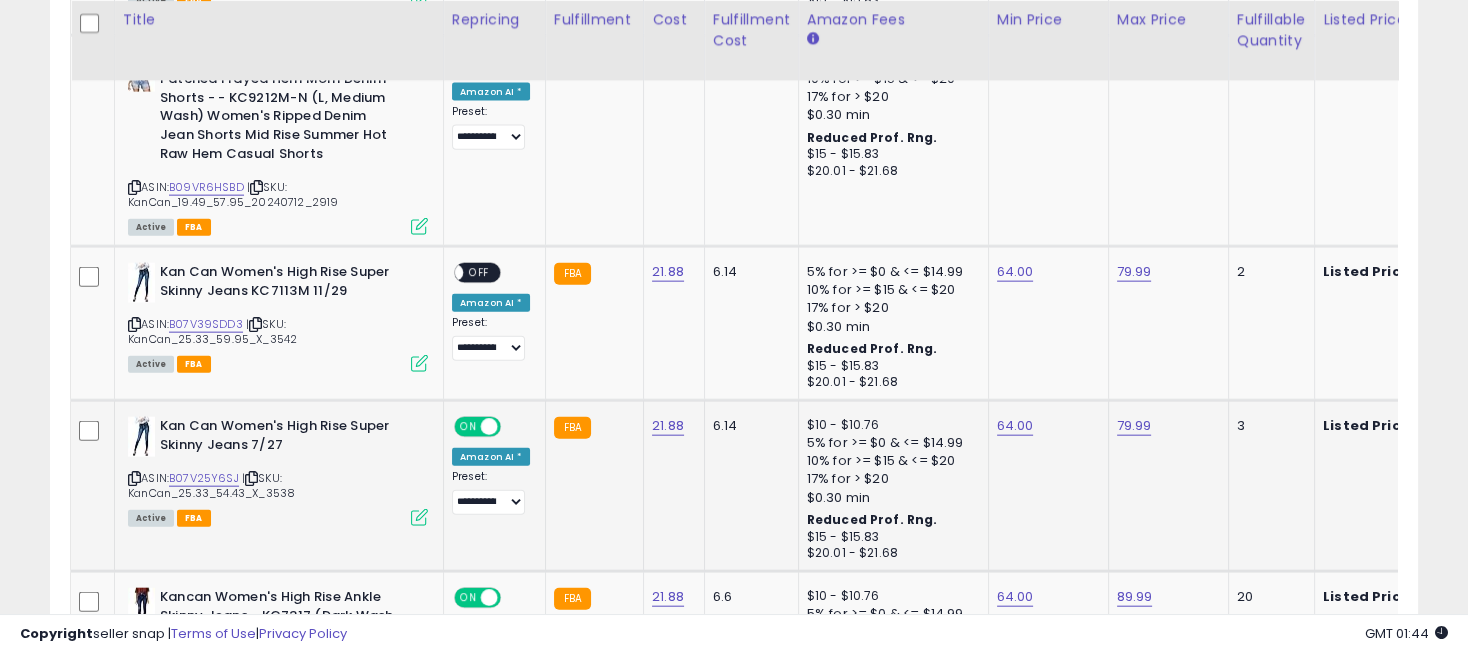 click on "ON" at bounding box center [468, 427] 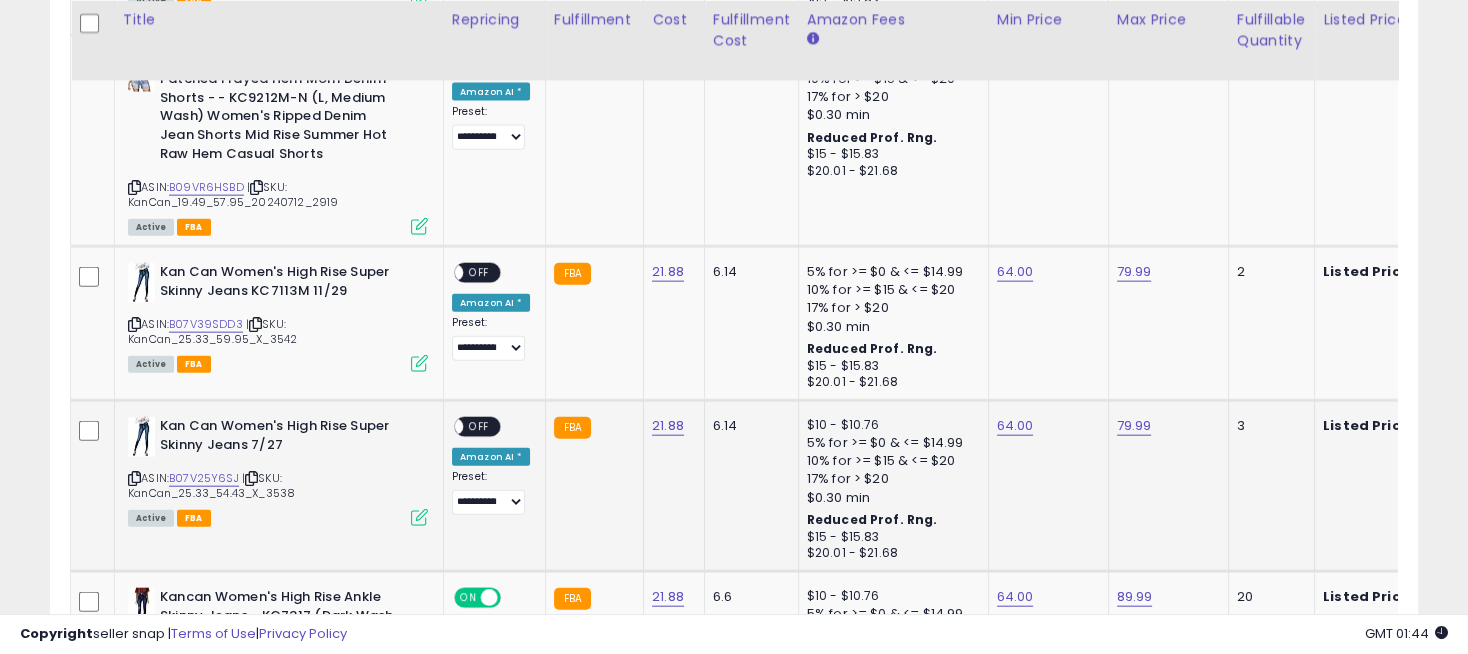 scroll, scrollTop: 5362, scrollLeft: 0, axis: vertical 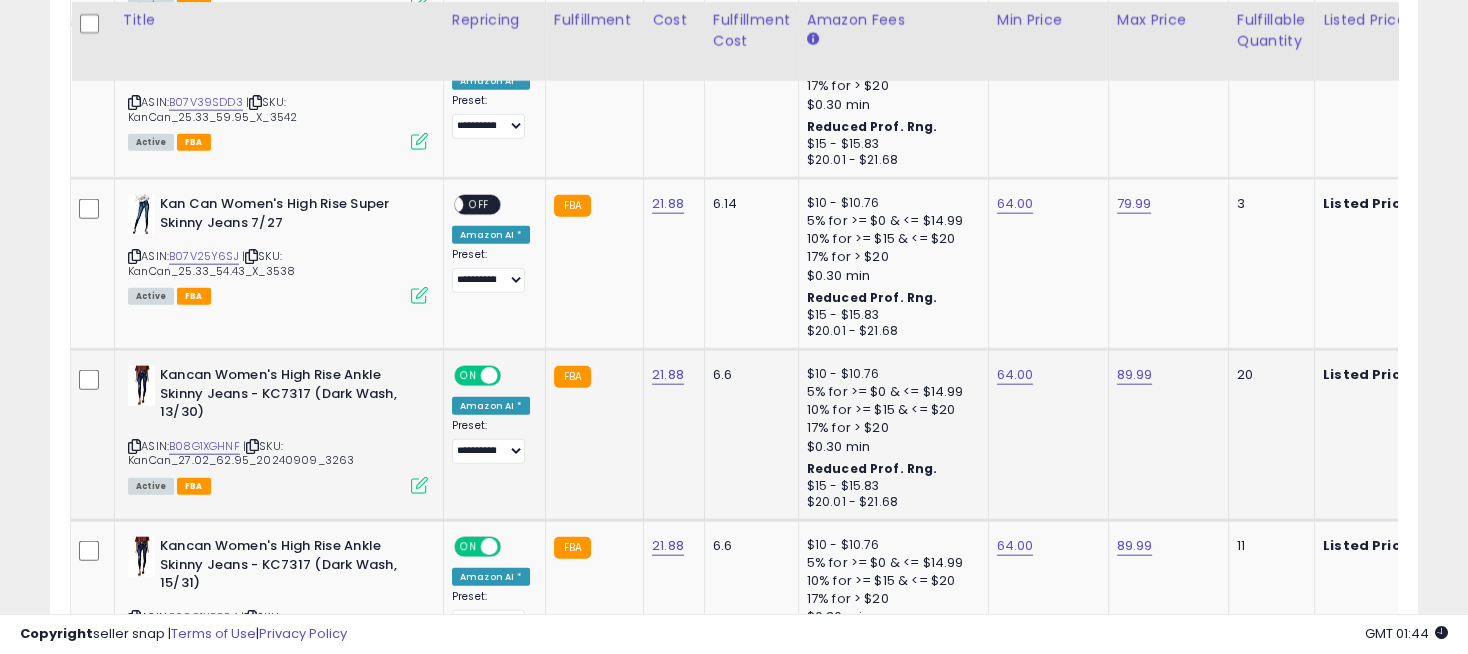 click on "**********" at bounding box center [491, 415] 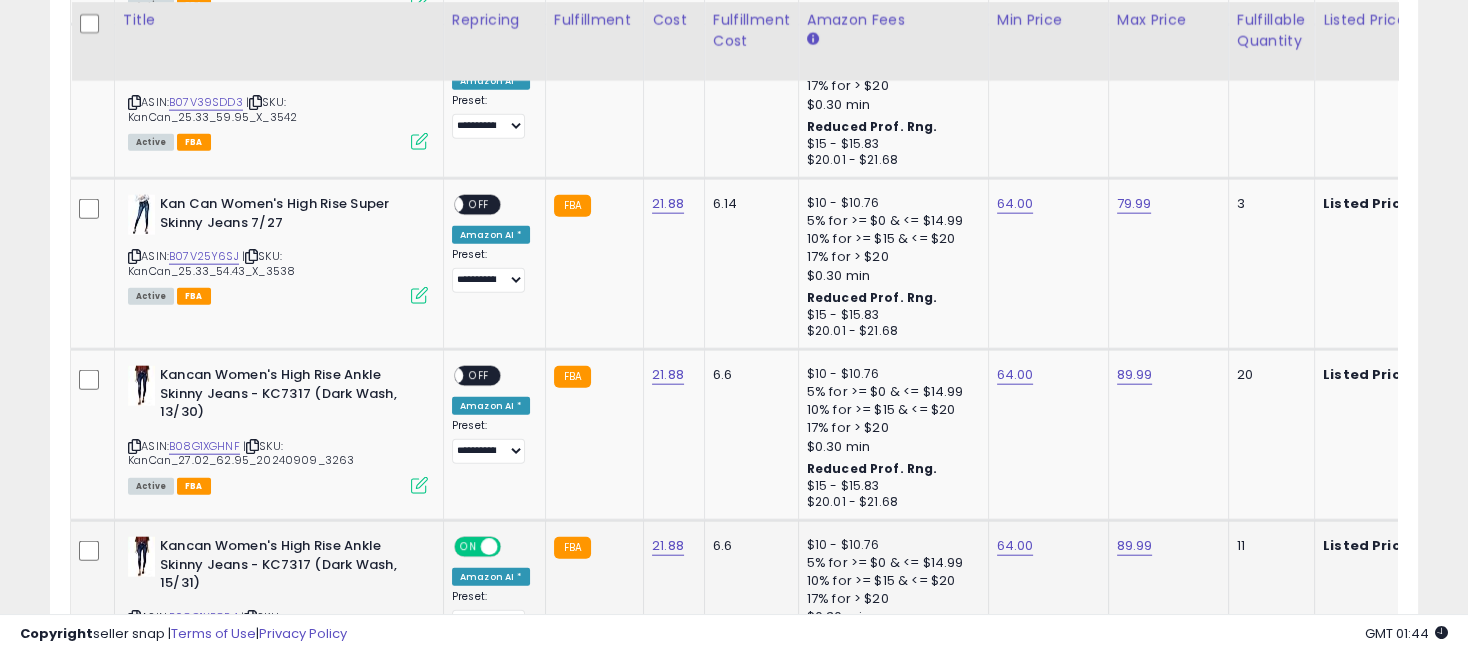 click on "ON" at bounding box center (468, 547) 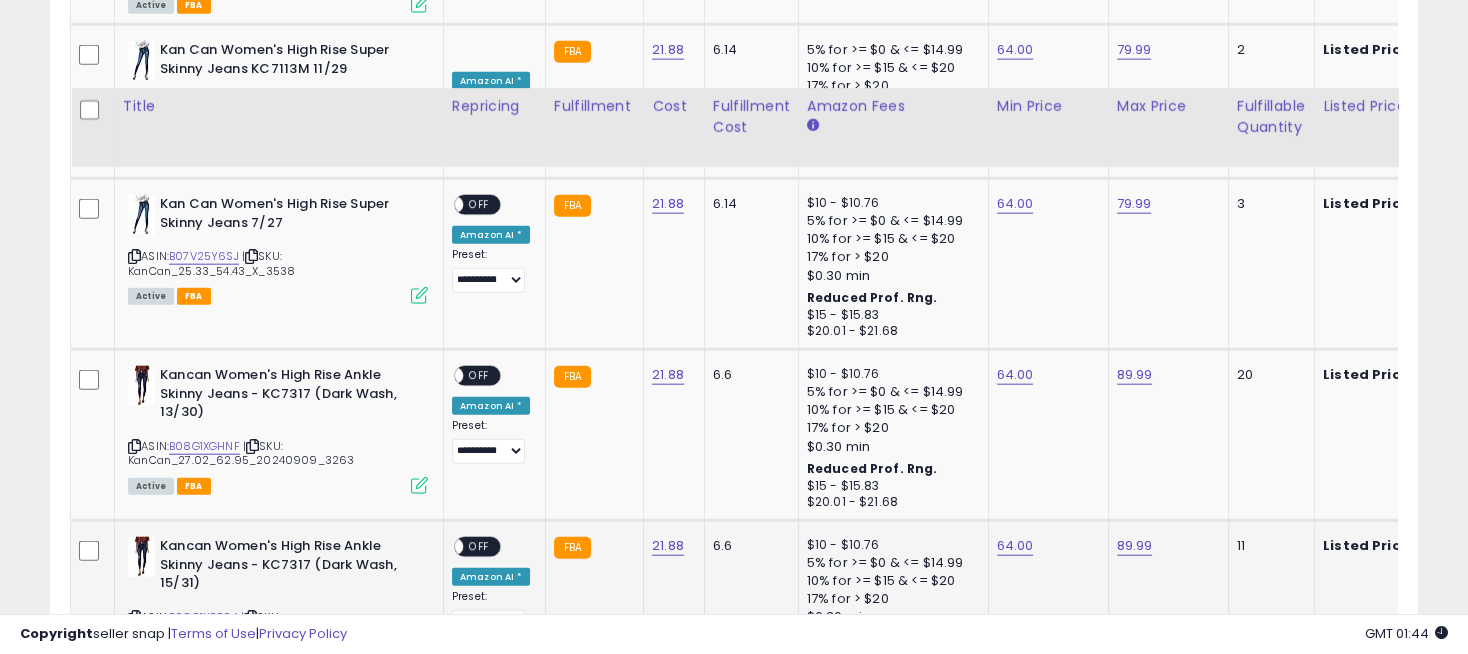 scroll, scrollTop: 5584, scrollLeft: 0, axis: vertical 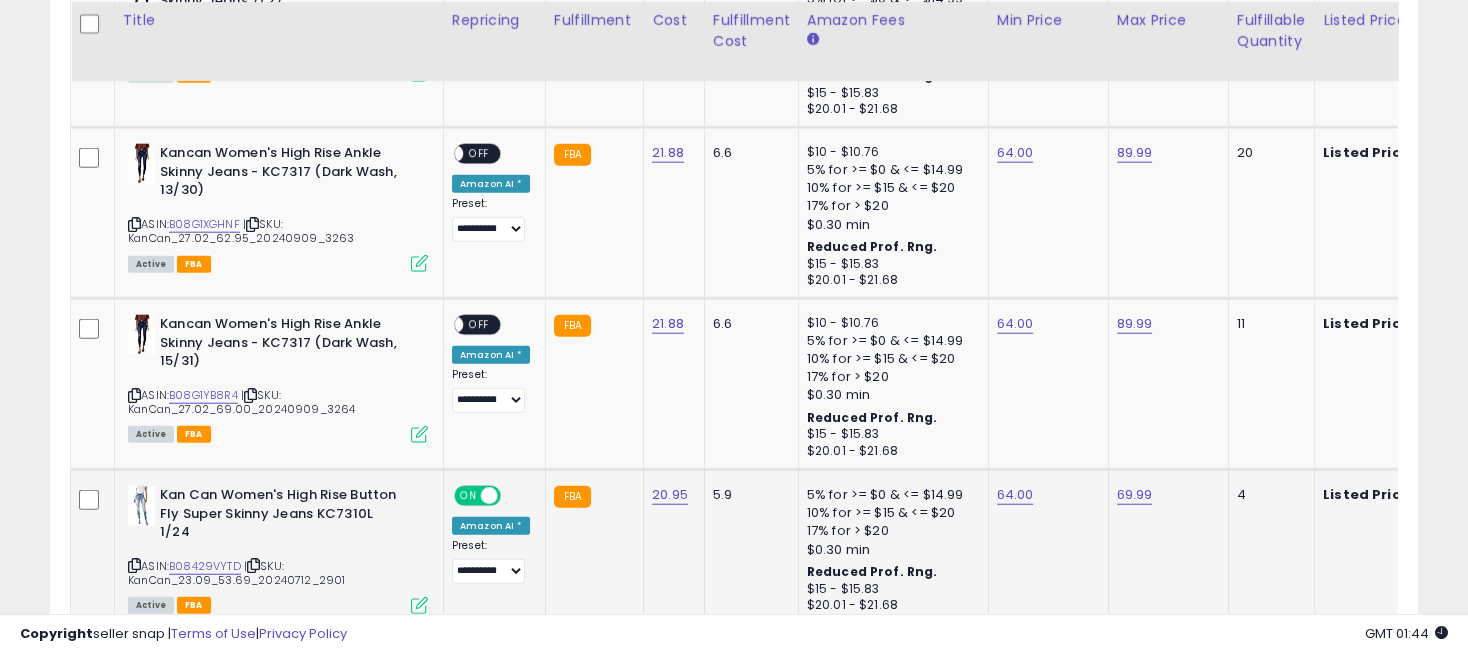 click on "ON" at bounding box center [468, 496] 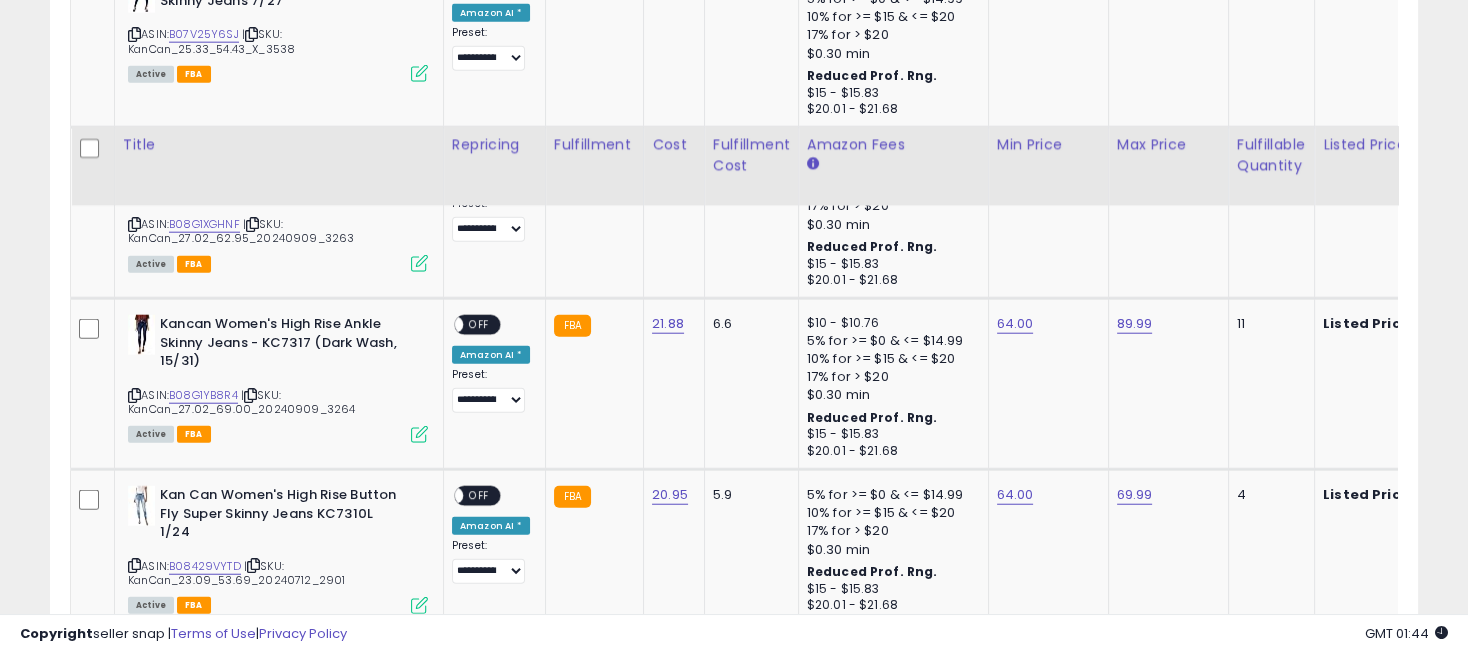 scroll, scrollTop: 5918, scrollLeft: 0, axis: vertical 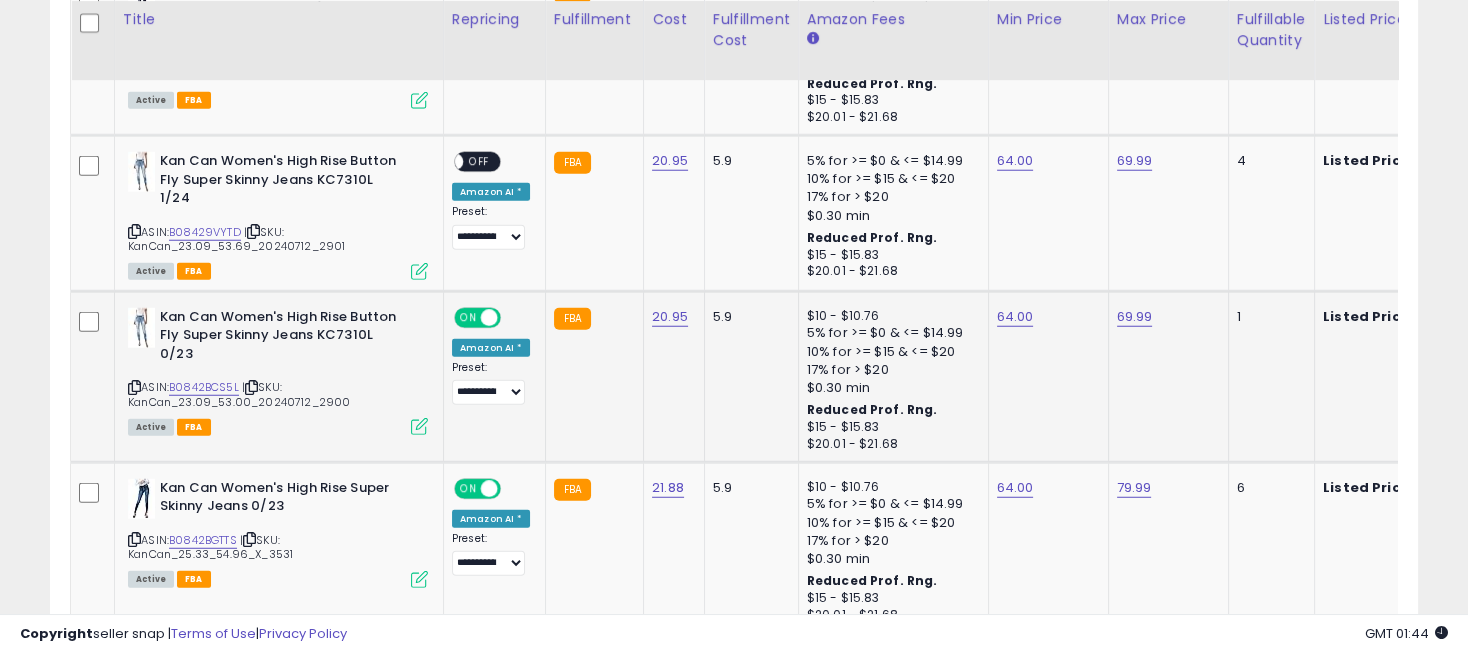 click on "ON   OFF" at bounding box center [477, 317] 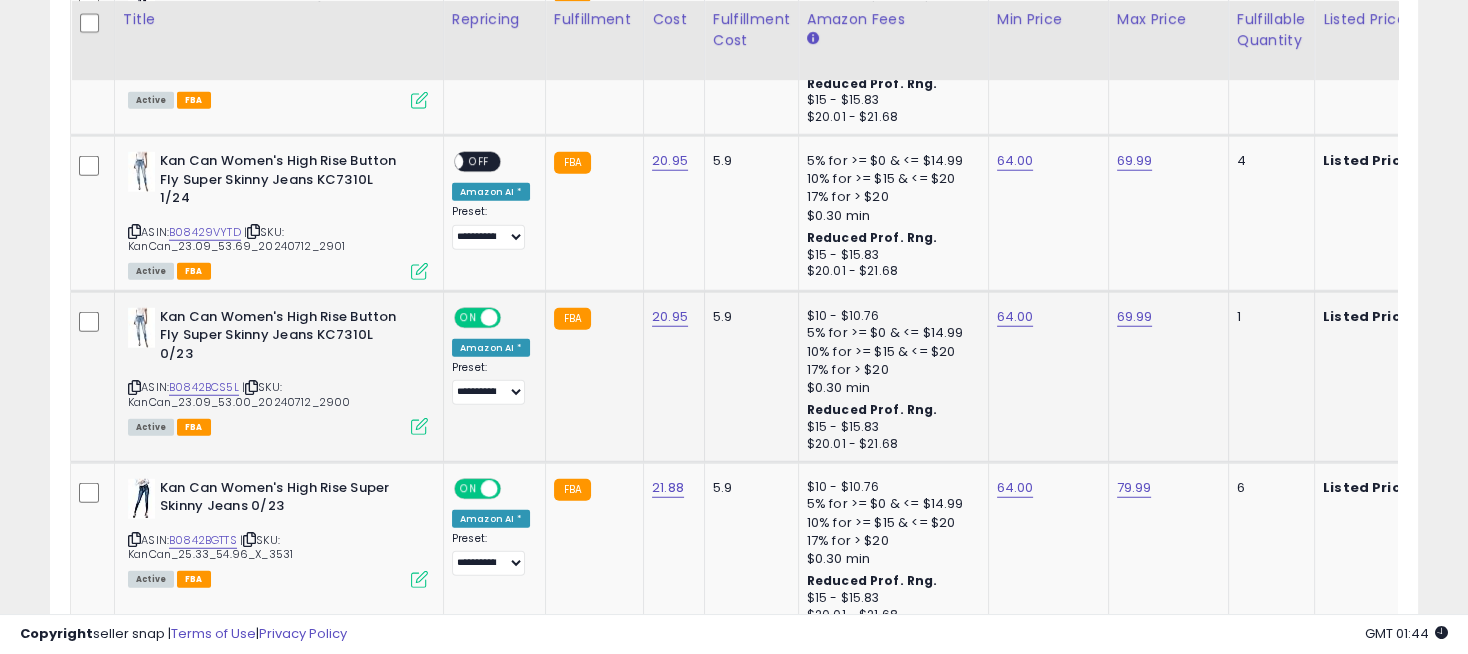 click on "ON" at bounding box center [468, 317] 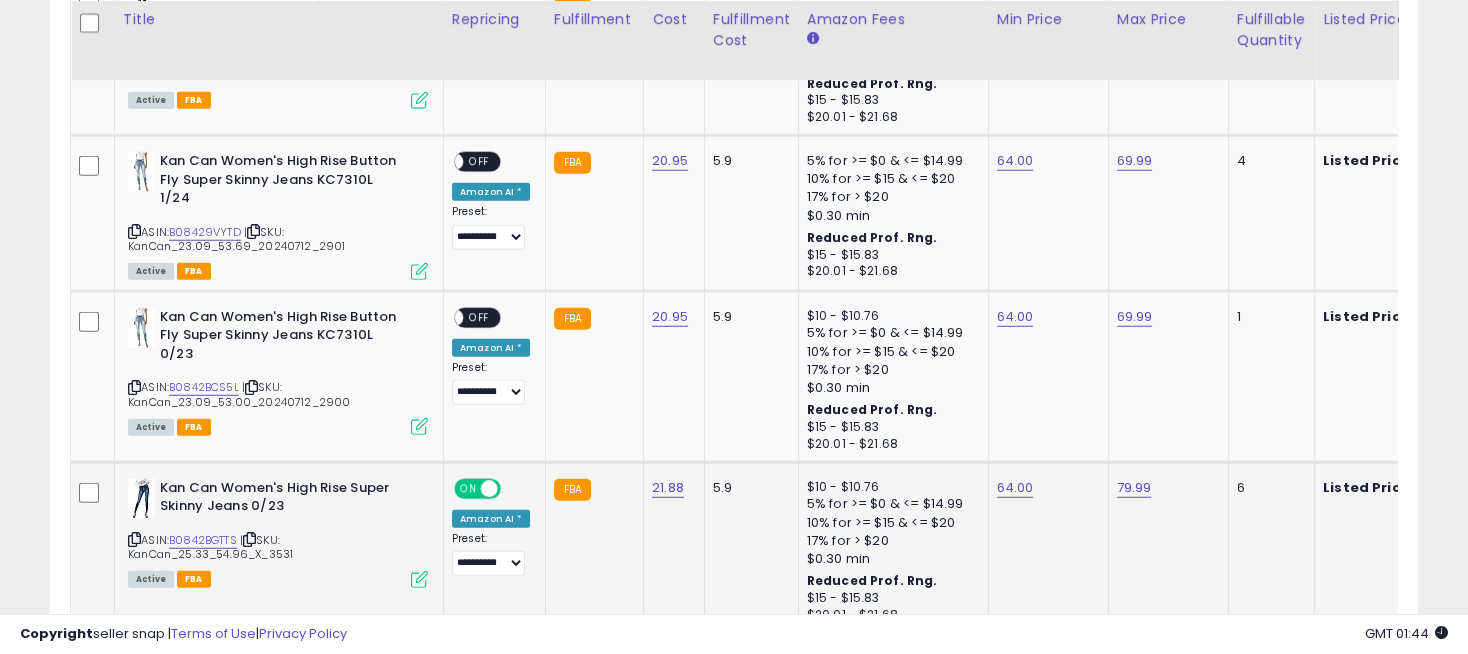 click on "ON   OFF" at bounding box center (477, 488) 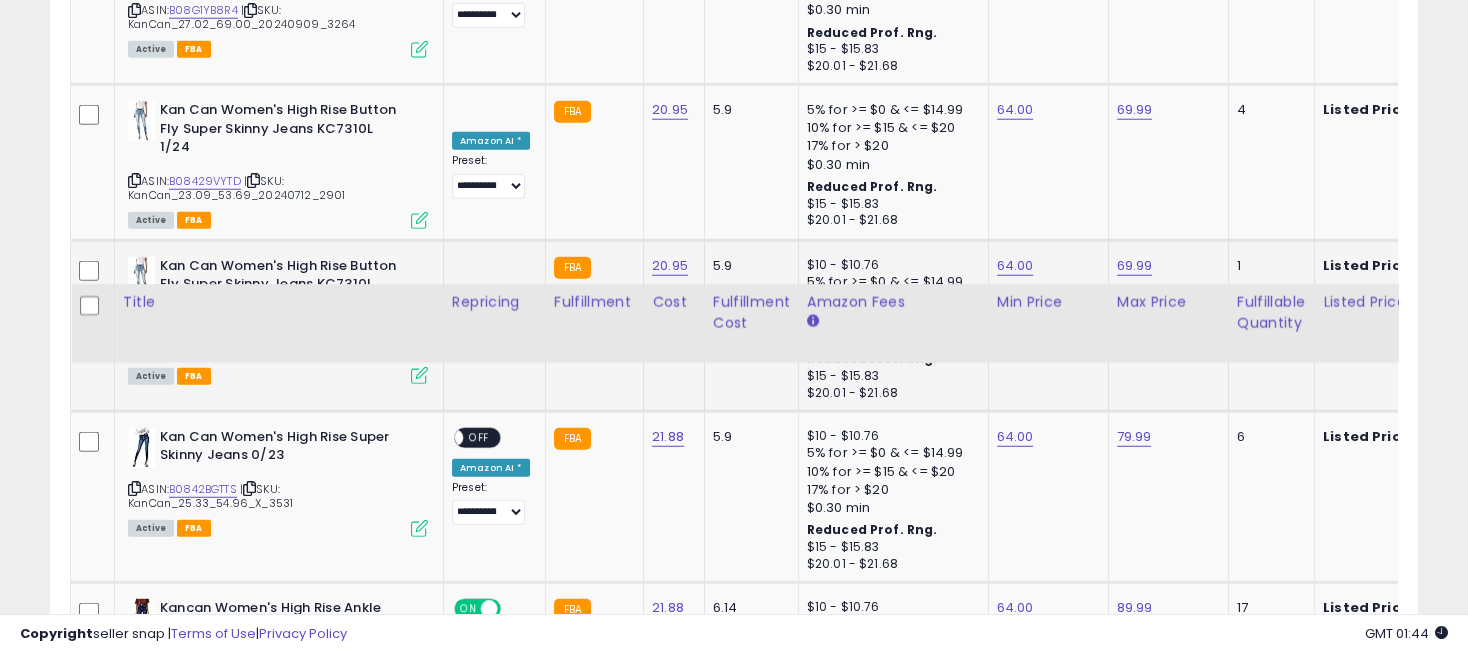 scroll, scrollTop: 6251, scrollLeft: 0, axis: vertical 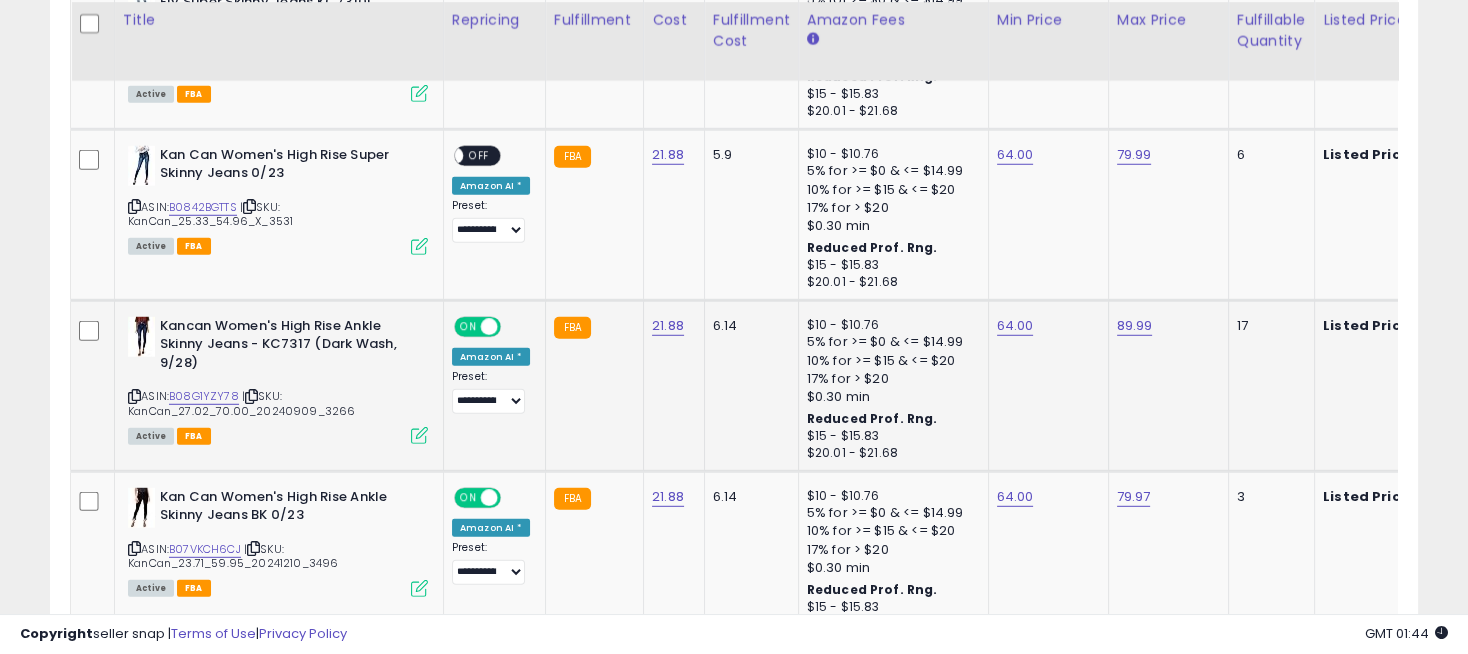 click on "ON   OFF" at bounding box center [477, 326] 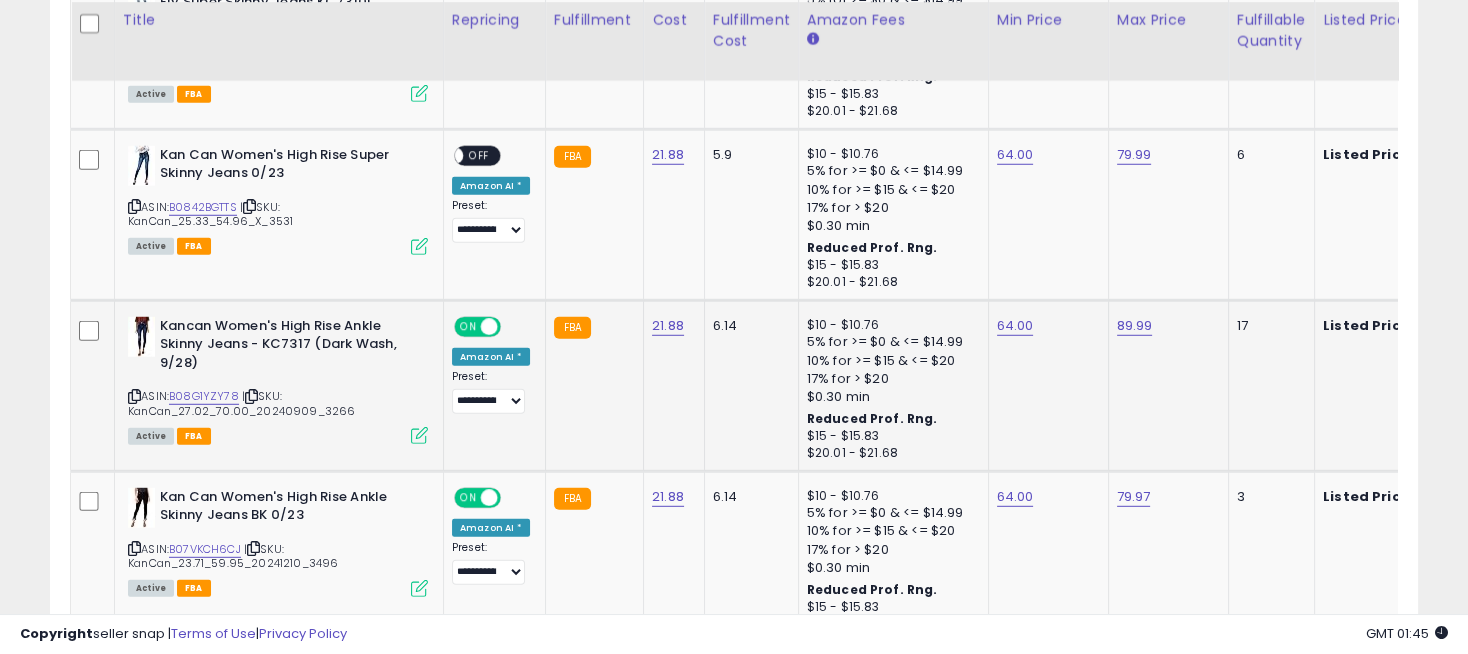 click on "ON   OFF" at bounding box center [479, 326] 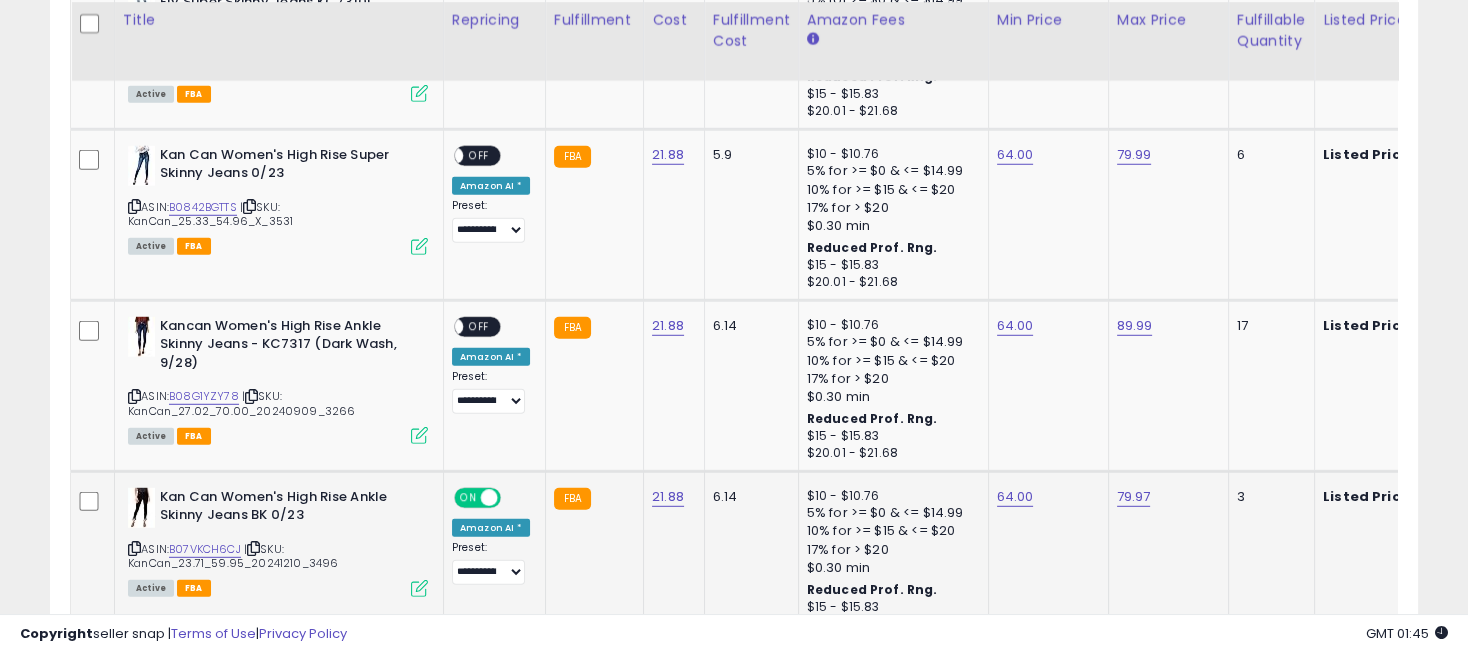 click on "ON   OFF" at bounding box center [479, 497] 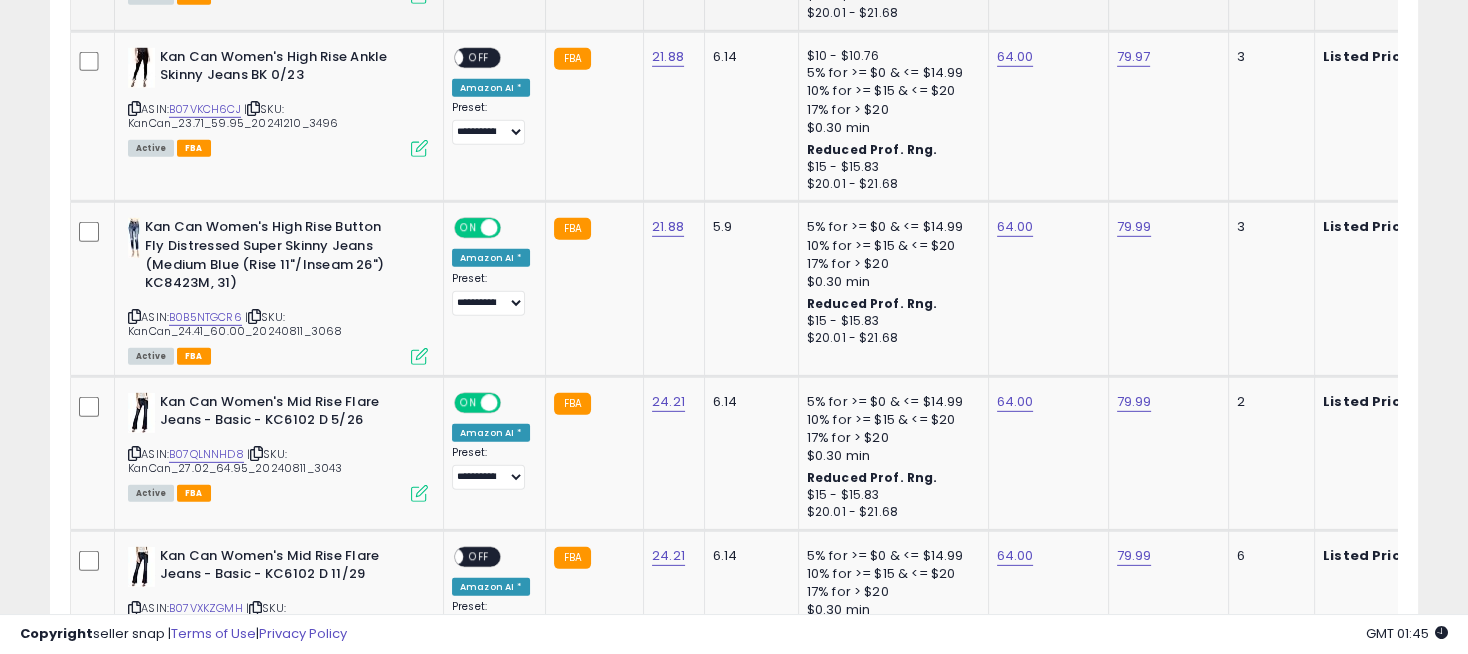 scroll, scrollTop: 6696, scrollLeft: 0, axis: vertical 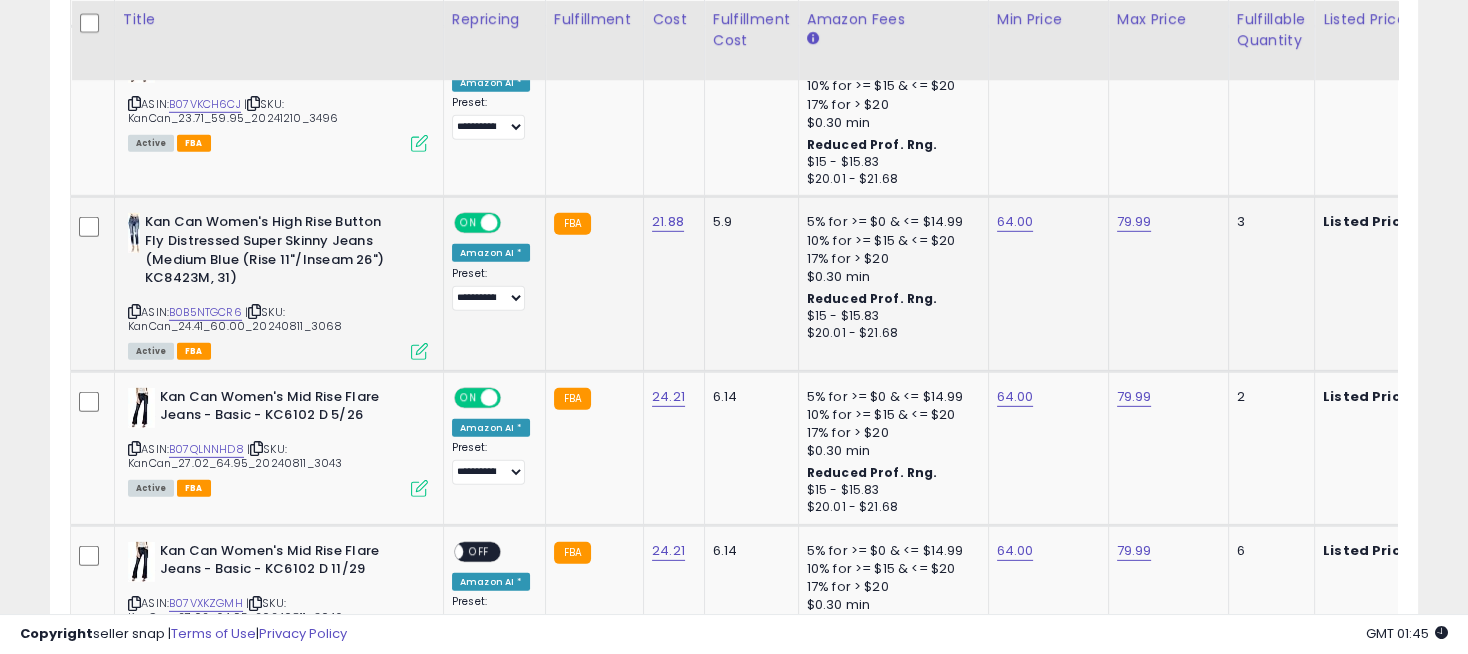 click at bounding box center [489, 223] 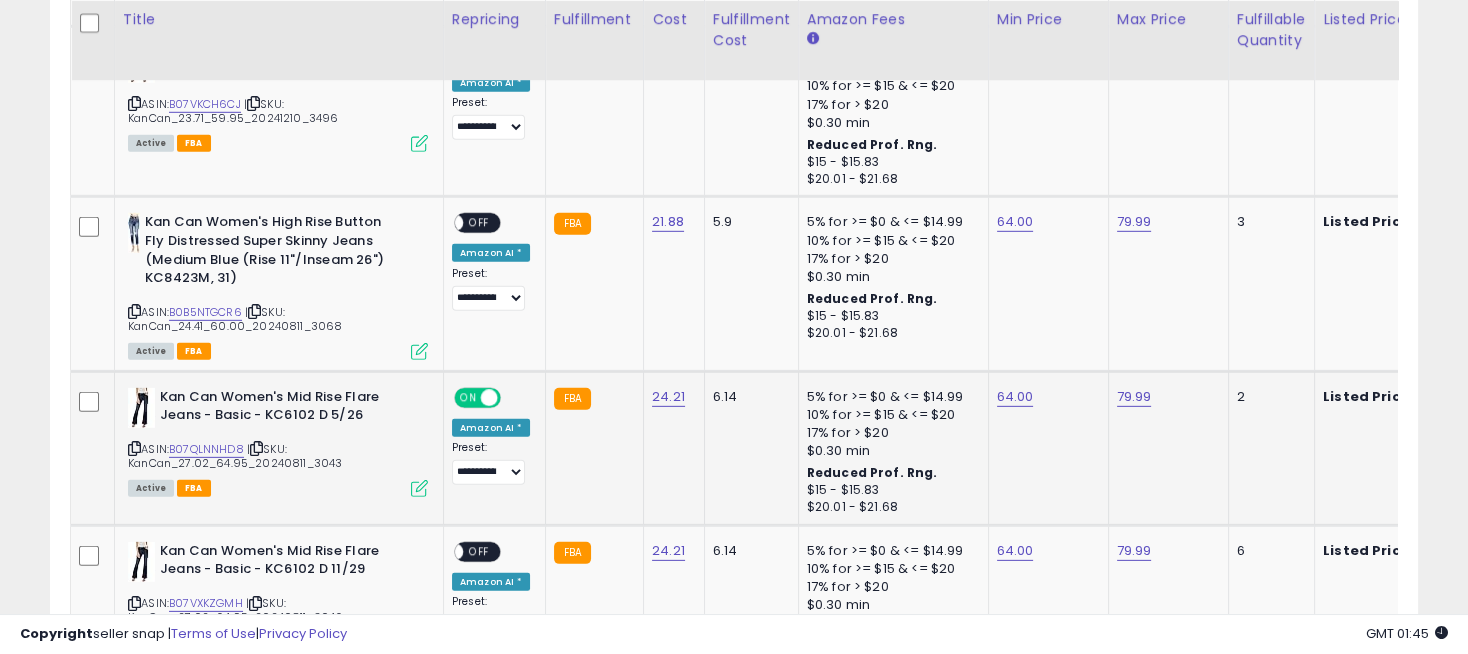 click at bounding box center [489, 397] 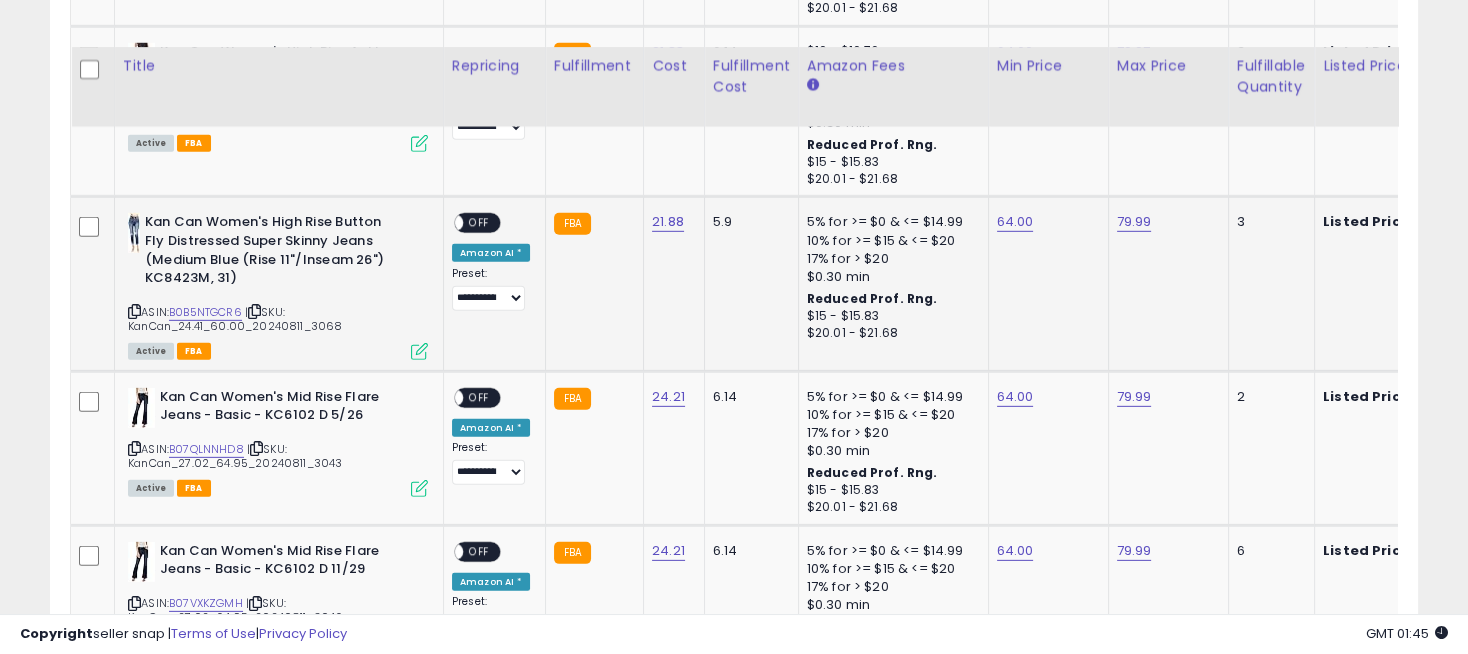 scroll, scrollTop: 7029, scrollLeft: 0, axis: vertical 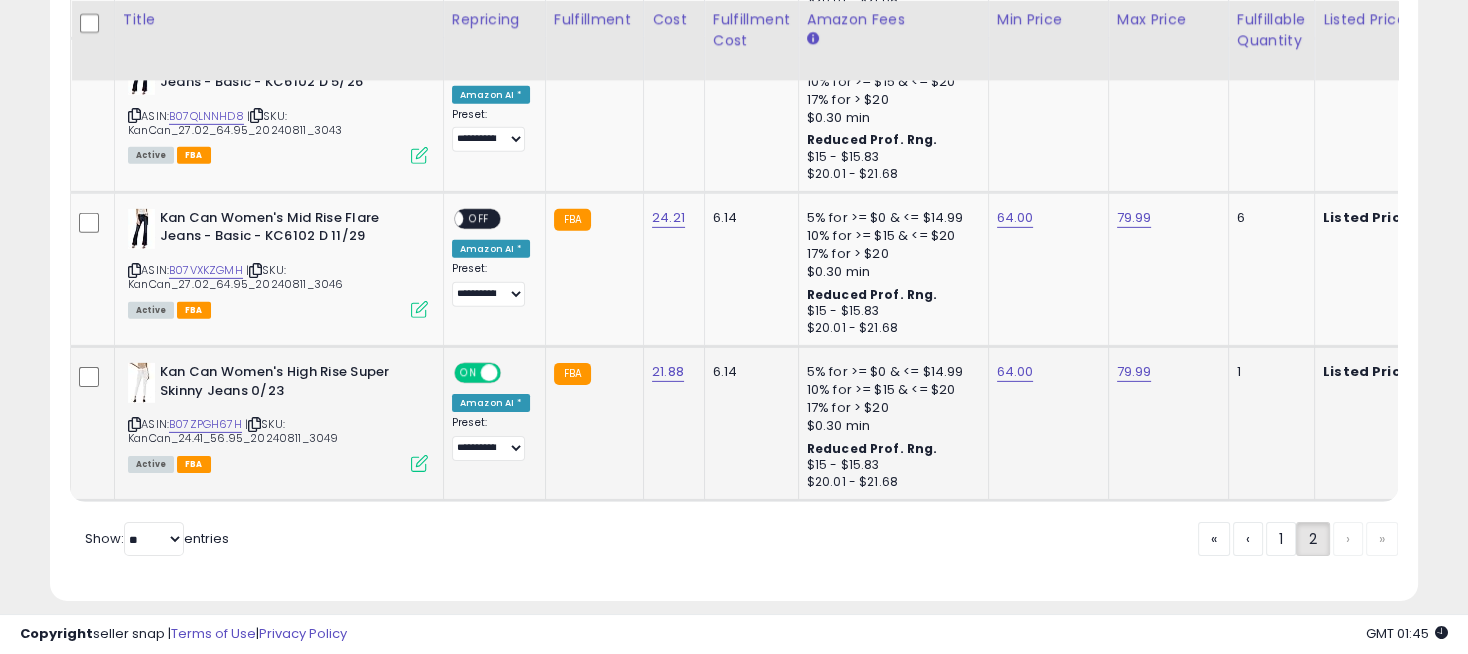 click at bounding box center (489, 373) 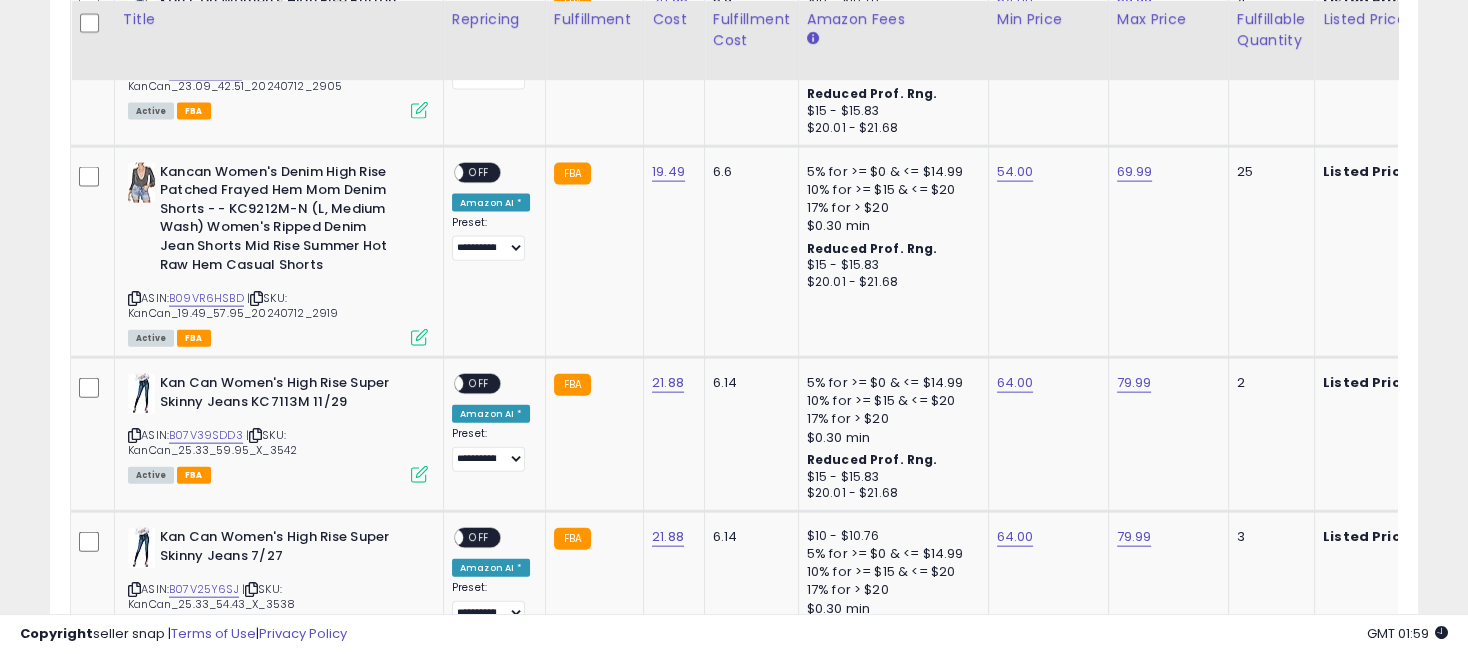 scroll, scrollTop: 4806, scrollLeft: 0, axis: vertical 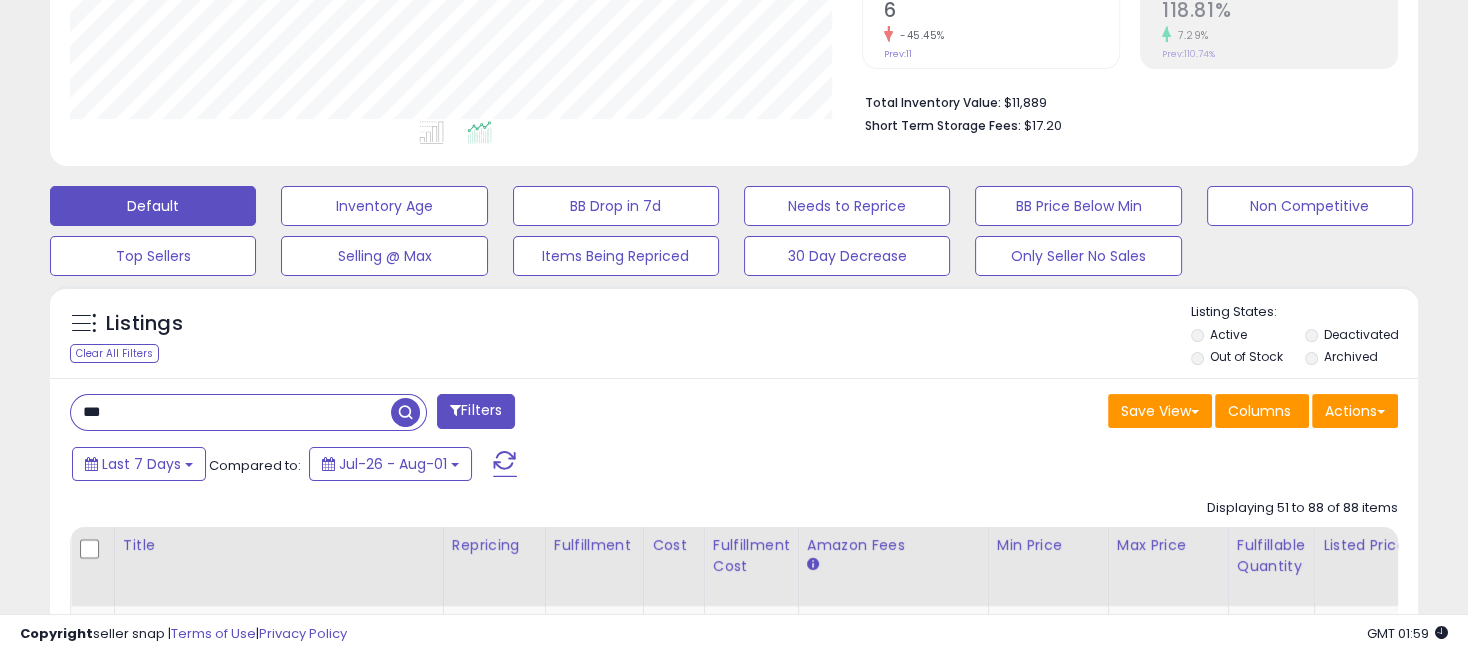 click on "***" at bounding box center [231, 412] 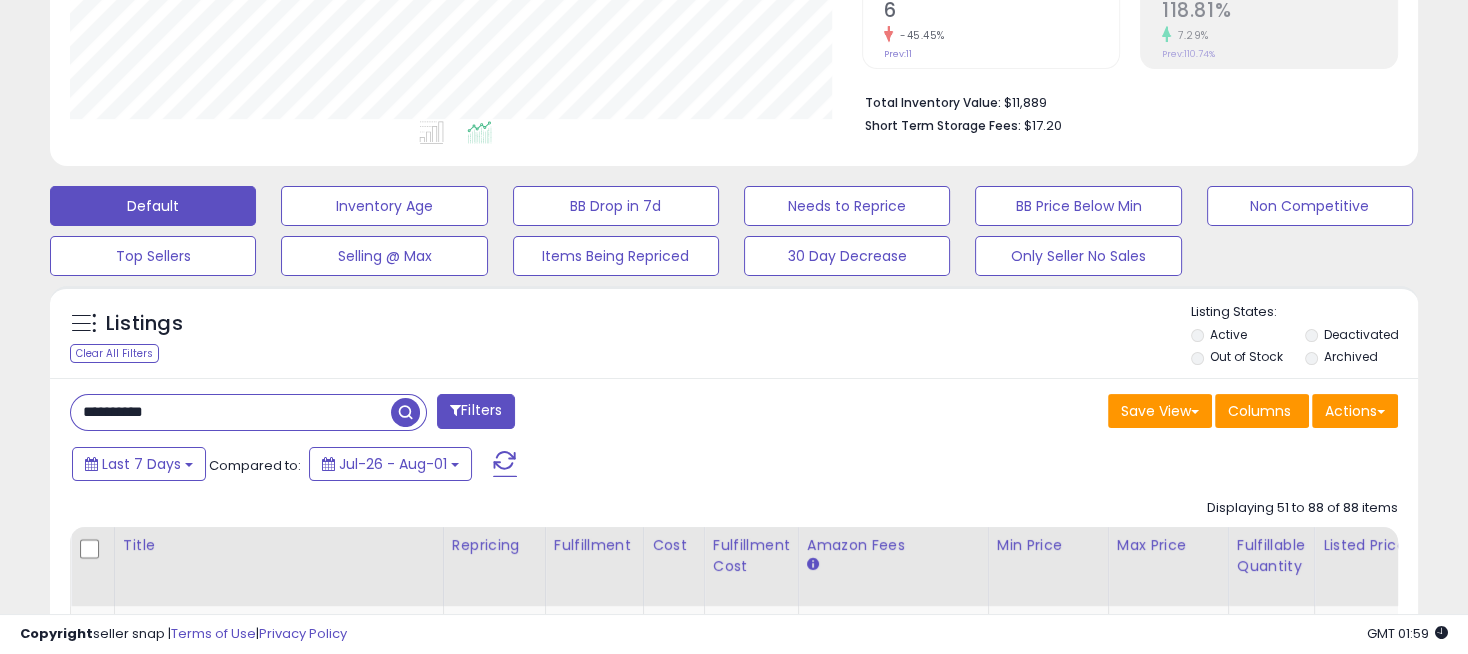type on "**********" 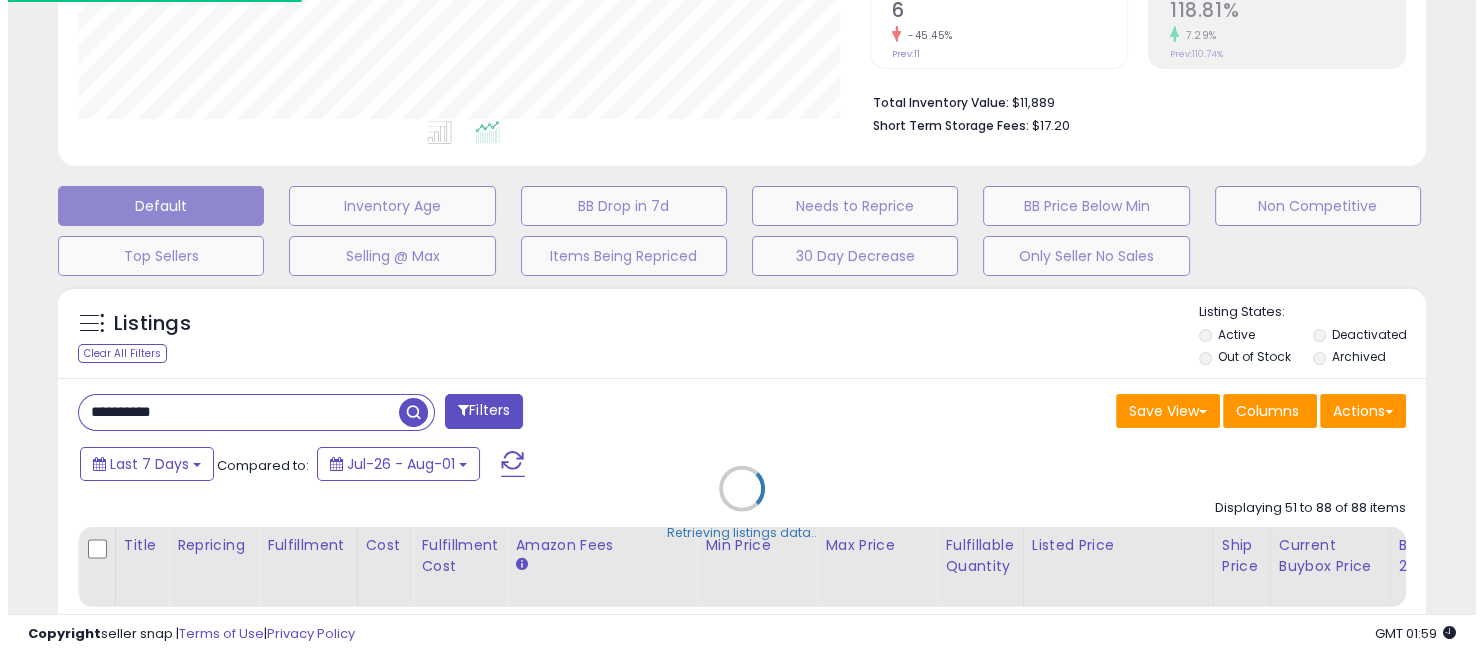 scroll, scrollTop: 999590, scrollLeft: 999198, axis: both 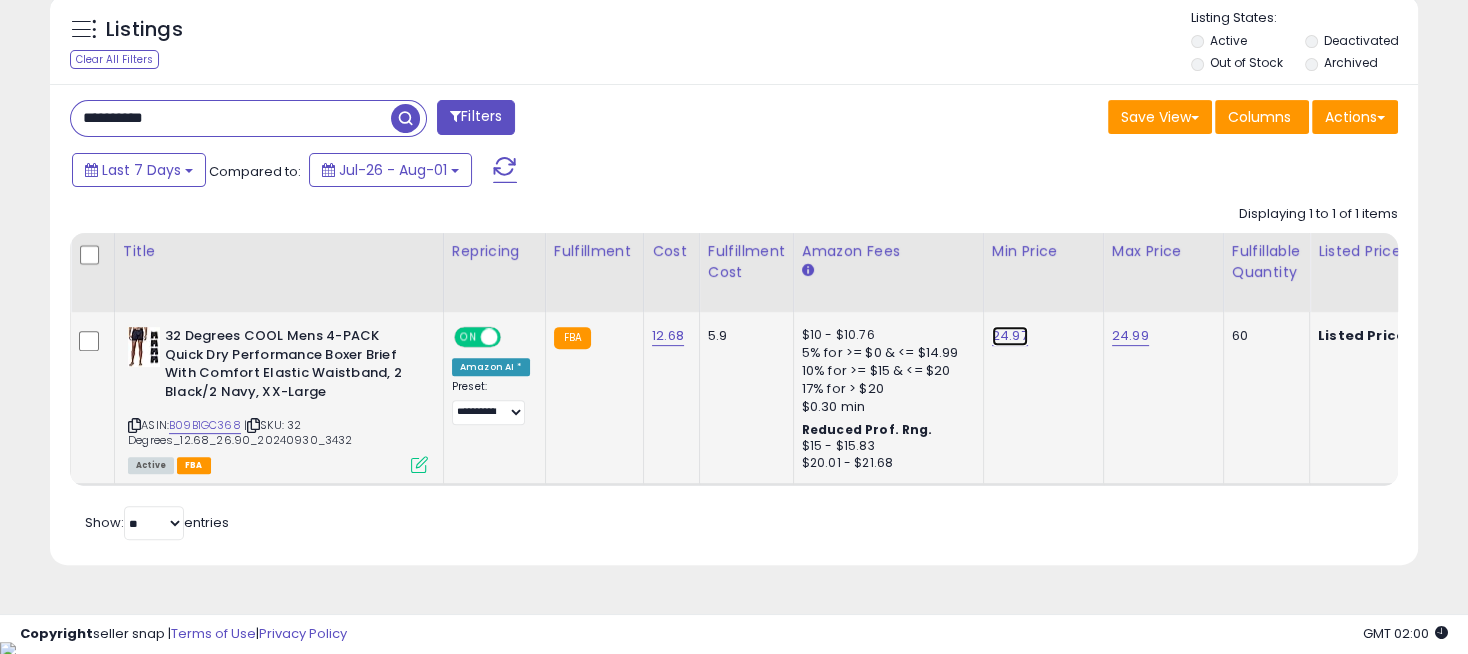 click on "24.97" at bounding box center [1010, 336] 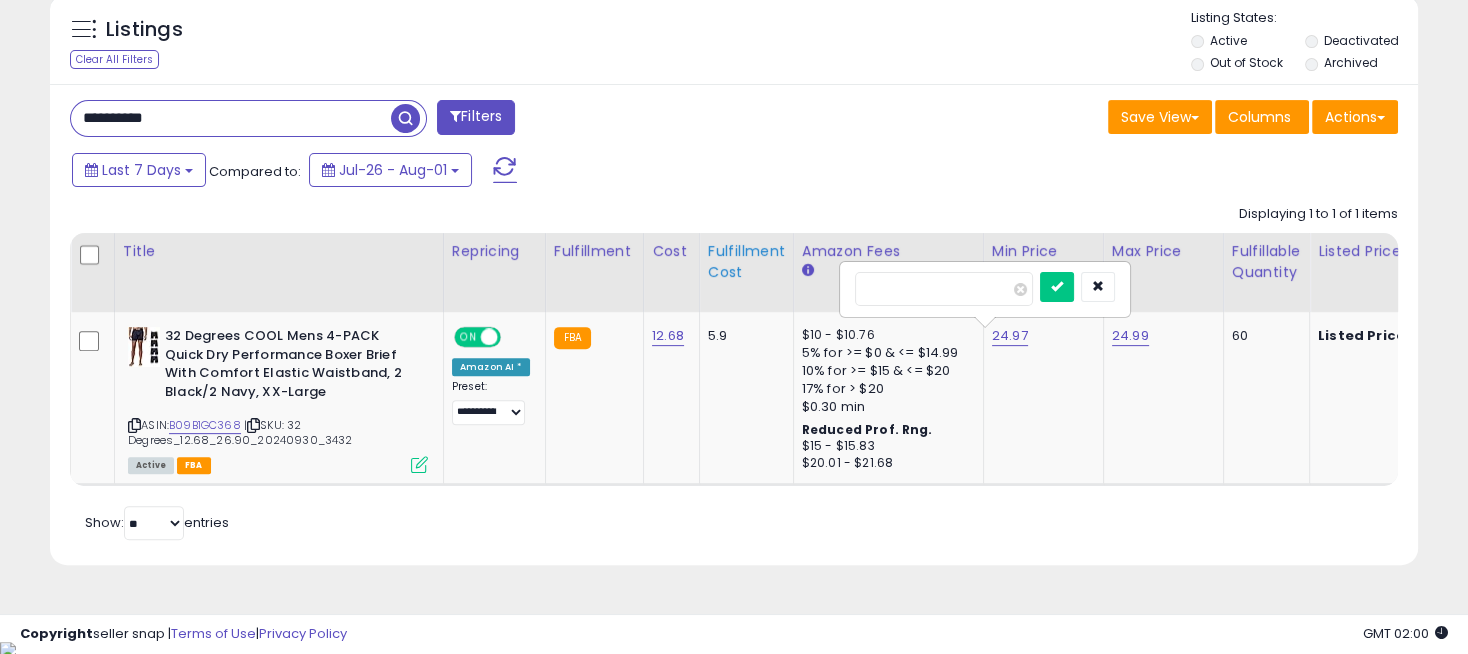 drag, startPoint x: 924, startPoint y: 292, endPoint x: 761, endPoint y: 292, distance: 163 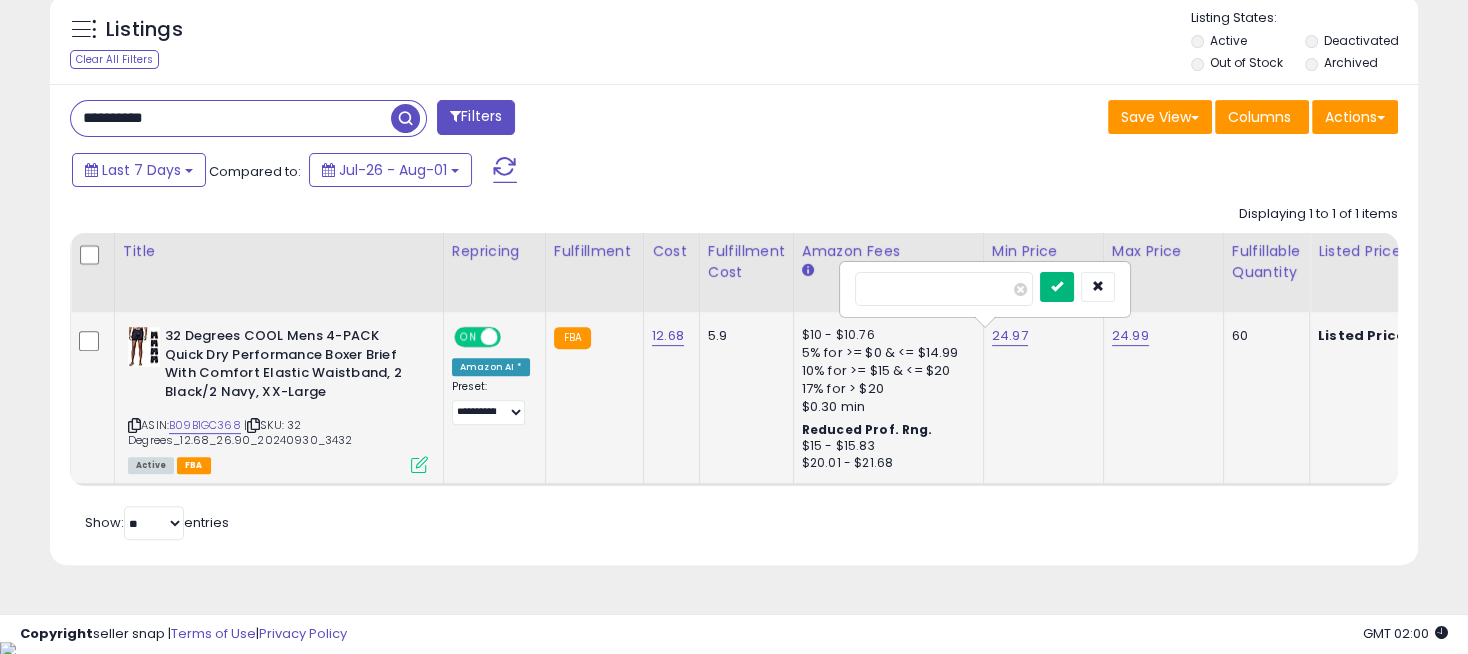 type on "*****" 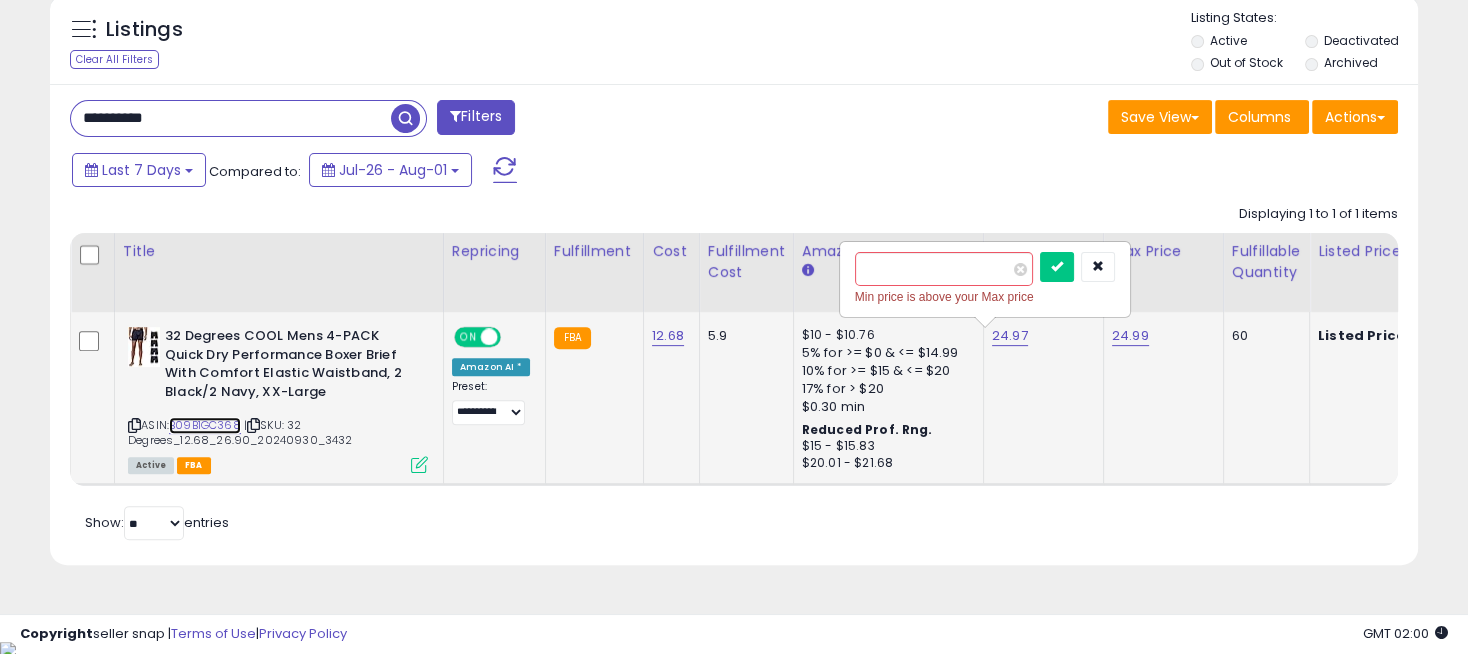 click on "B09B1GC368" at bounding box center (205, 425) 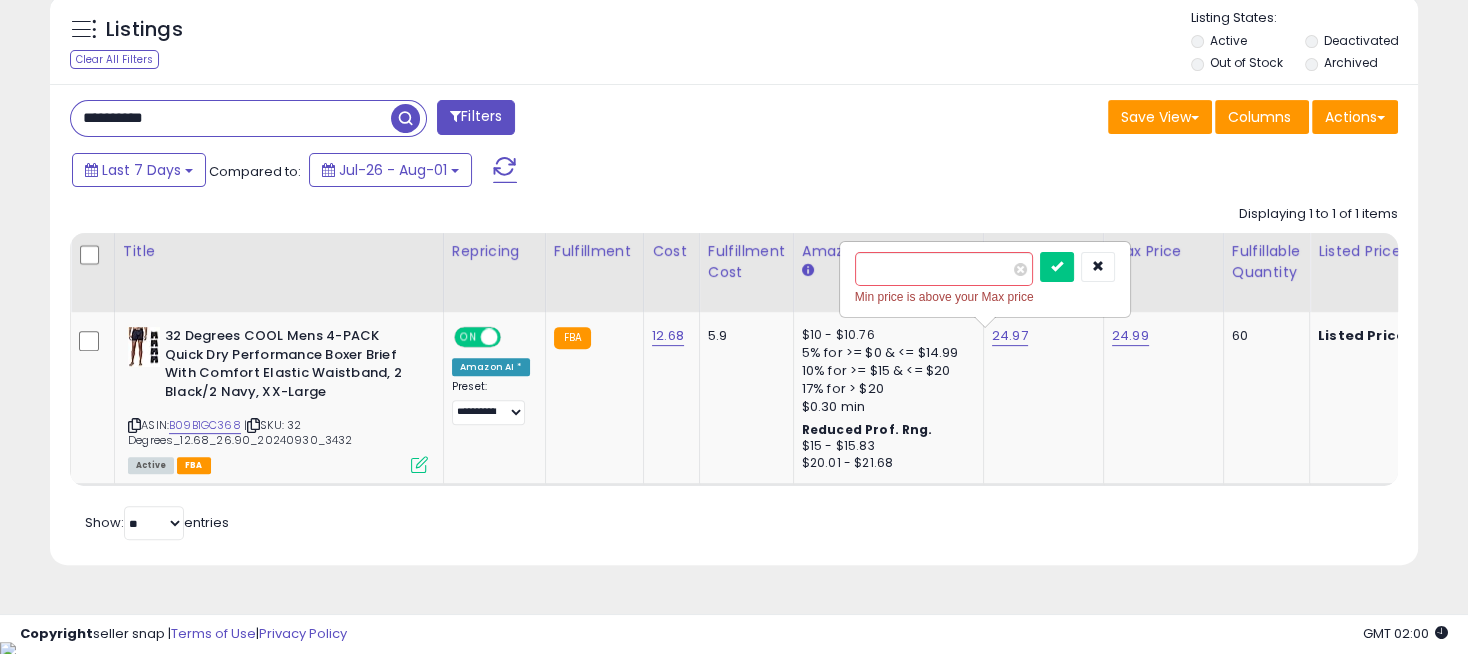 drag, startPoint x: 222, startPoint y: 115, endPoint x: 19, endPoint y: 110, distance: 203.06157 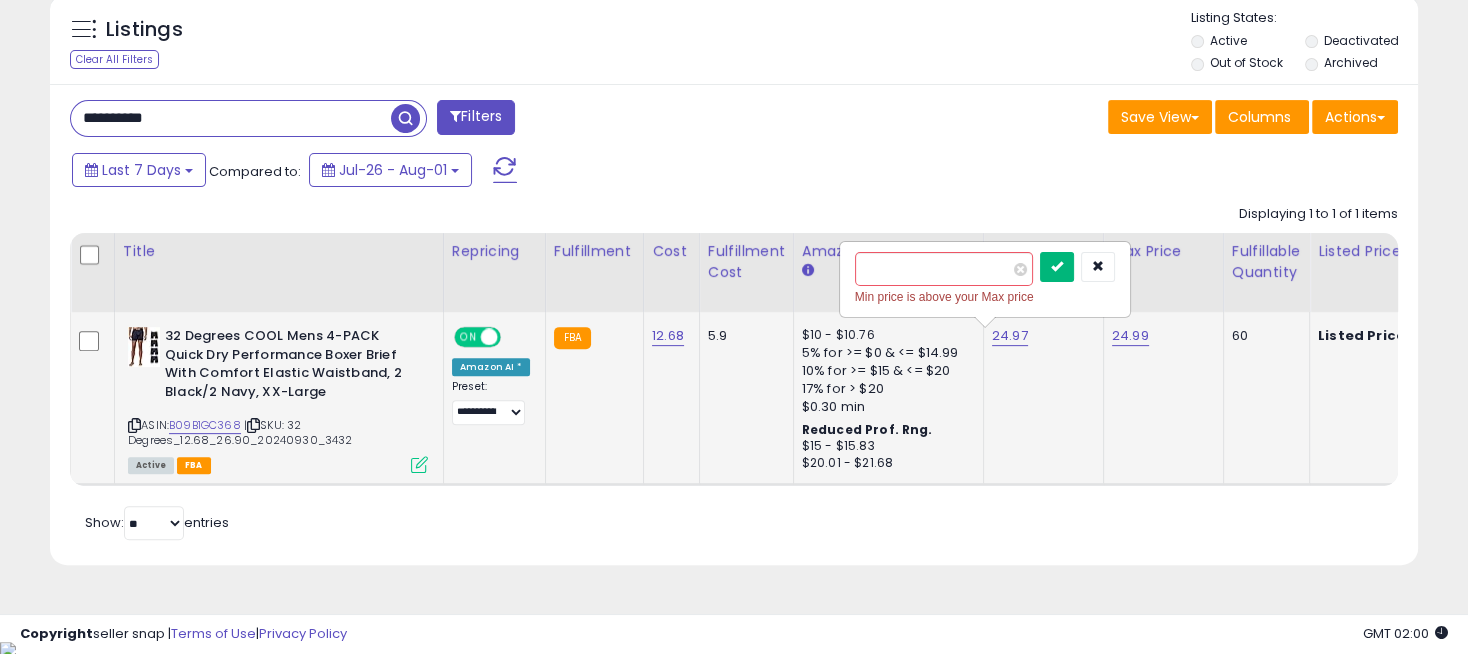 click at bounding box center (1057, 266) 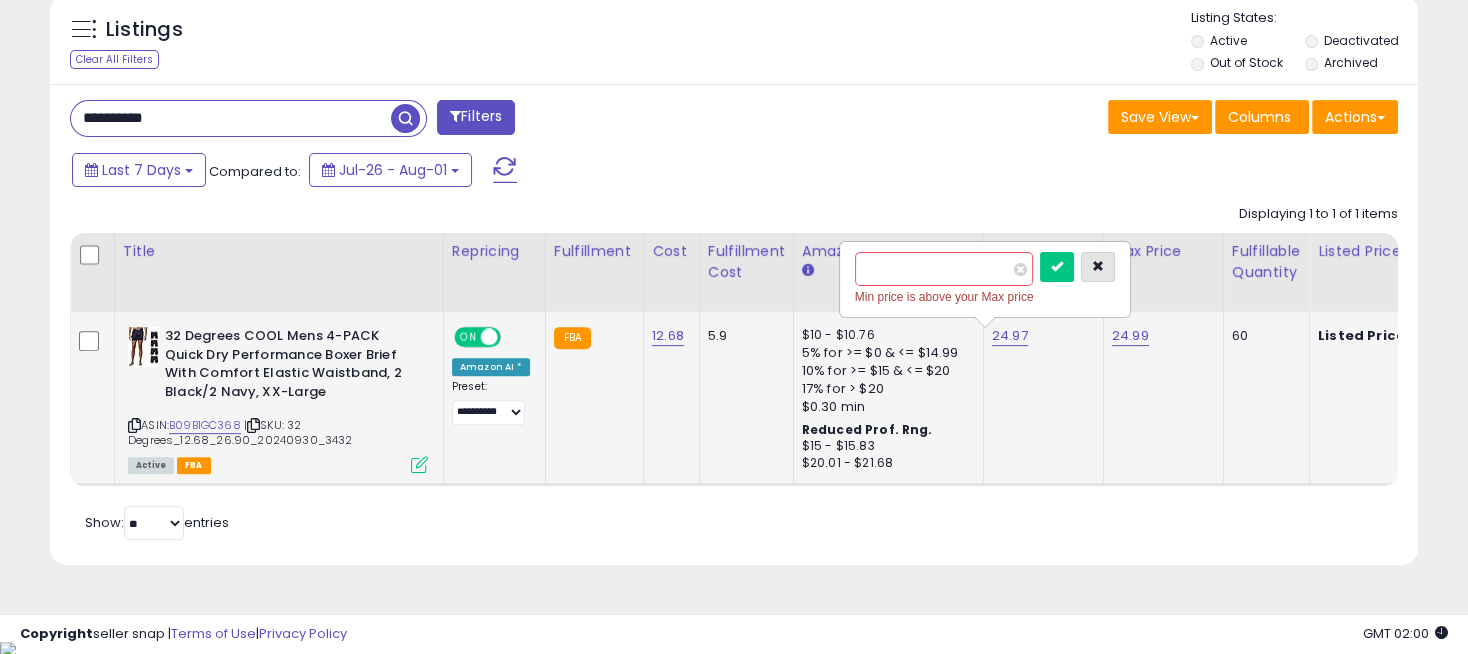 click at bounding box center [1098, 267] 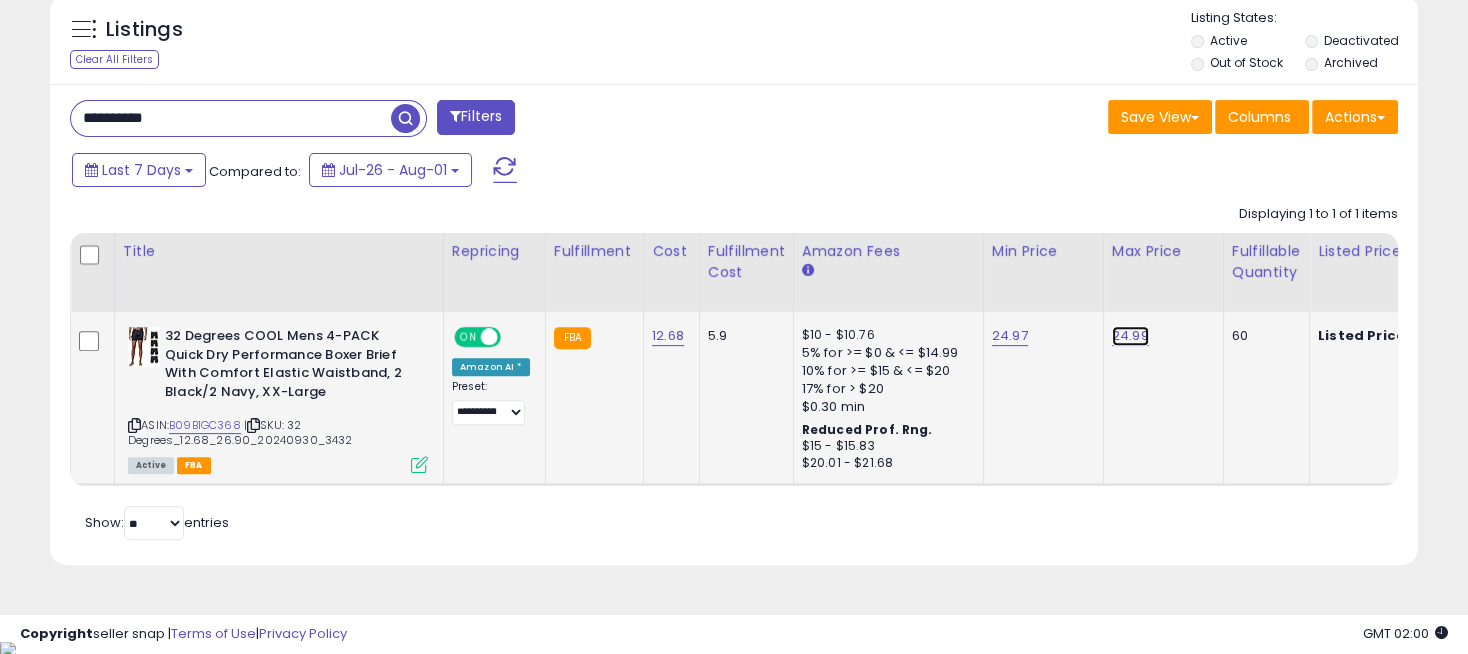 click on "24.99" at bounding box center [1130, 336] 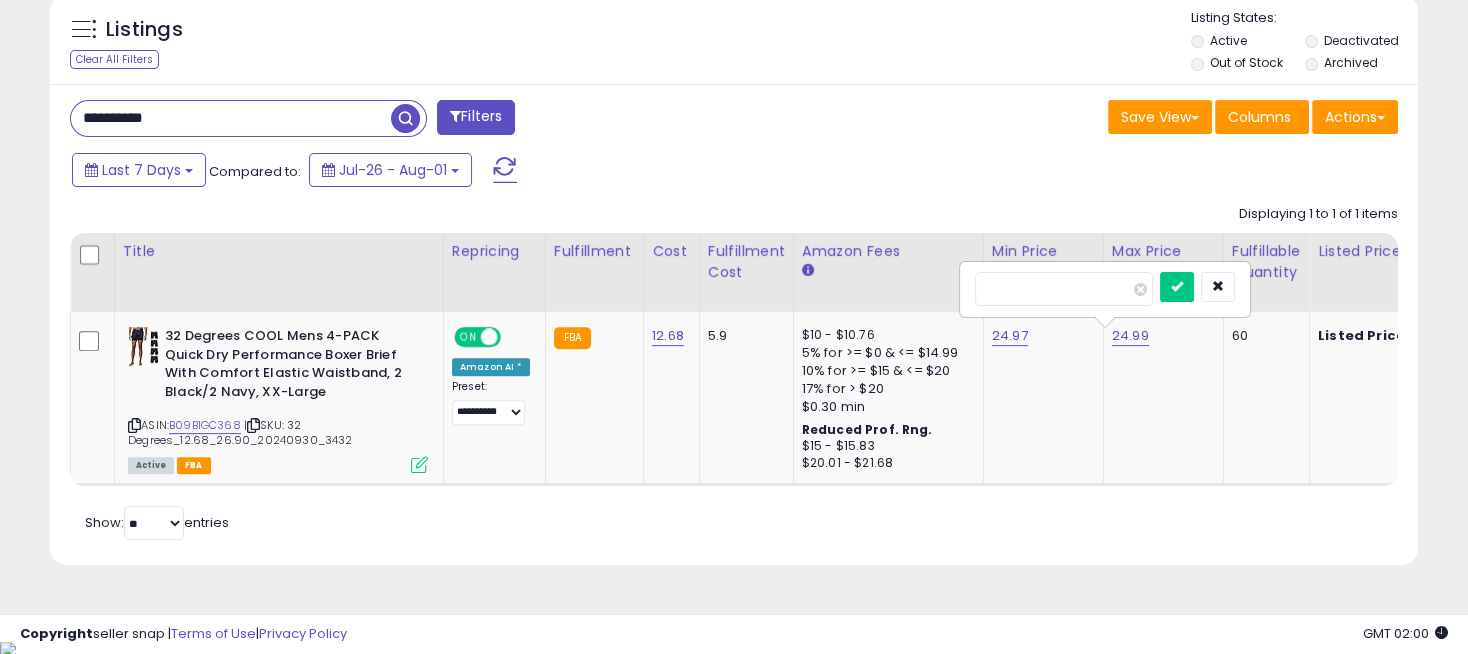 drag, startPoint x: 988, startPoint y: 284, endPoint x: 912, endPoint y: 285, distance: 76.00658 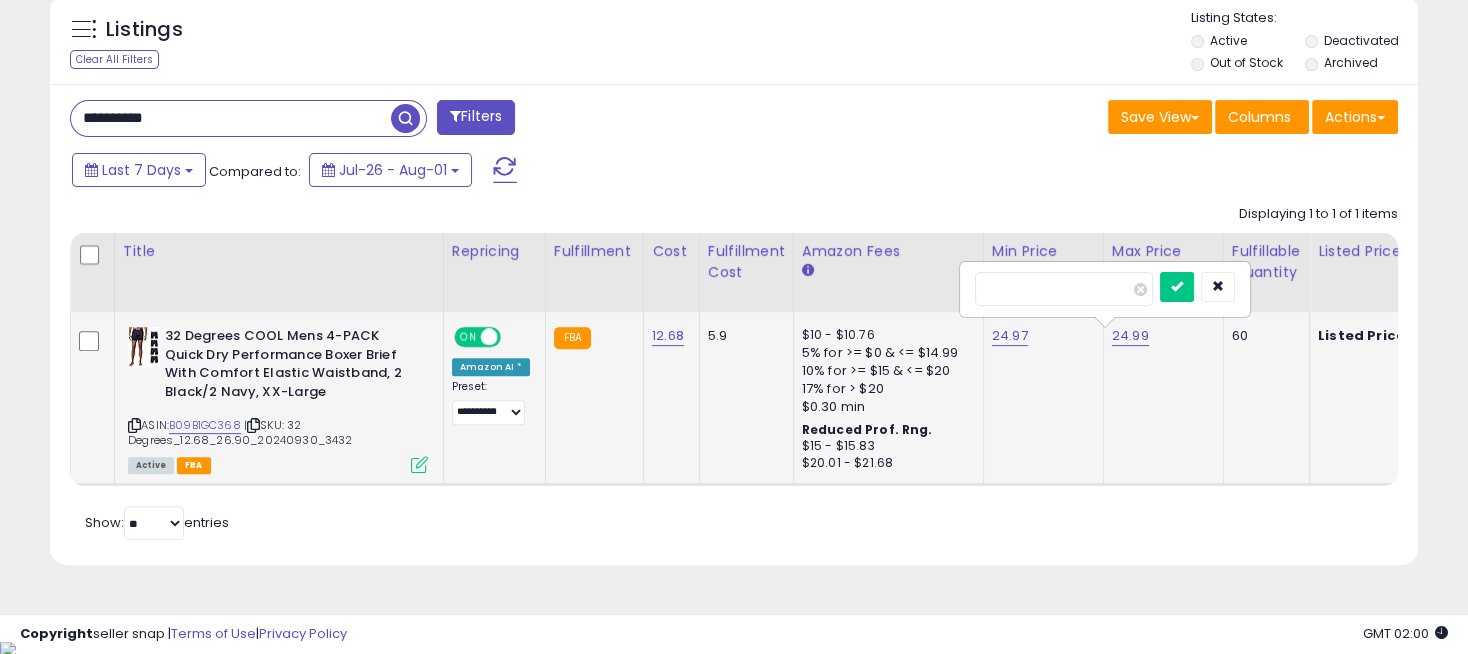 type on "**" 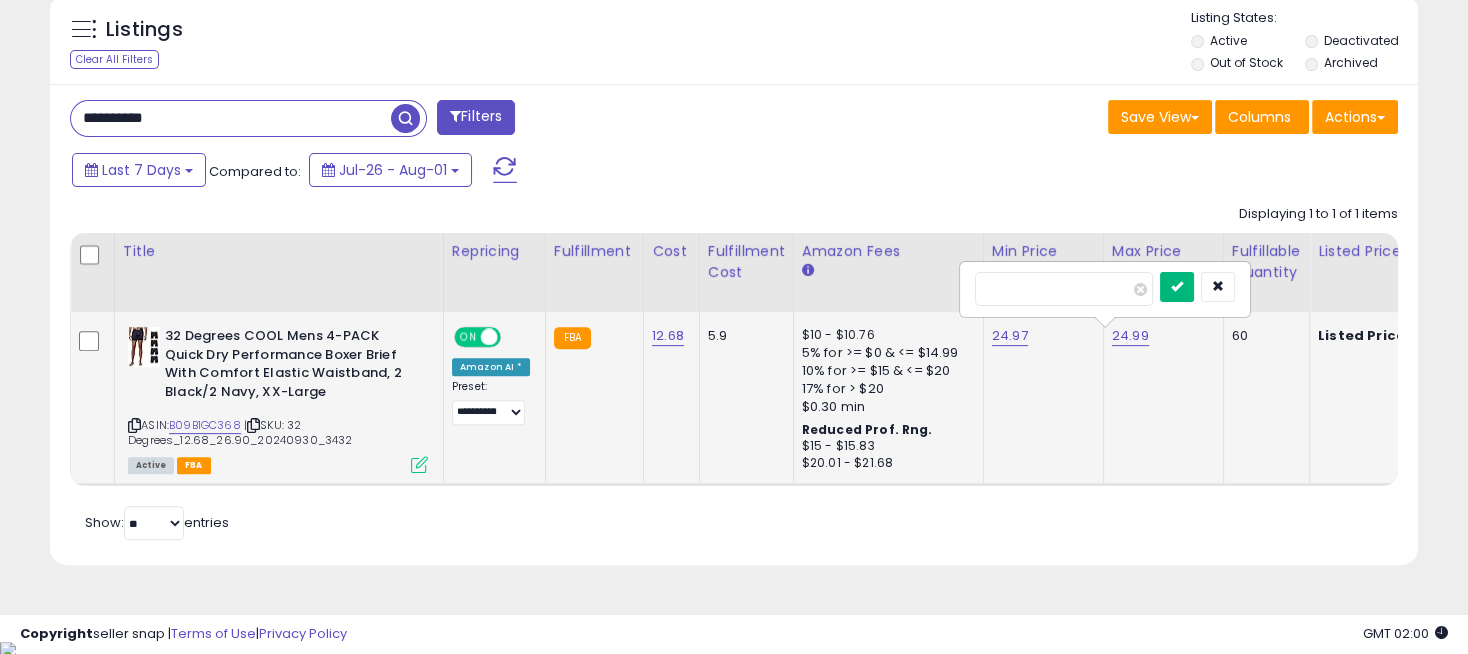 type on "*****" 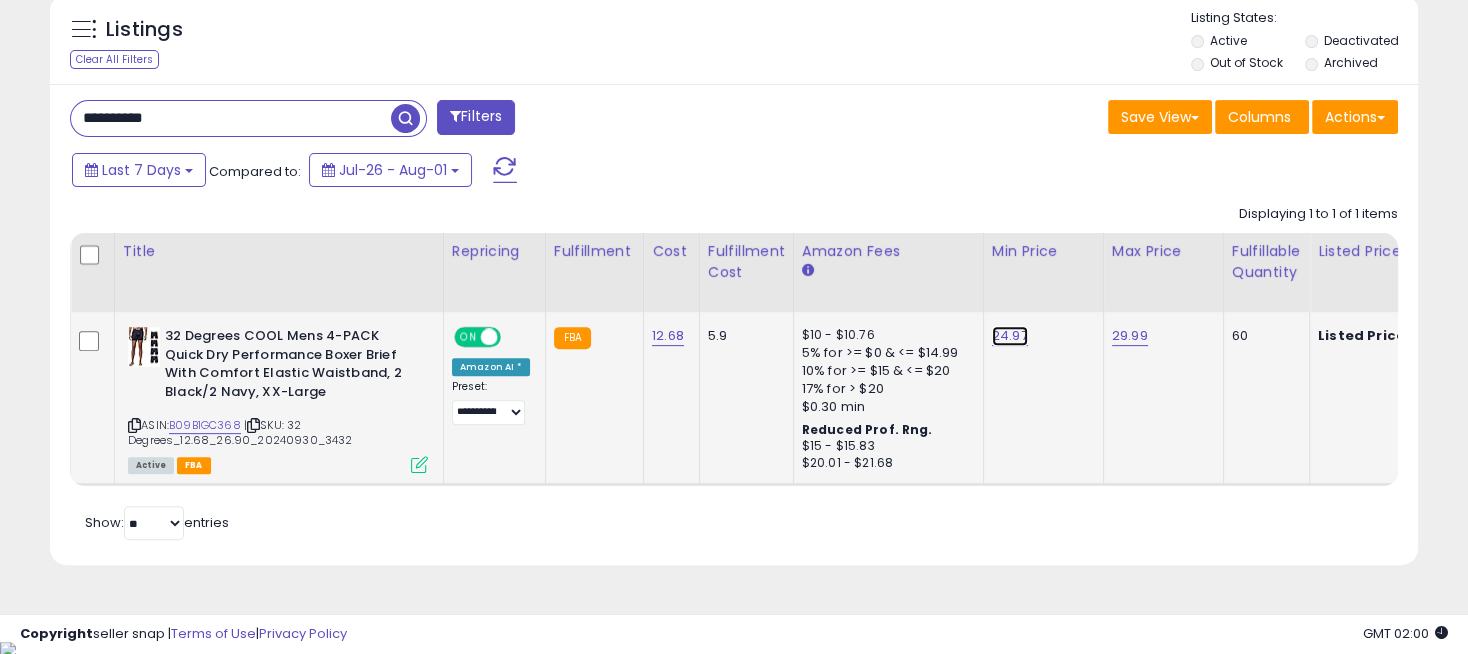 click on "24.97" at bounding box center [1010, 336] 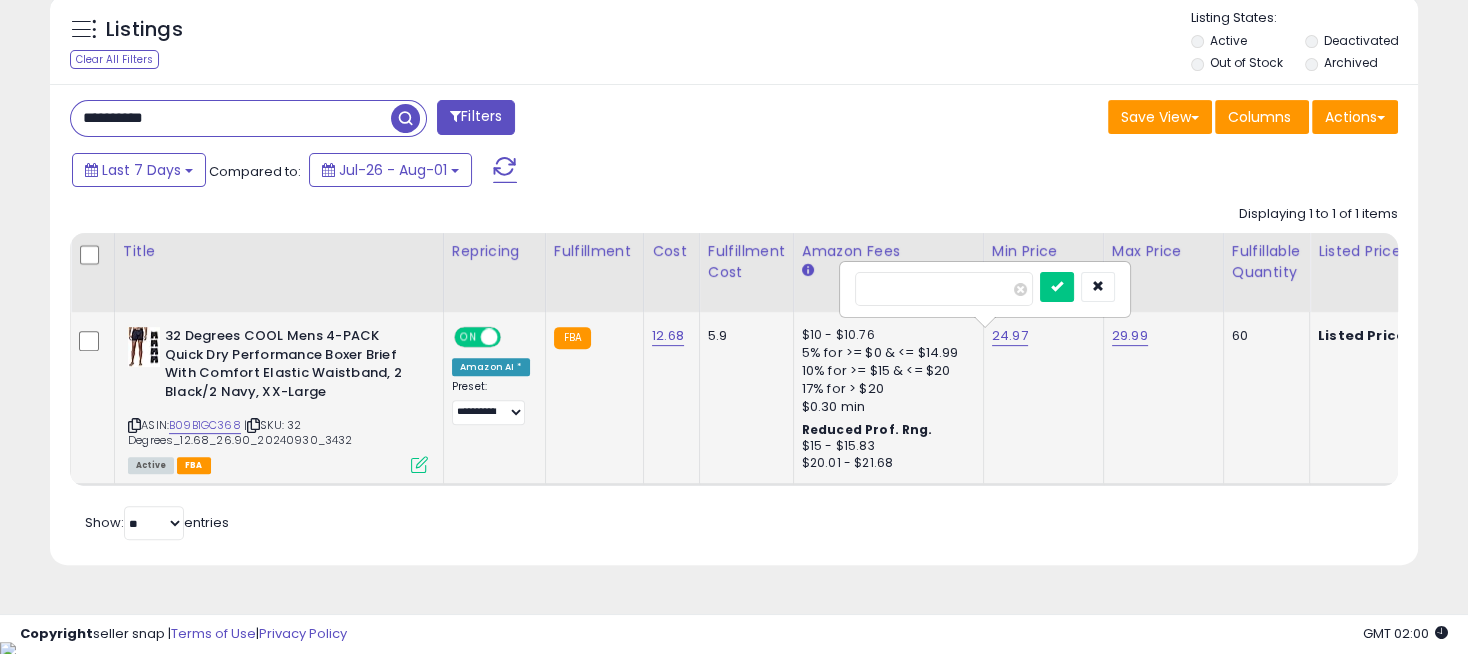 drag, startPoint x: 974, startPoint y: 286, endPoint x: 845, endPoint y: 292, distance: 129.13947 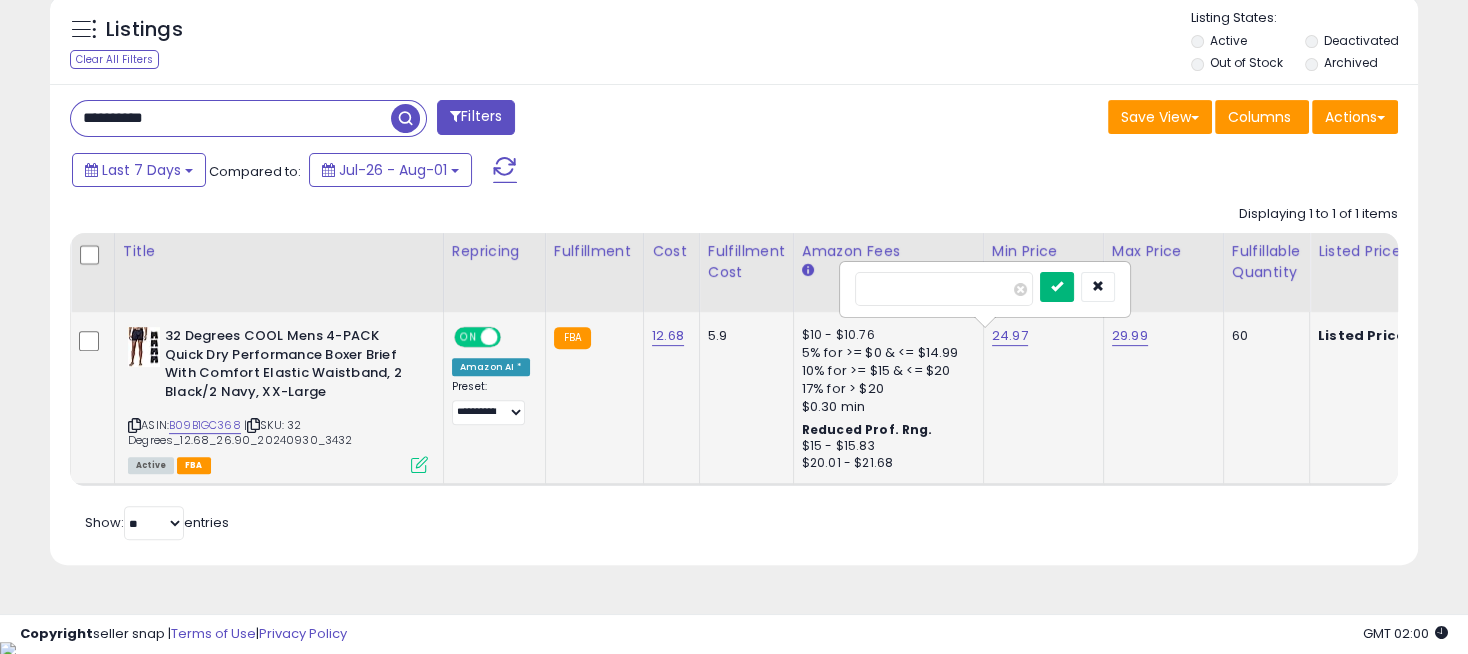 type on "*****" 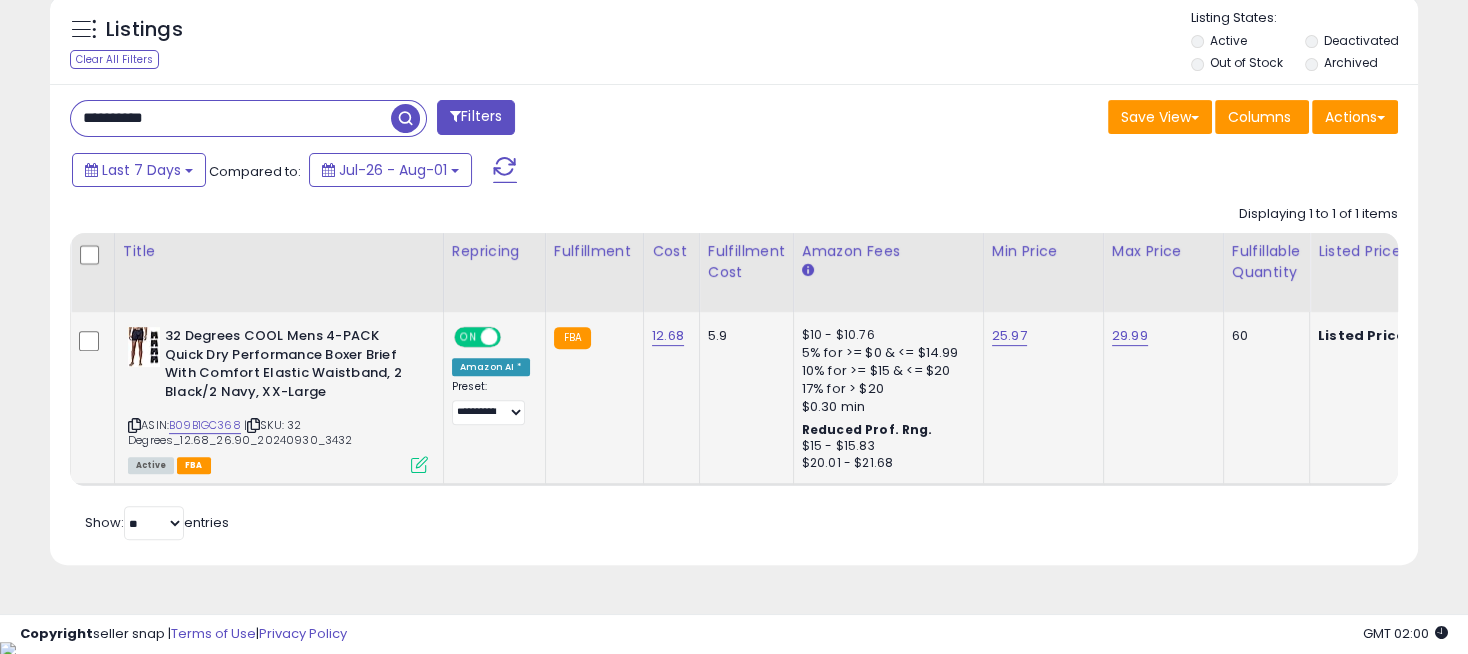 click on "**********" at bounding box center (231, 118) 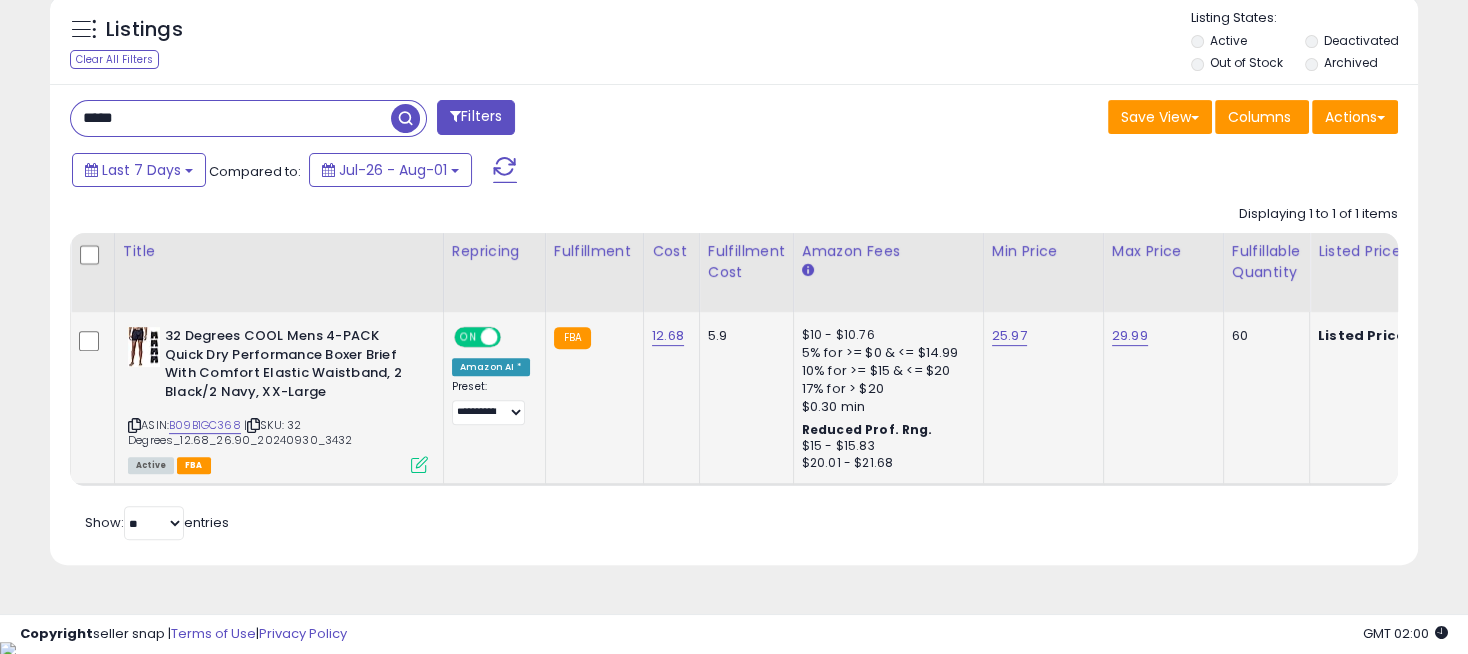 type on "*****" 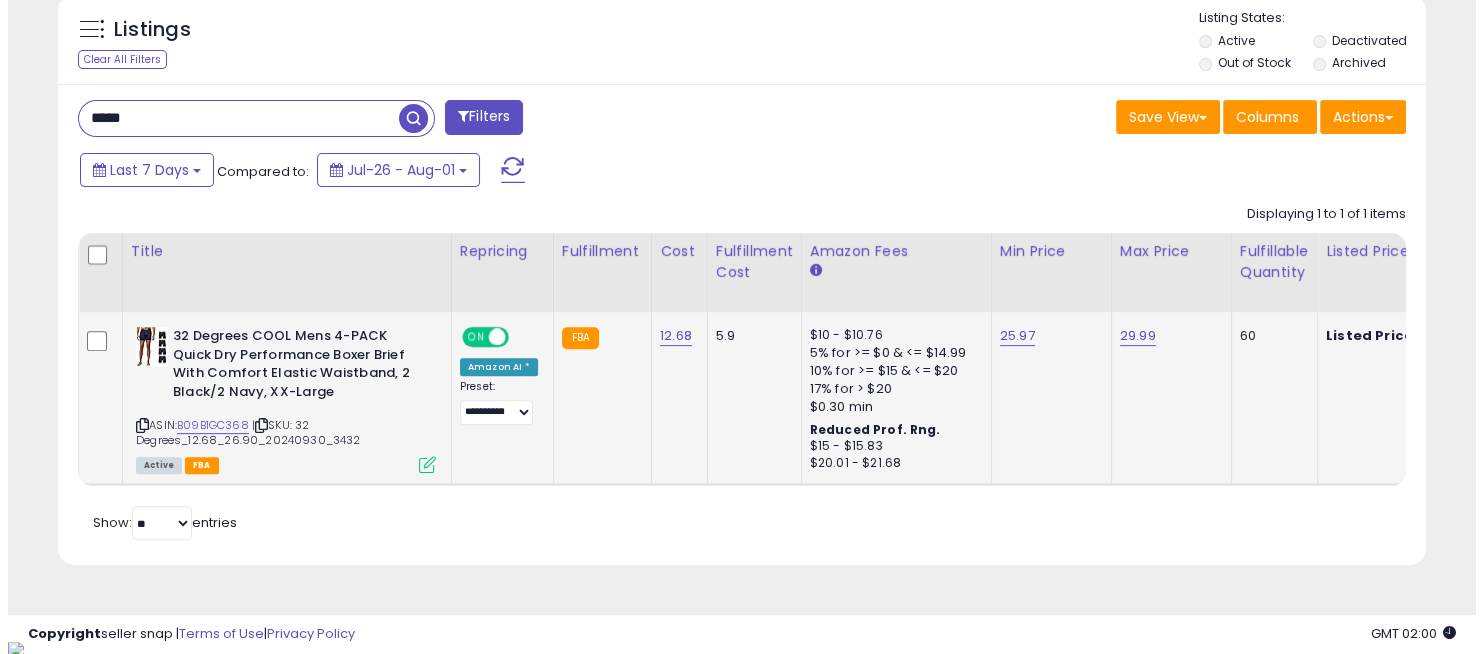 scroll, scrollTop: 565, scrollLeft: 0, axis: vertical 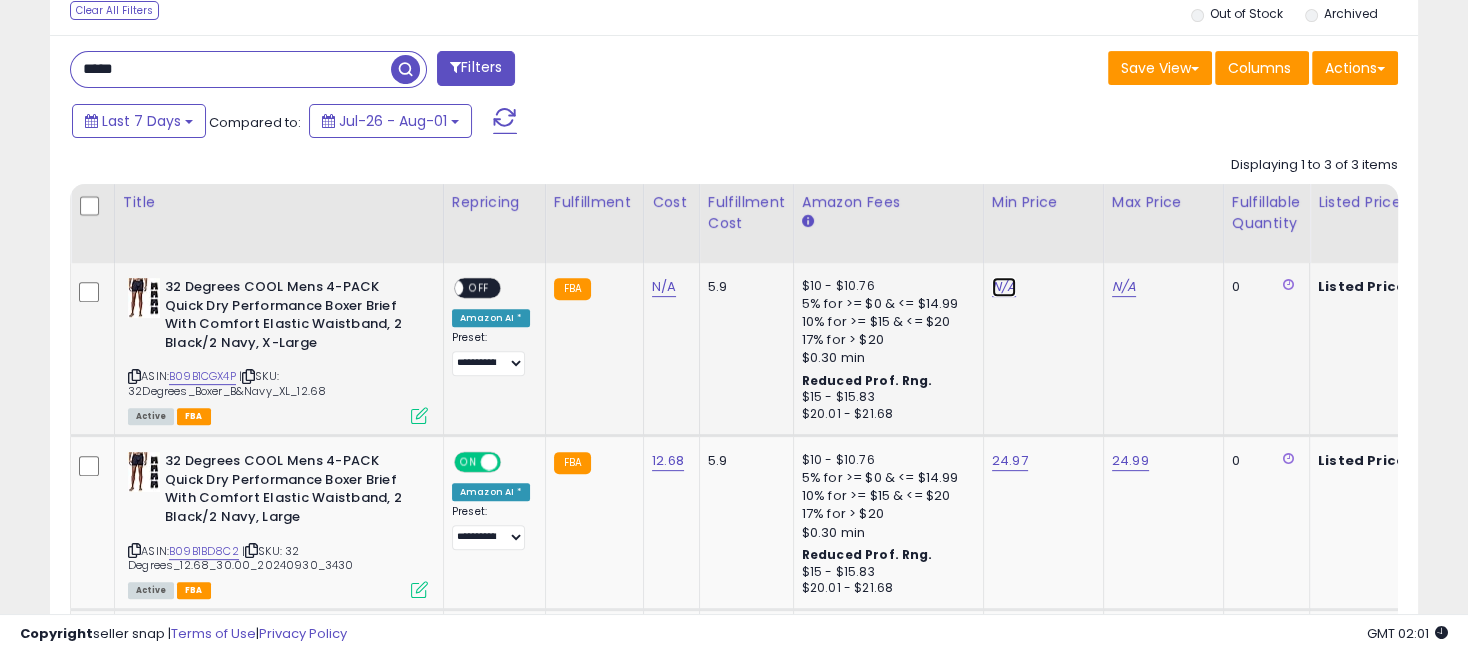 click on "N/A" at bounding box center (1004, 287) 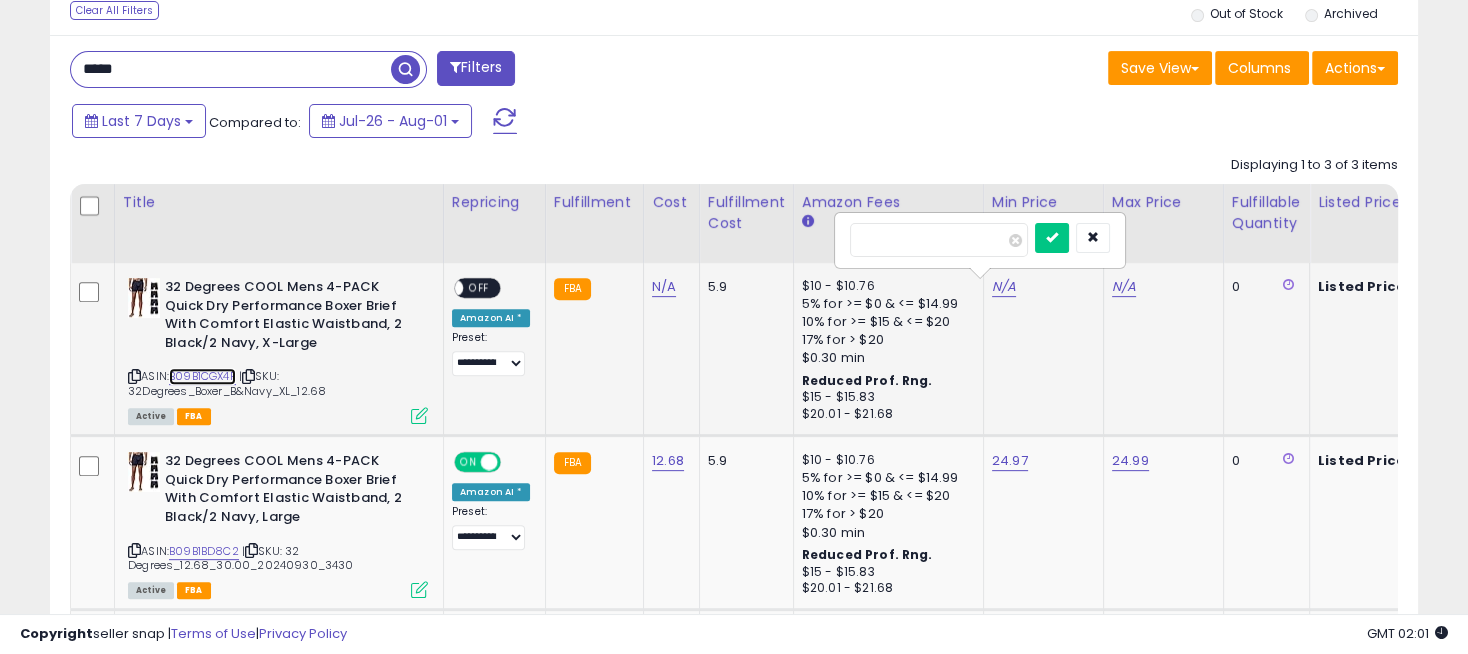 click on "B09B1CGX4P" at bounding box center [202, 376] 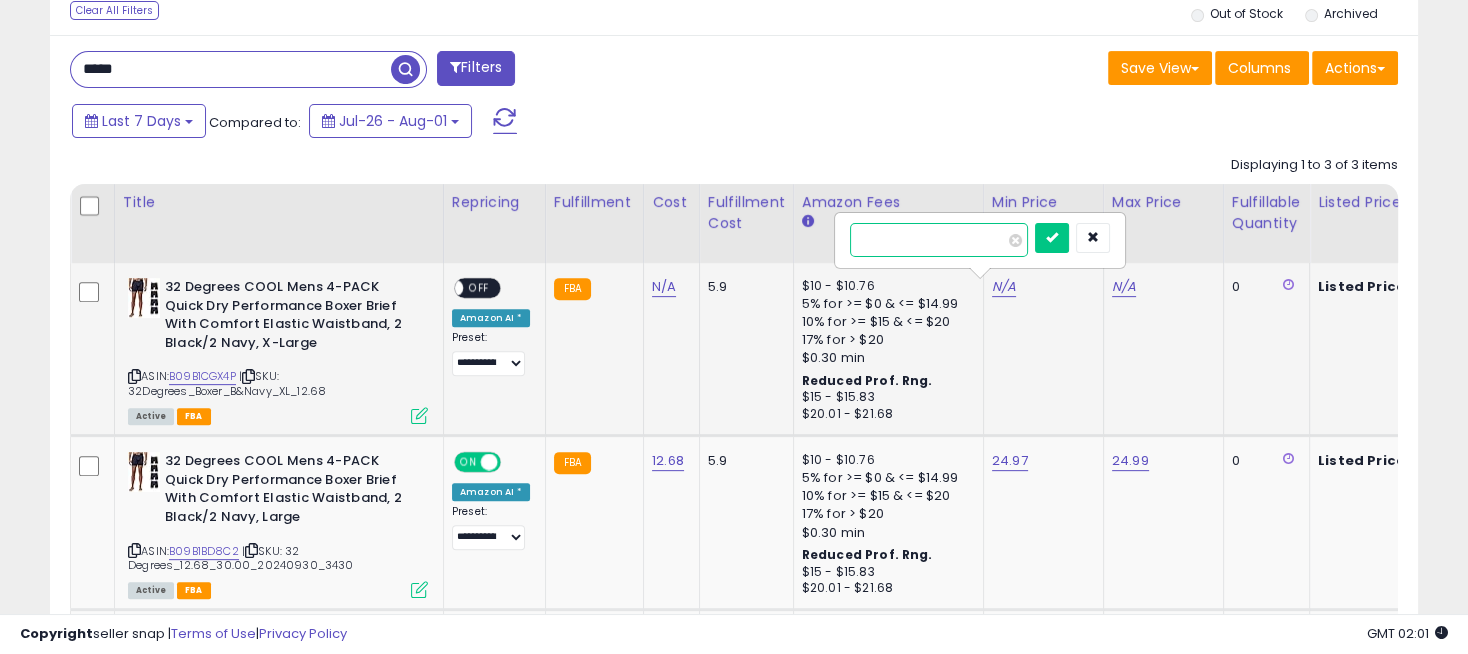 click at bounding box center [939, 240] 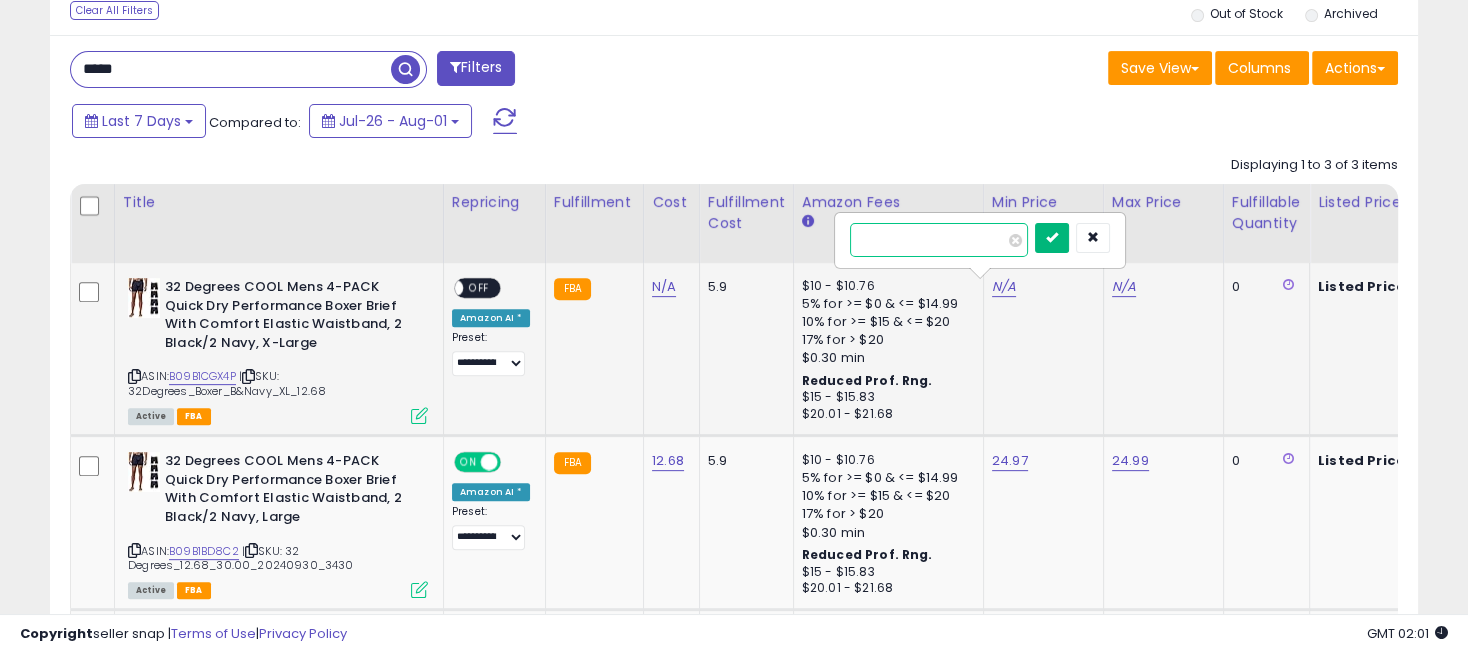 type on "*****" 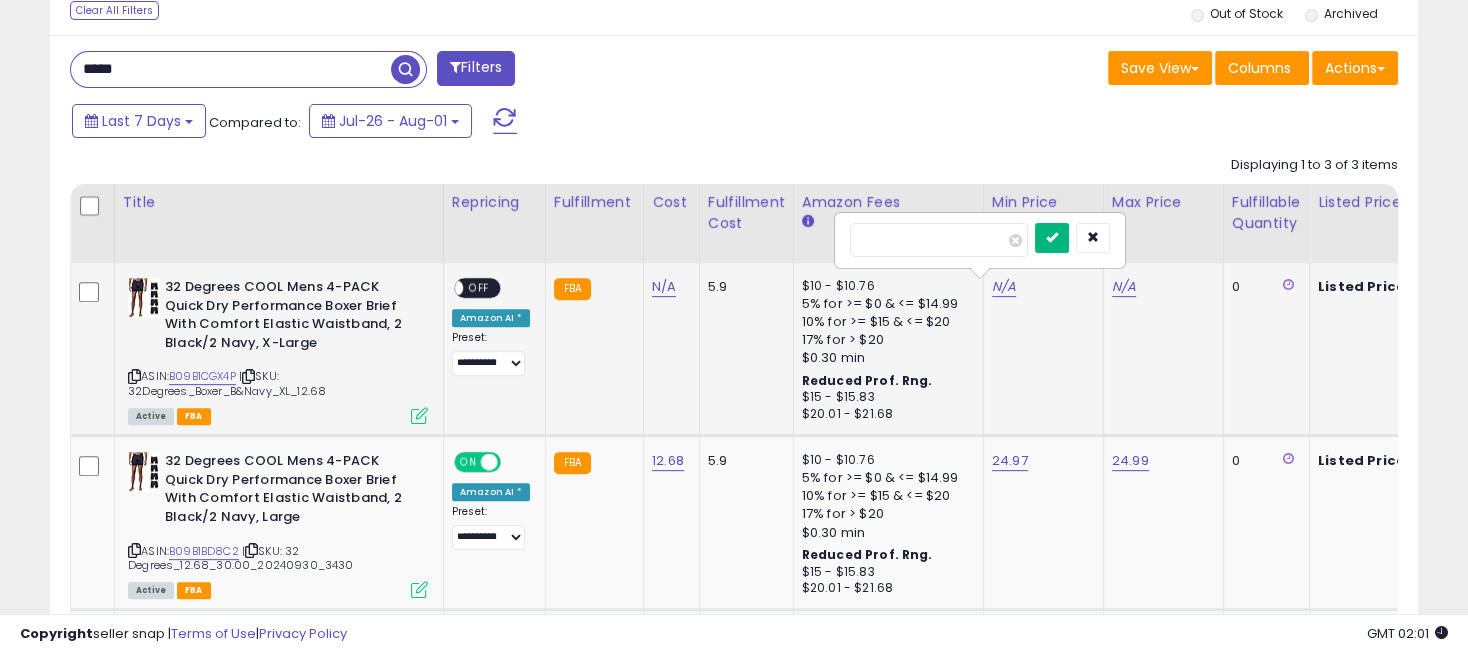 click at bounding box center [1052, 238] 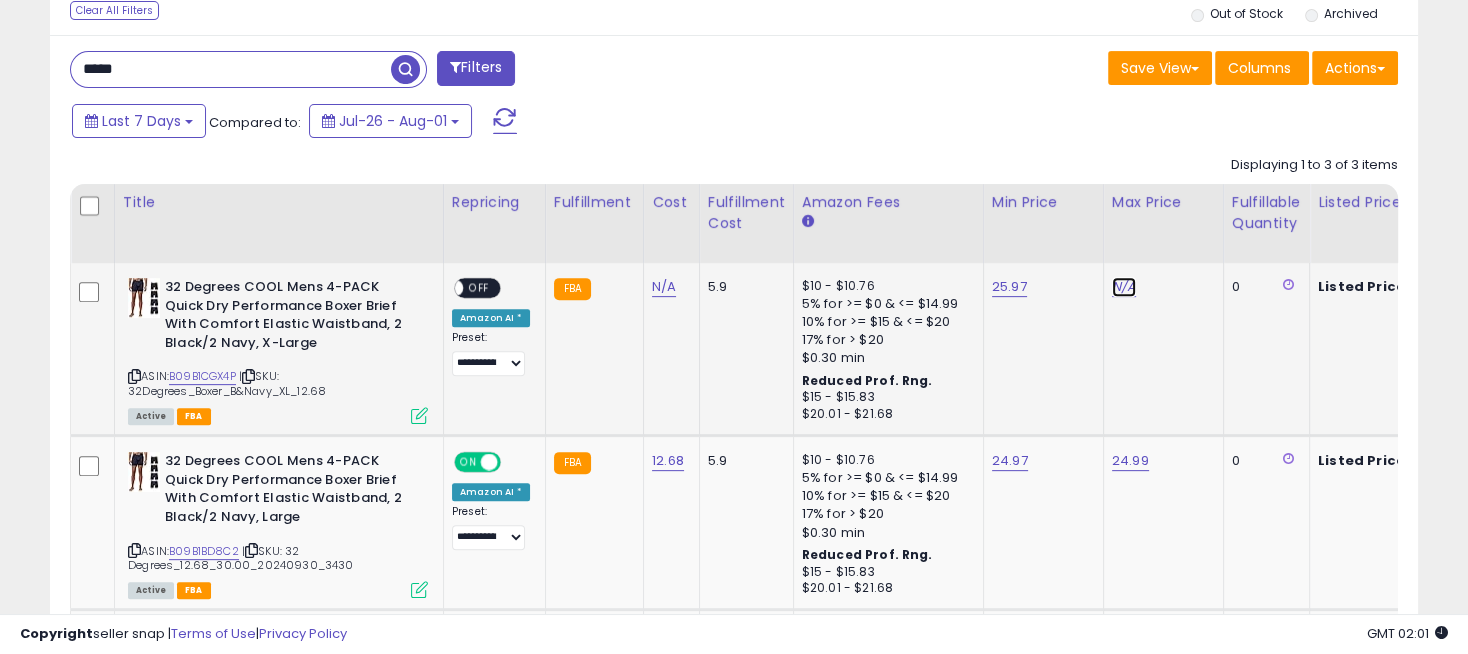 click on "N/A" at bounding box center (1124, 287) 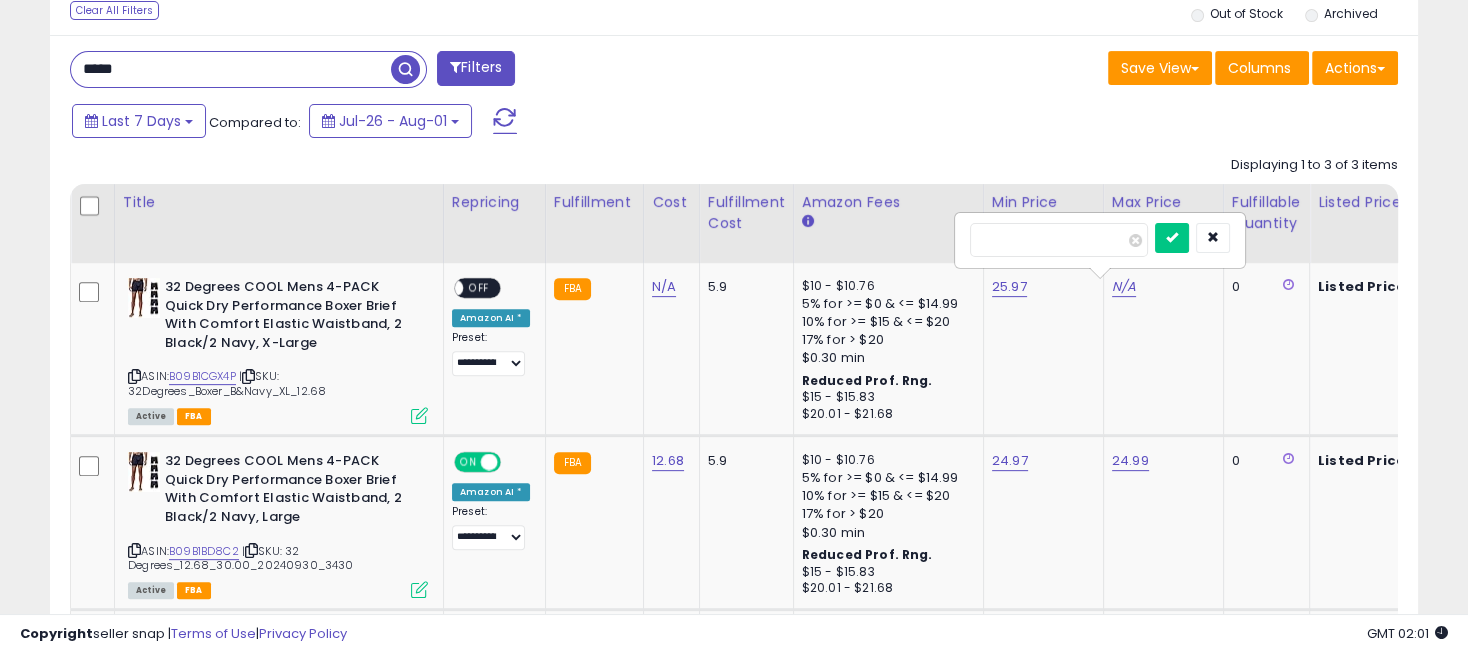 drag, startPoint x: 1019, startPoint y: 235, endPoint x: 910, endPoint y: 234, distance: 109.004585 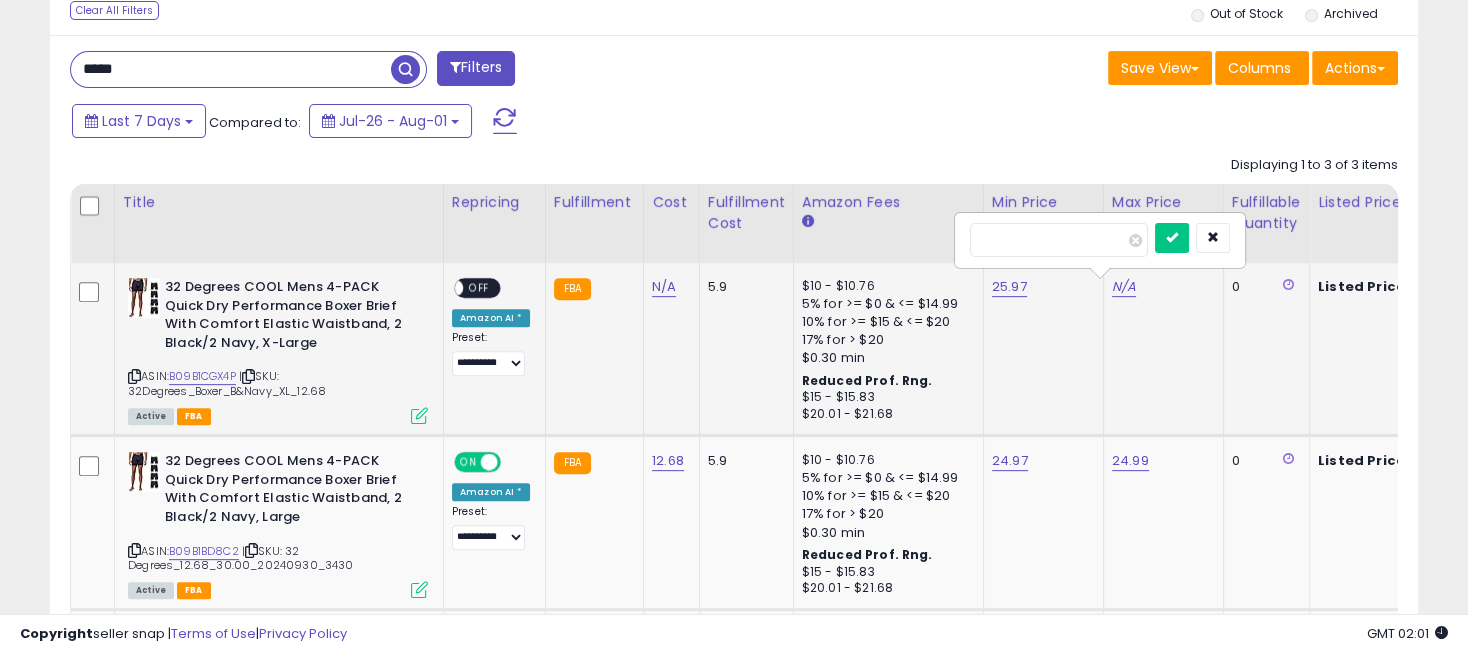 type on "**" 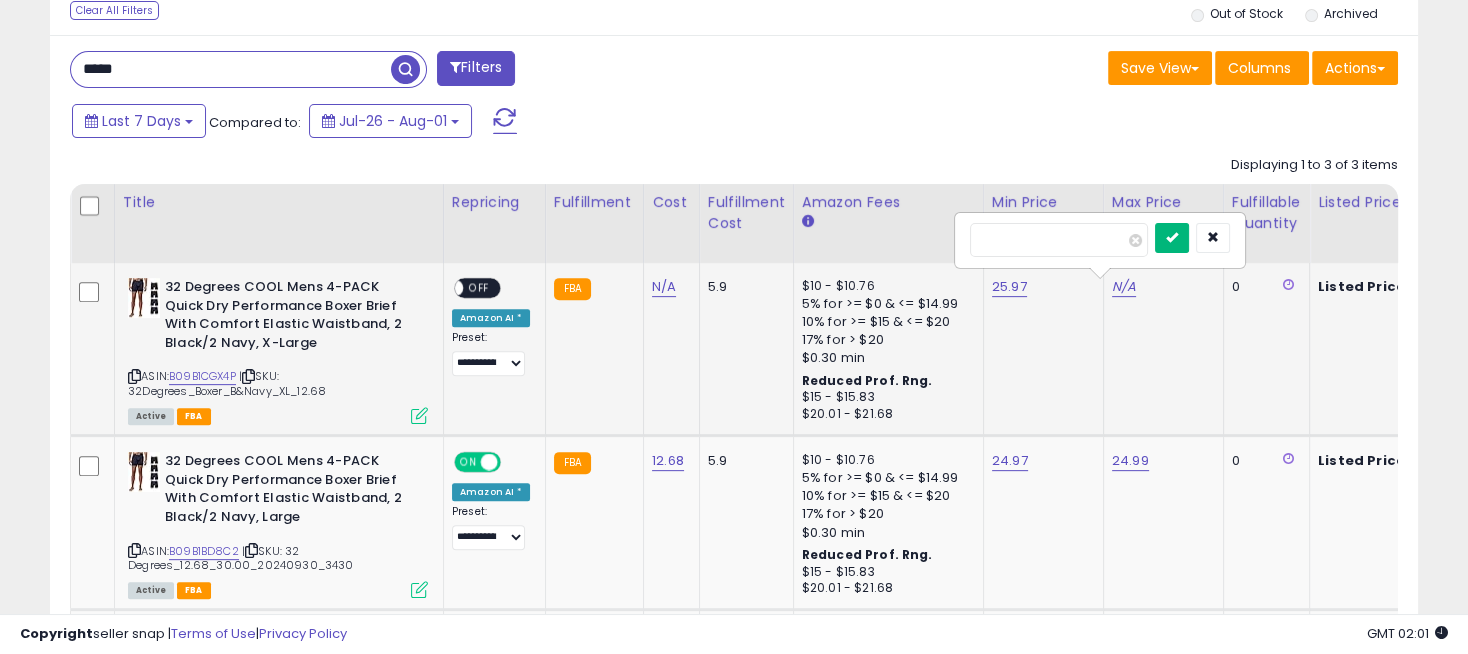 type on "*****" 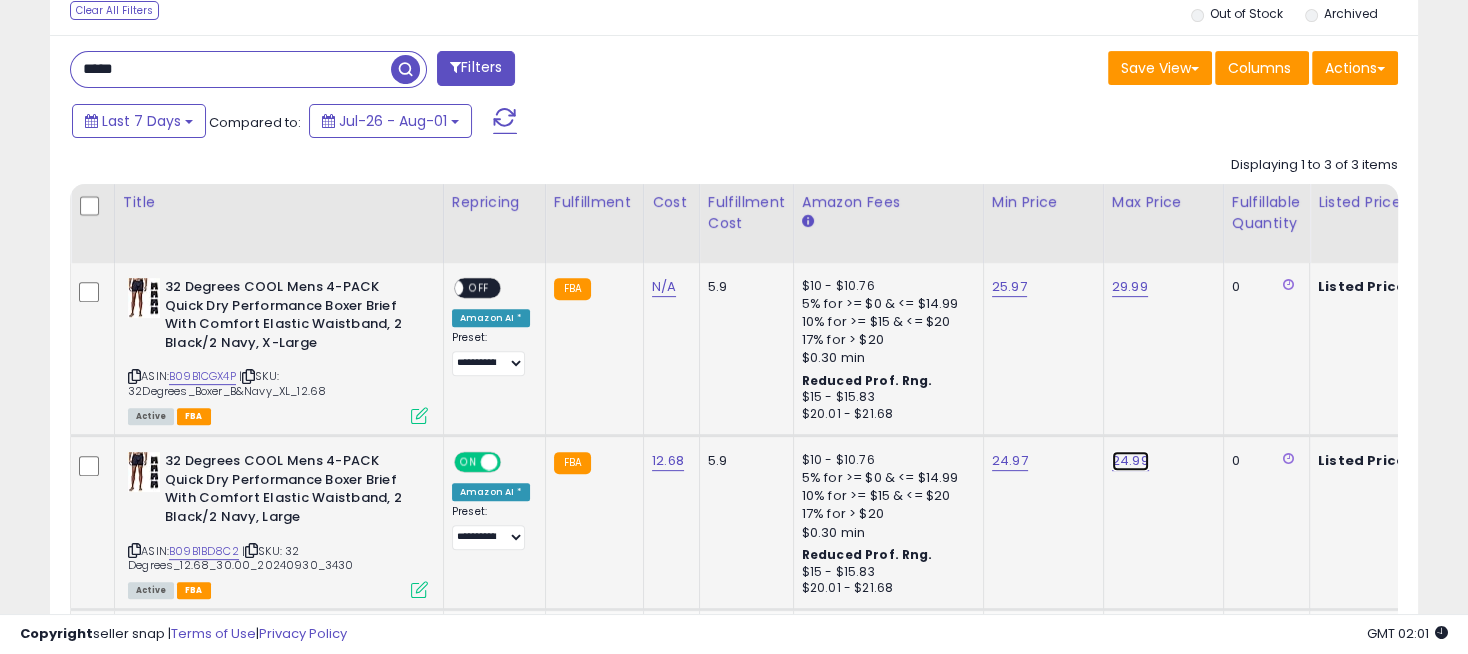 click on "24.99" at bounding box center (1130, 287) 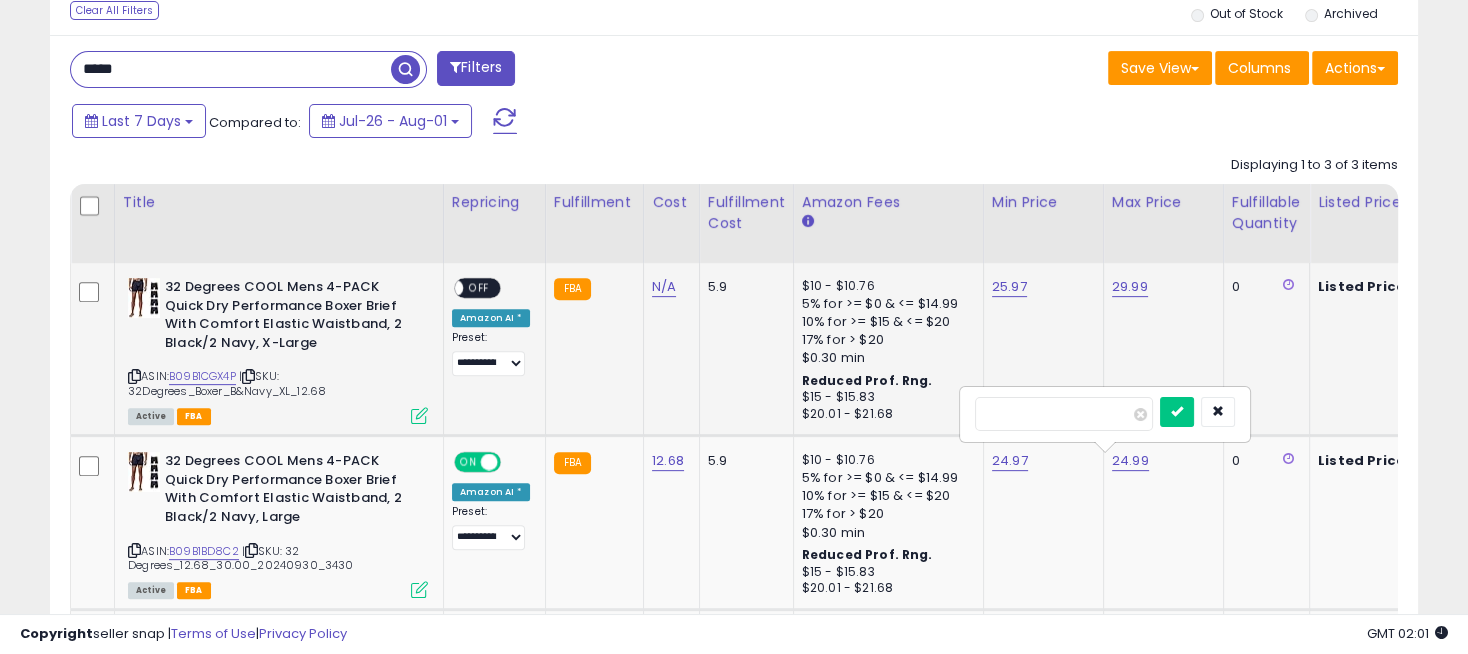 drag, startPoint x: 949, startPoint y: 409, endPoint x: 895, endPoint y: 418, distance: 54.74486 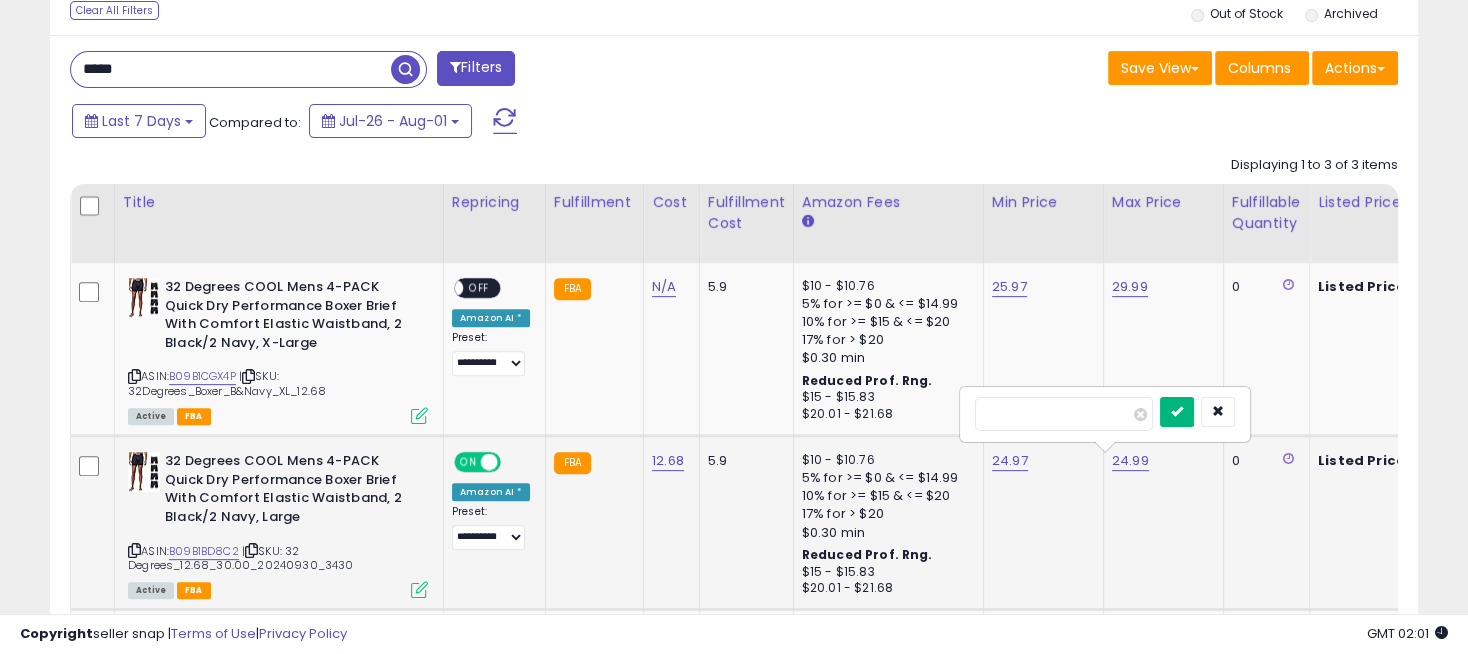 type on "*****" 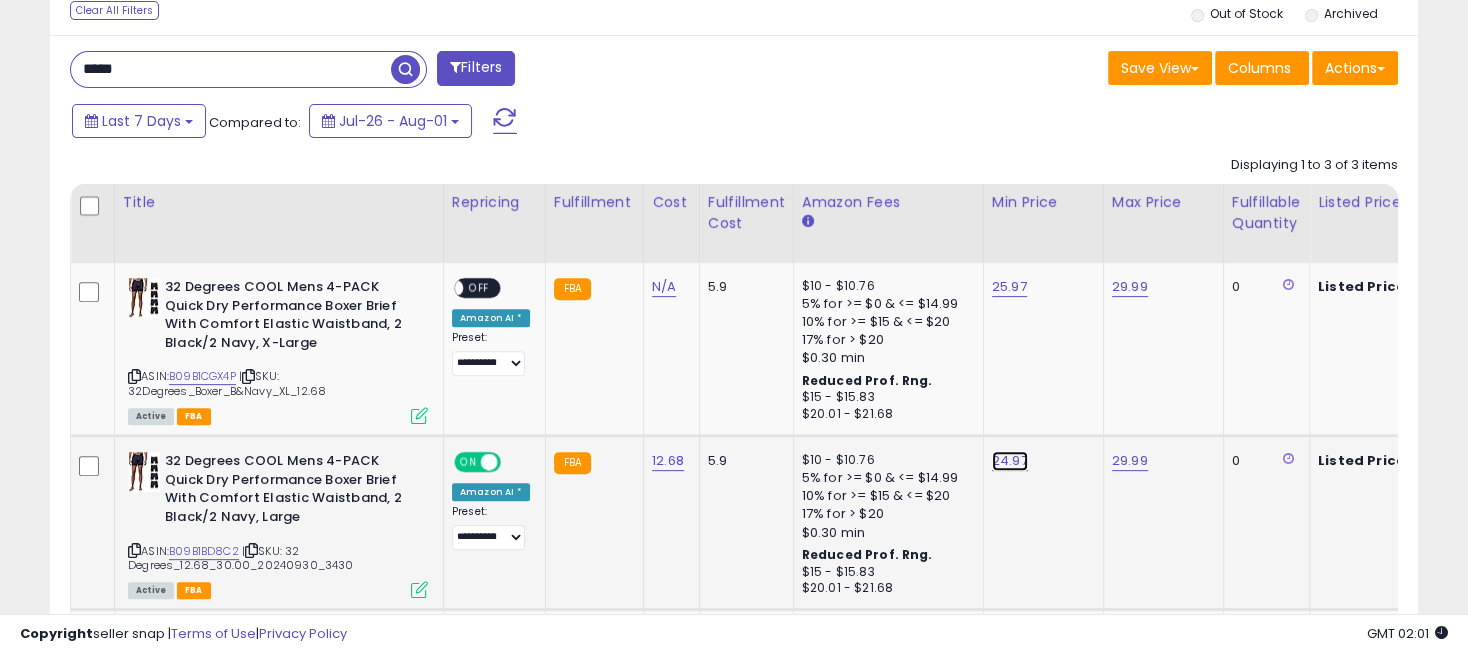 click on "24.97" at bounding box center [1009, 287] 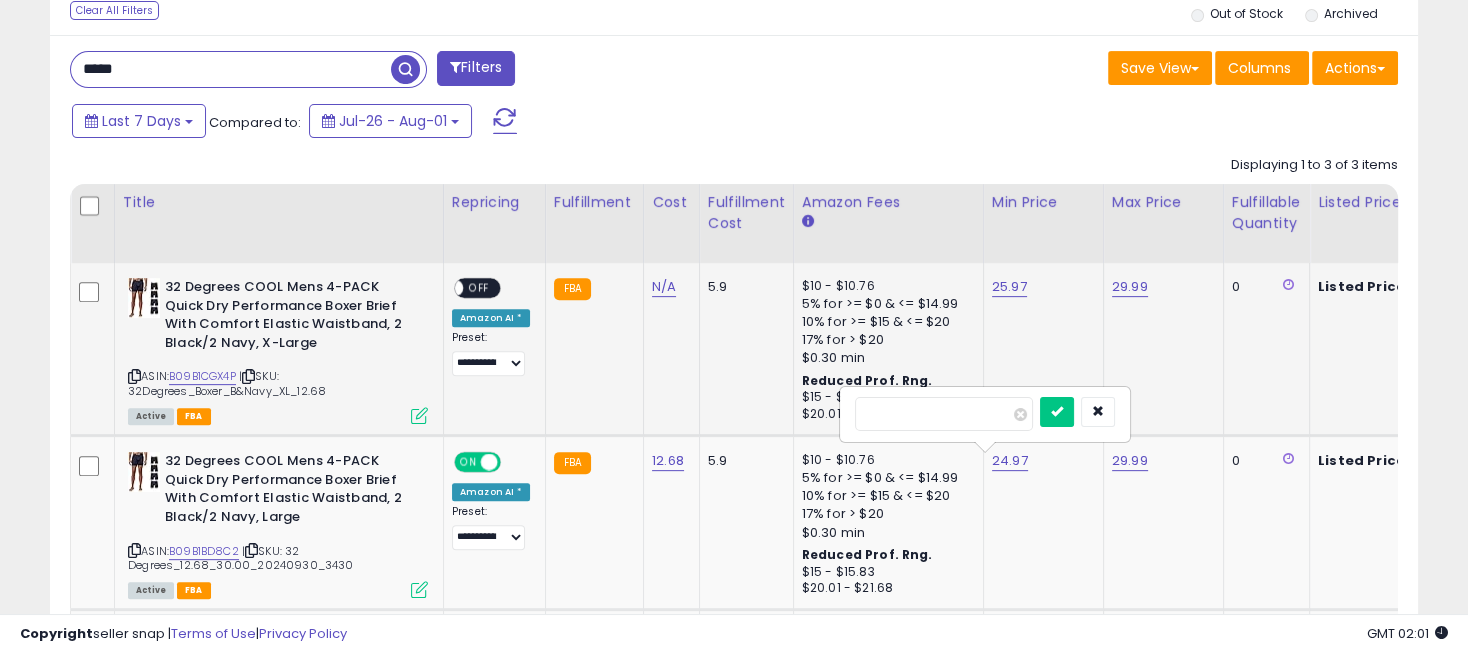 drag, startPoint x: 949, startPoint y: 410, endPoint x: 797, endPoint y: 403, distance: 152.1611 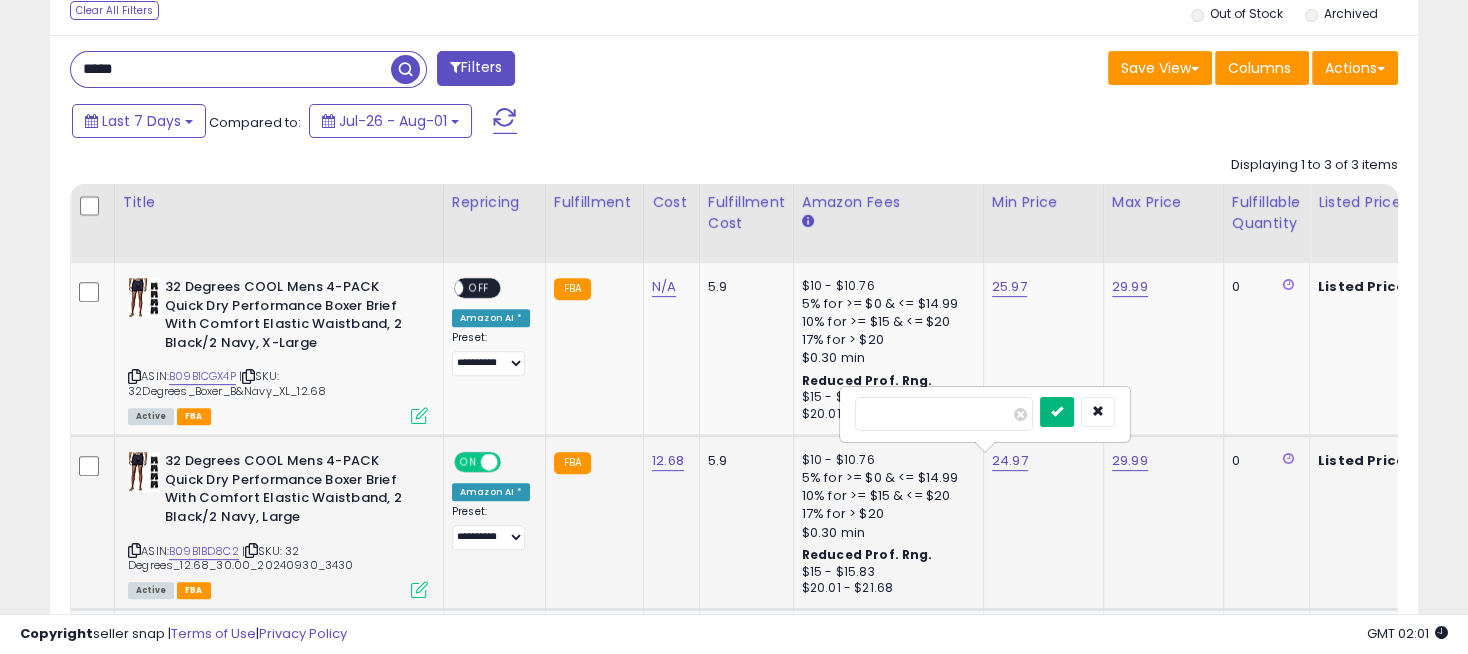 type on "*****" 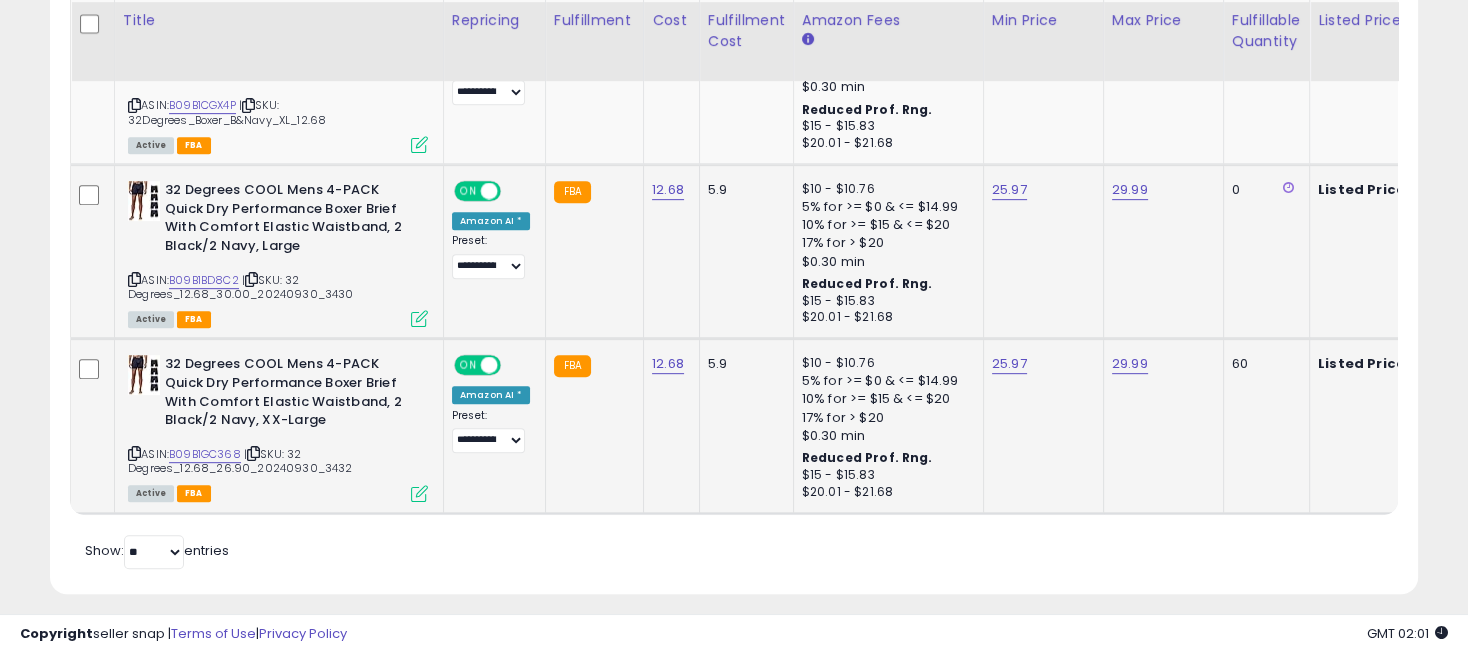 scroll, scrollTop: 1086, scrollLeft: 0, axis: vertical 